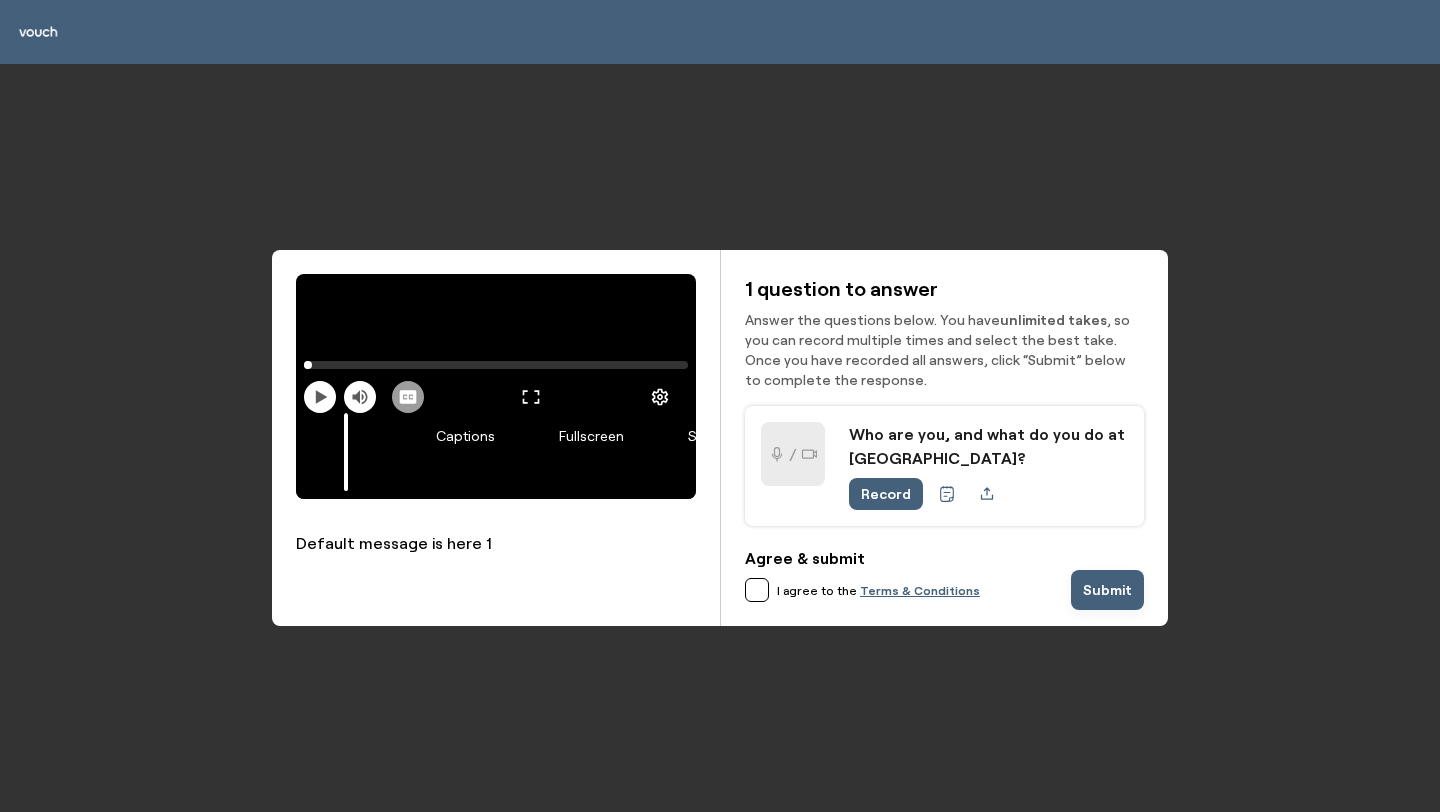 scroll, scrollTop: 0, scrollLeft: 0, axis: both 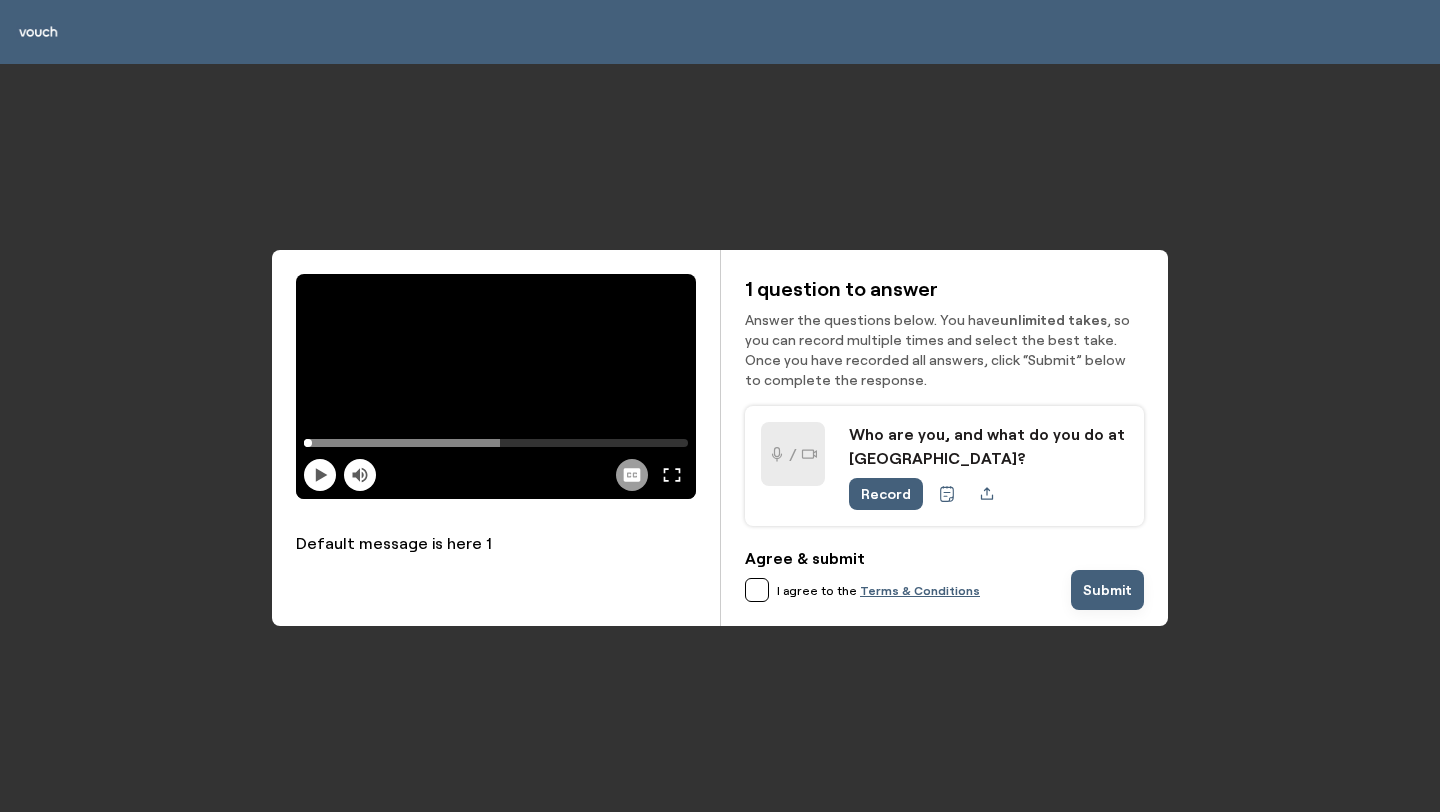 click on "Record" at bounding box center (886, 494) 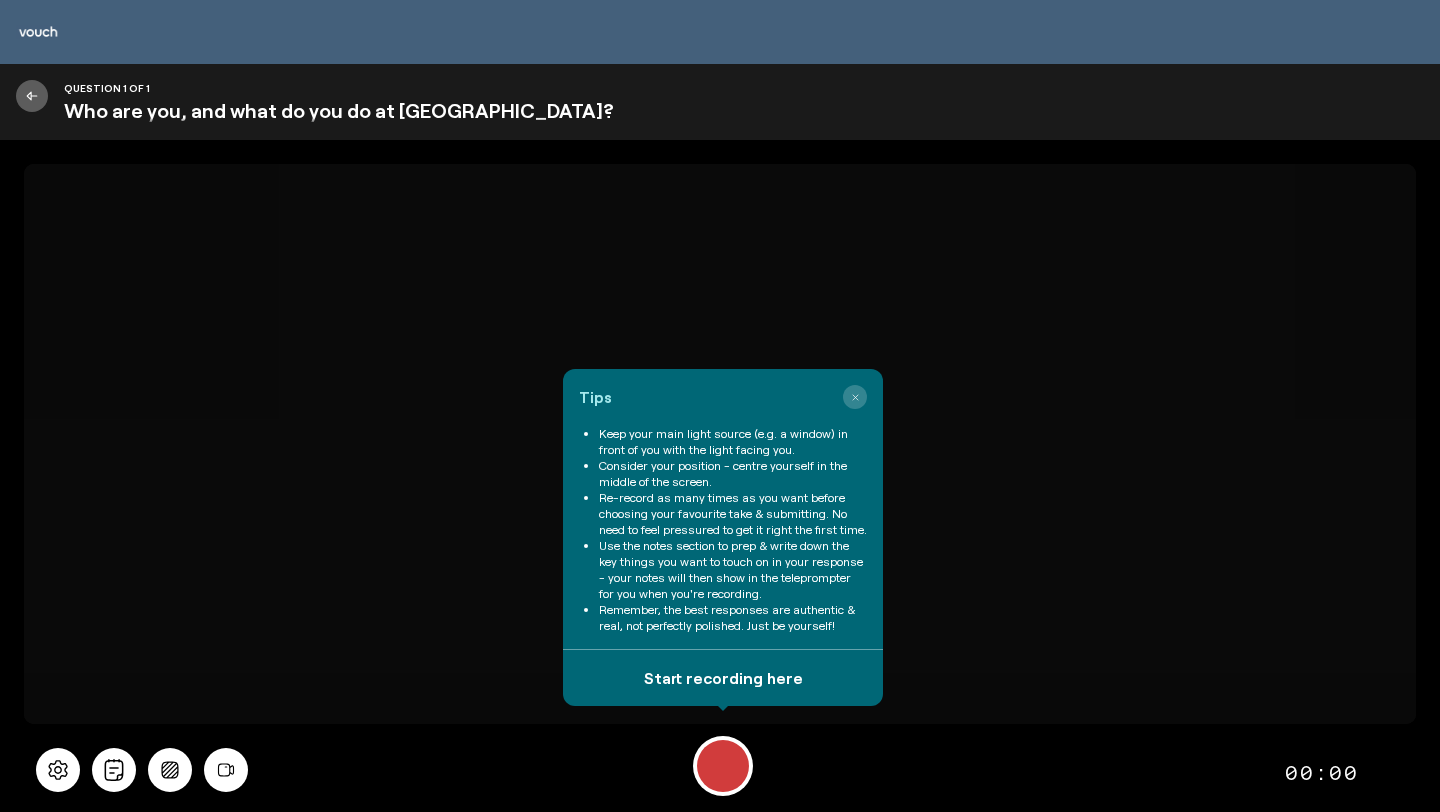 click at bounding box center (32, 96) 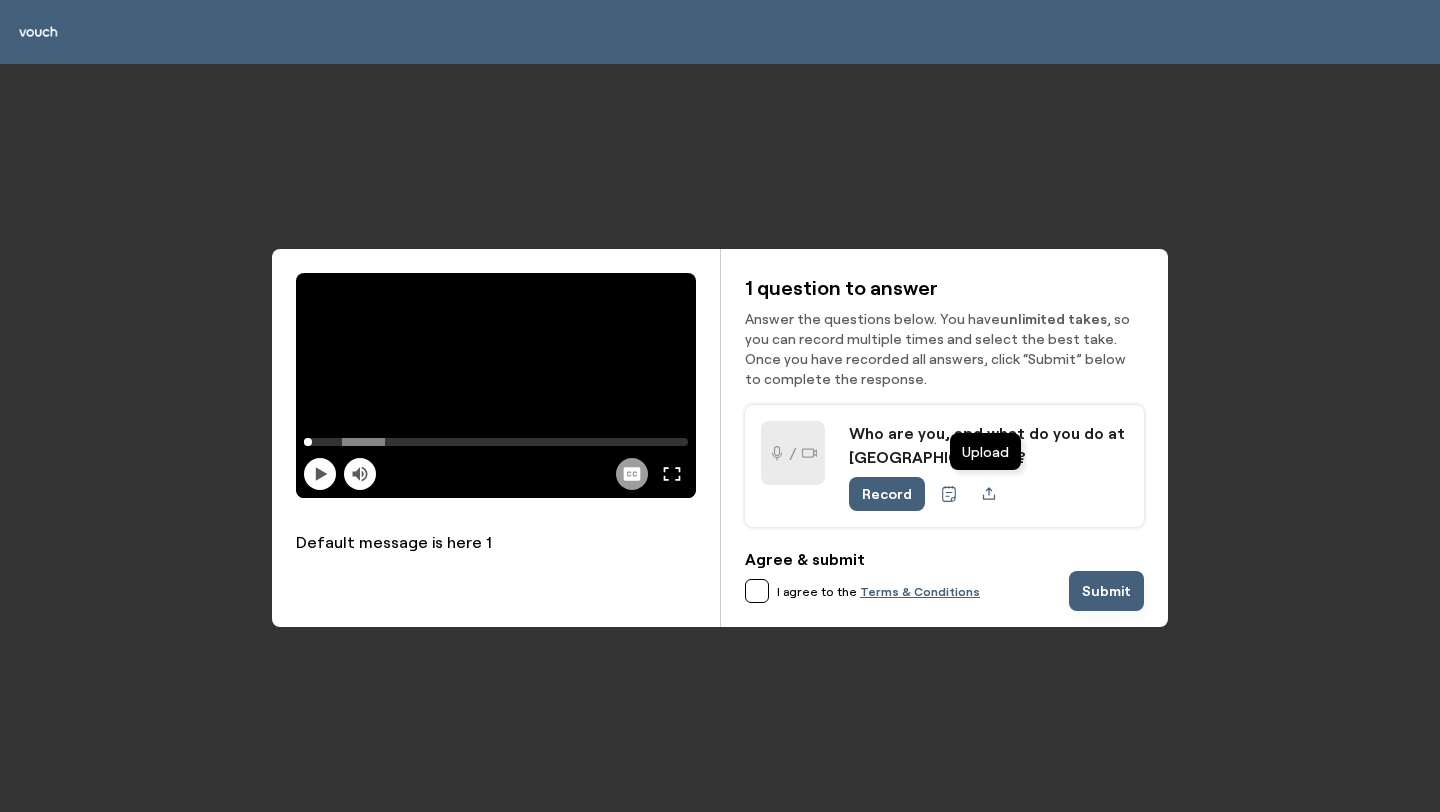 click at bounding box center (989, 494) 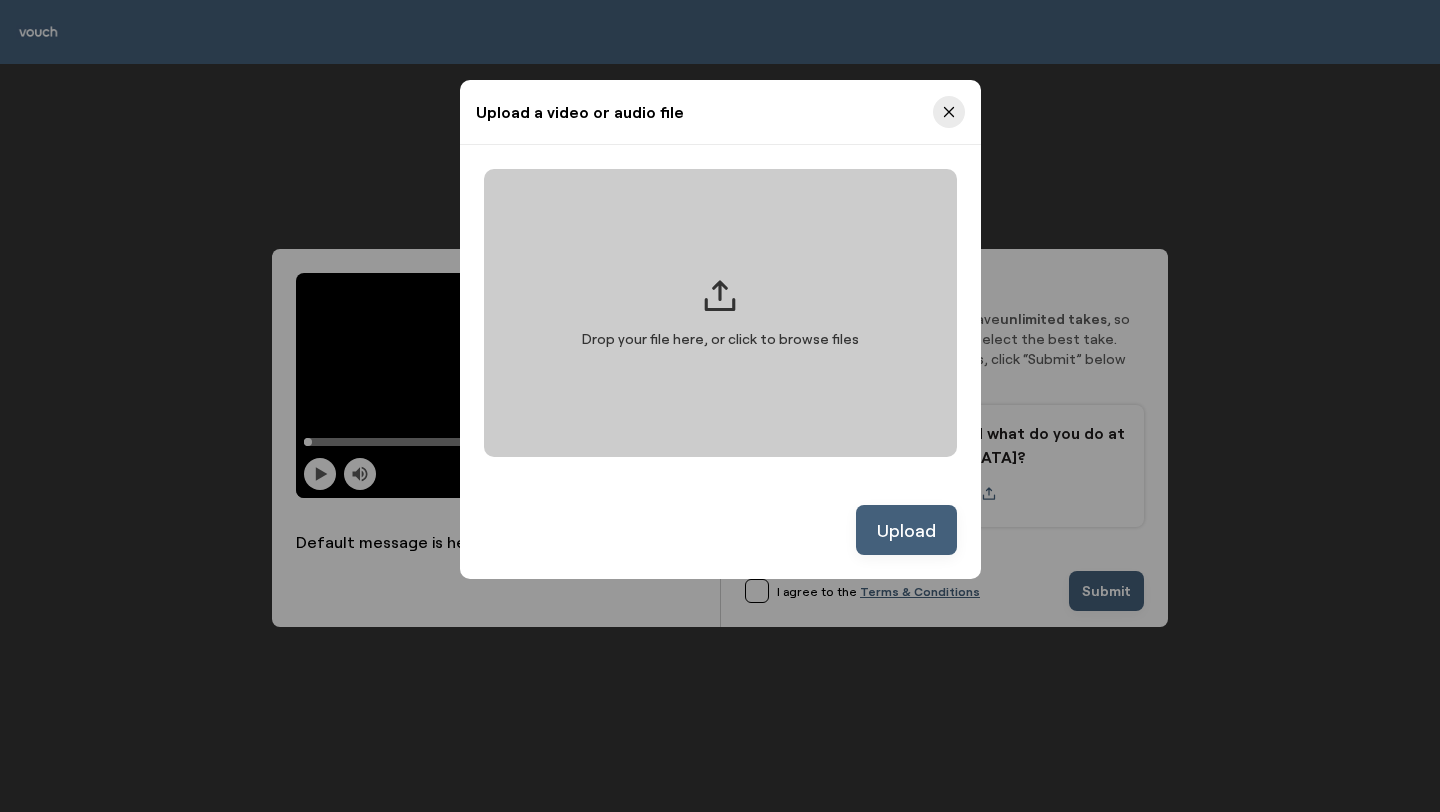 click on "Drop your file here, or click to browse files" at bounding box center (720, 313) 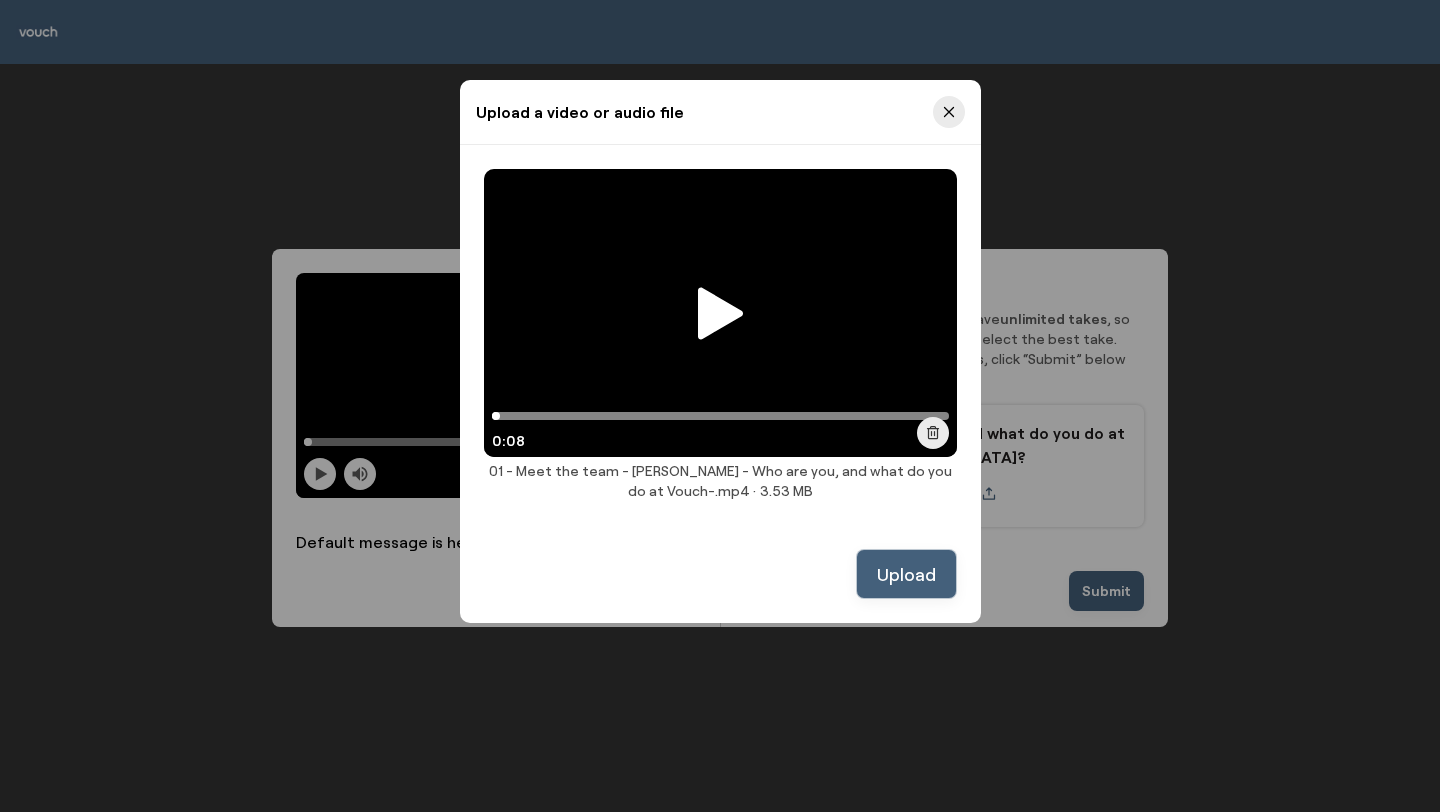 click on "Upload" at bounding box center (906, 574) 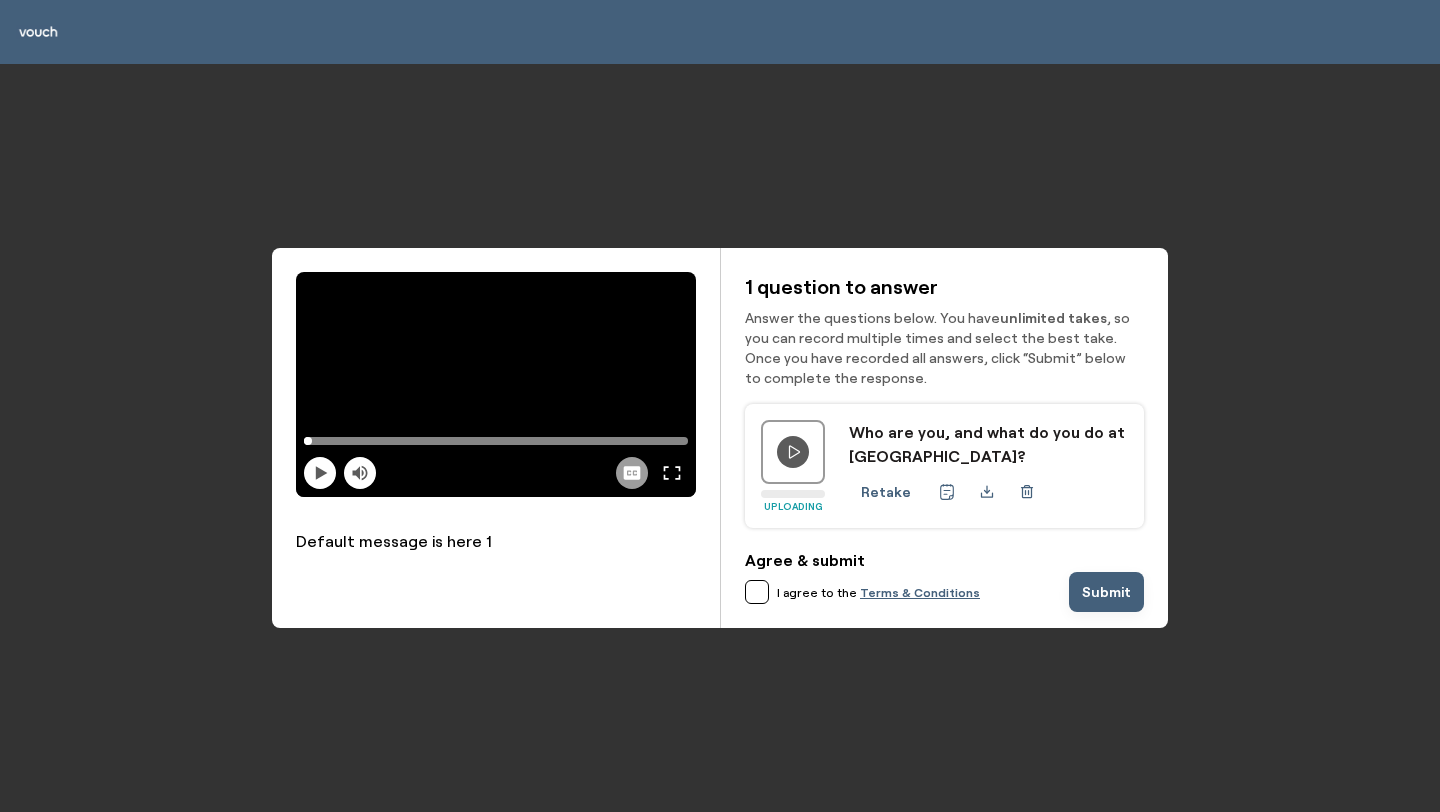 click on "I agree to the" at bounding box center [817, 592] 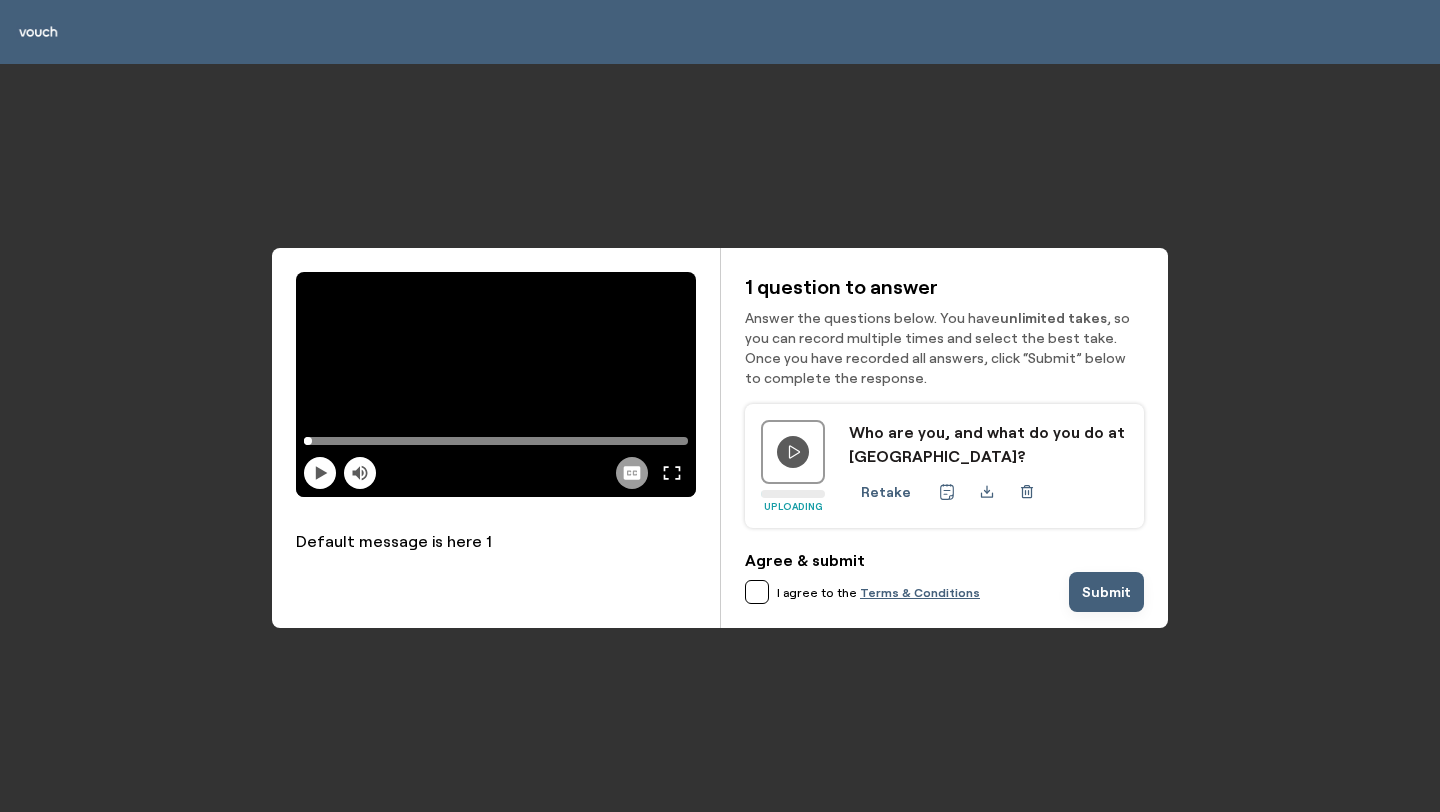 click at bounding box center (757, 592) 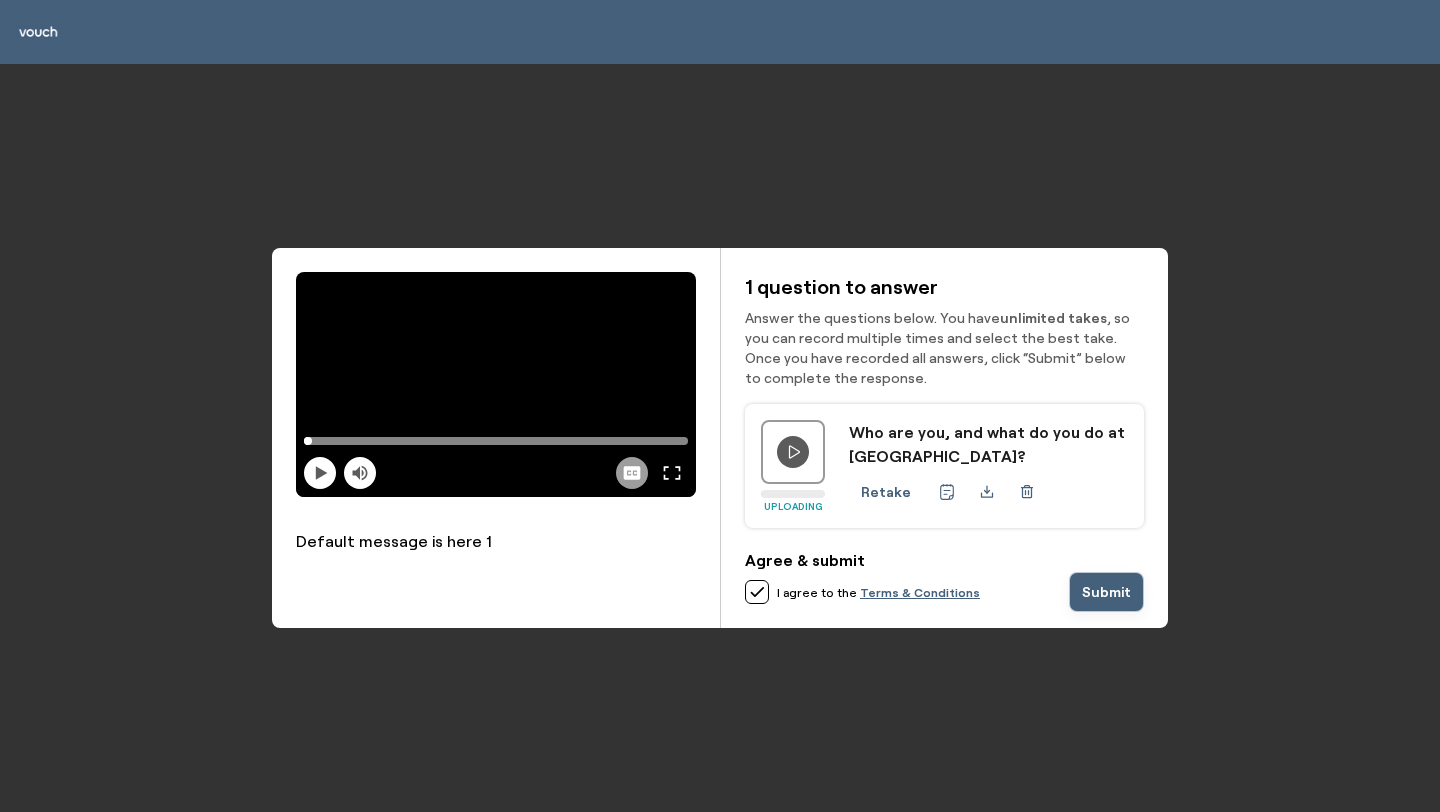 click on "Submit" at bounding box center [1106, 592] 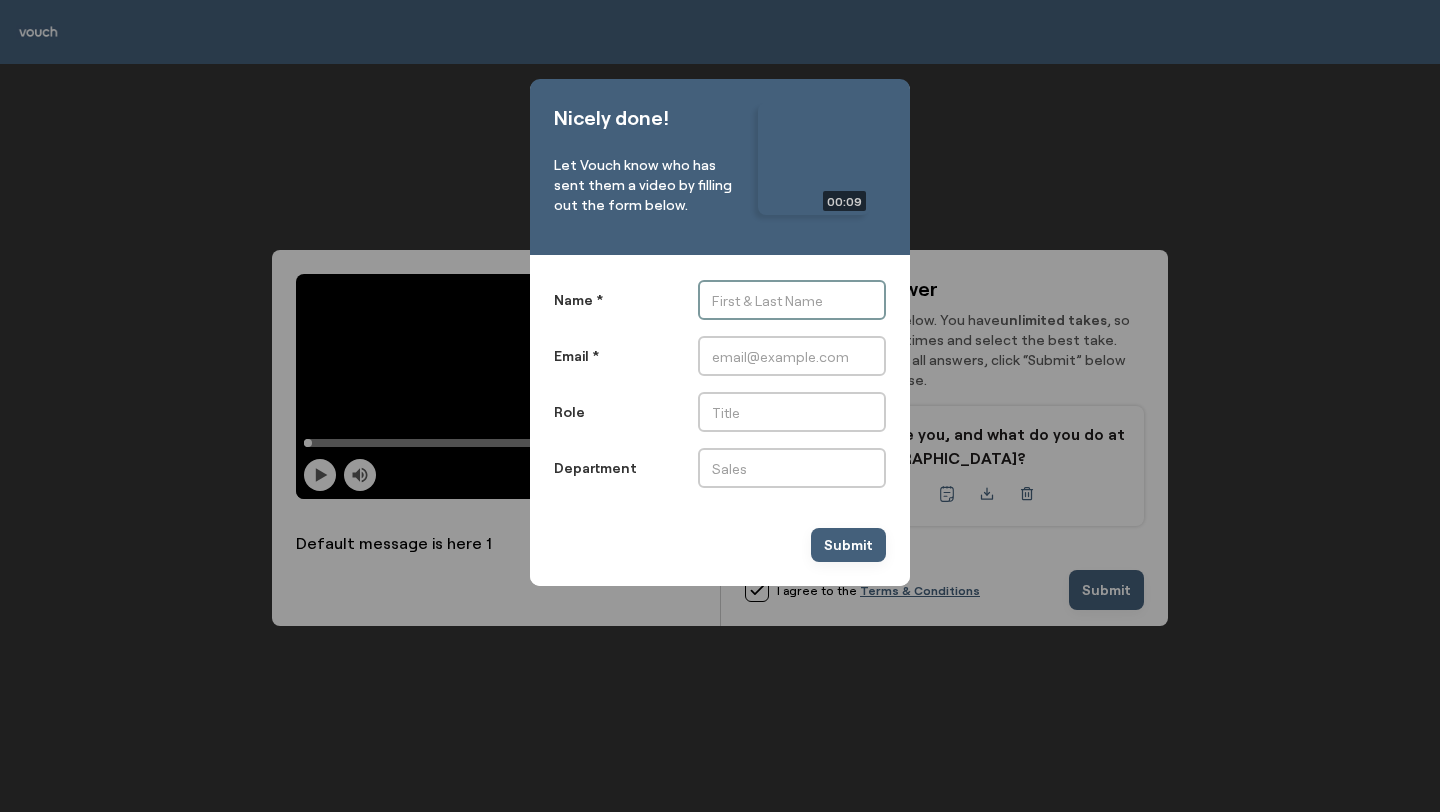 click on "Name *" at bounding box center [792, 300] 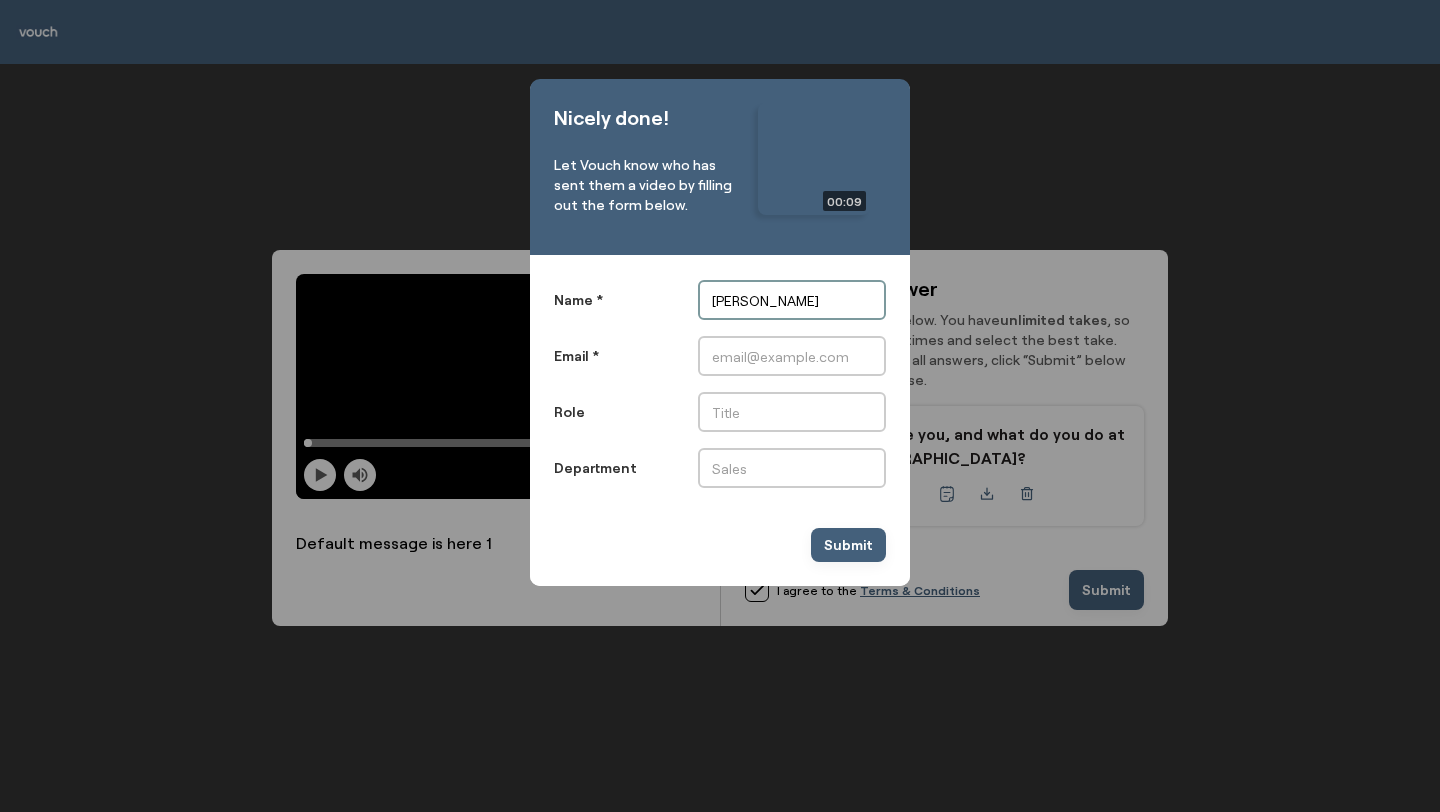 type on "Andy Mallinson" 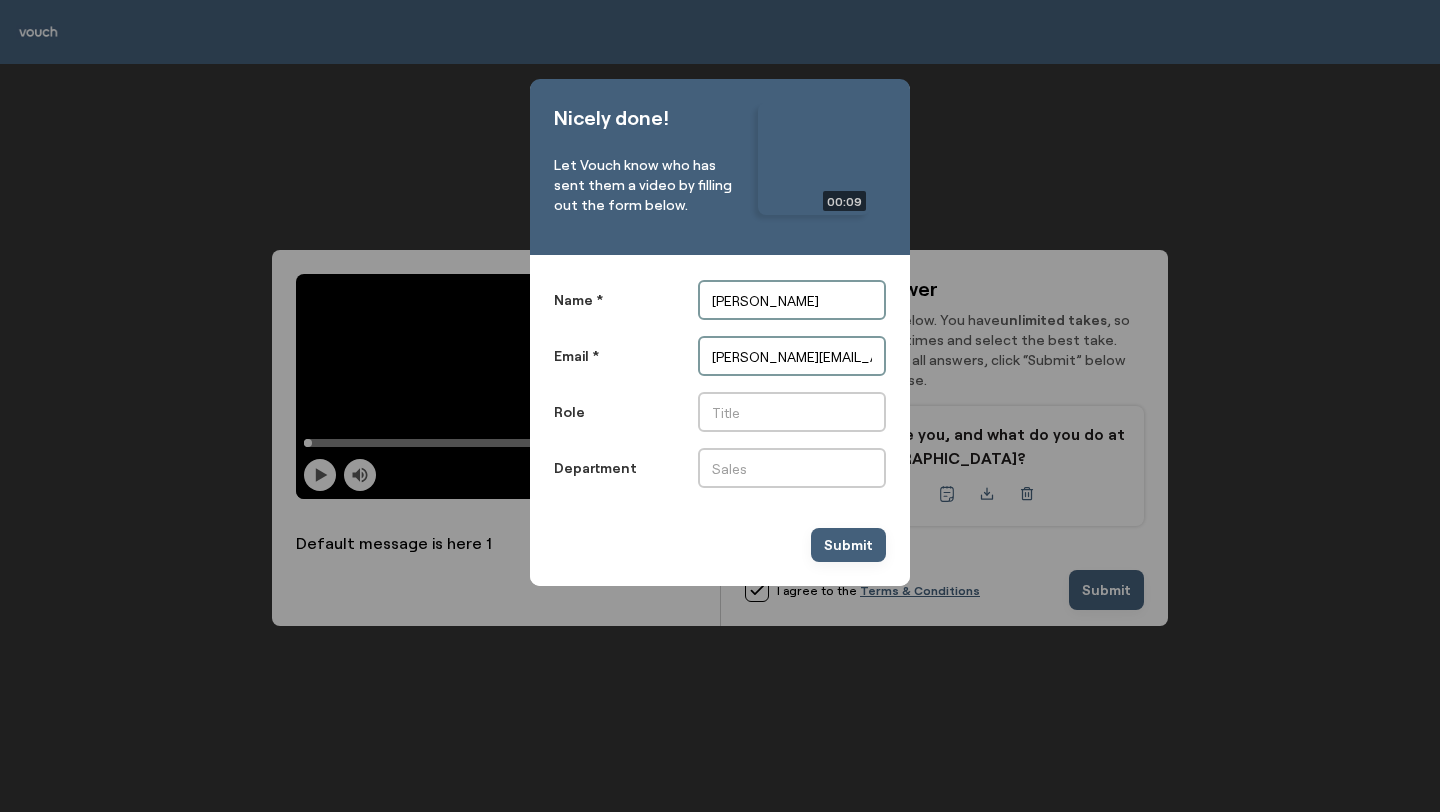type on "andy@vouchfor.com" 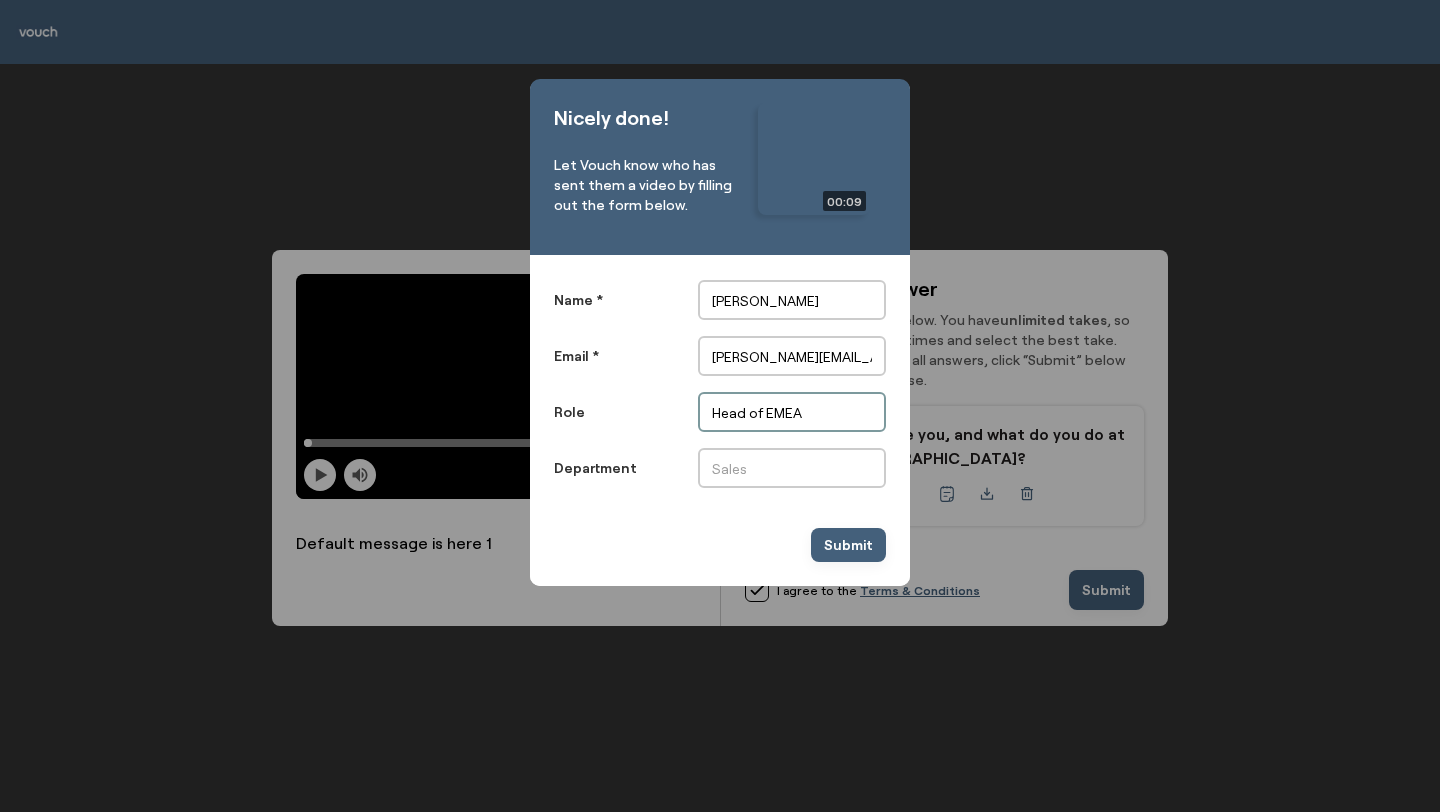 type on "Head of EMEA" 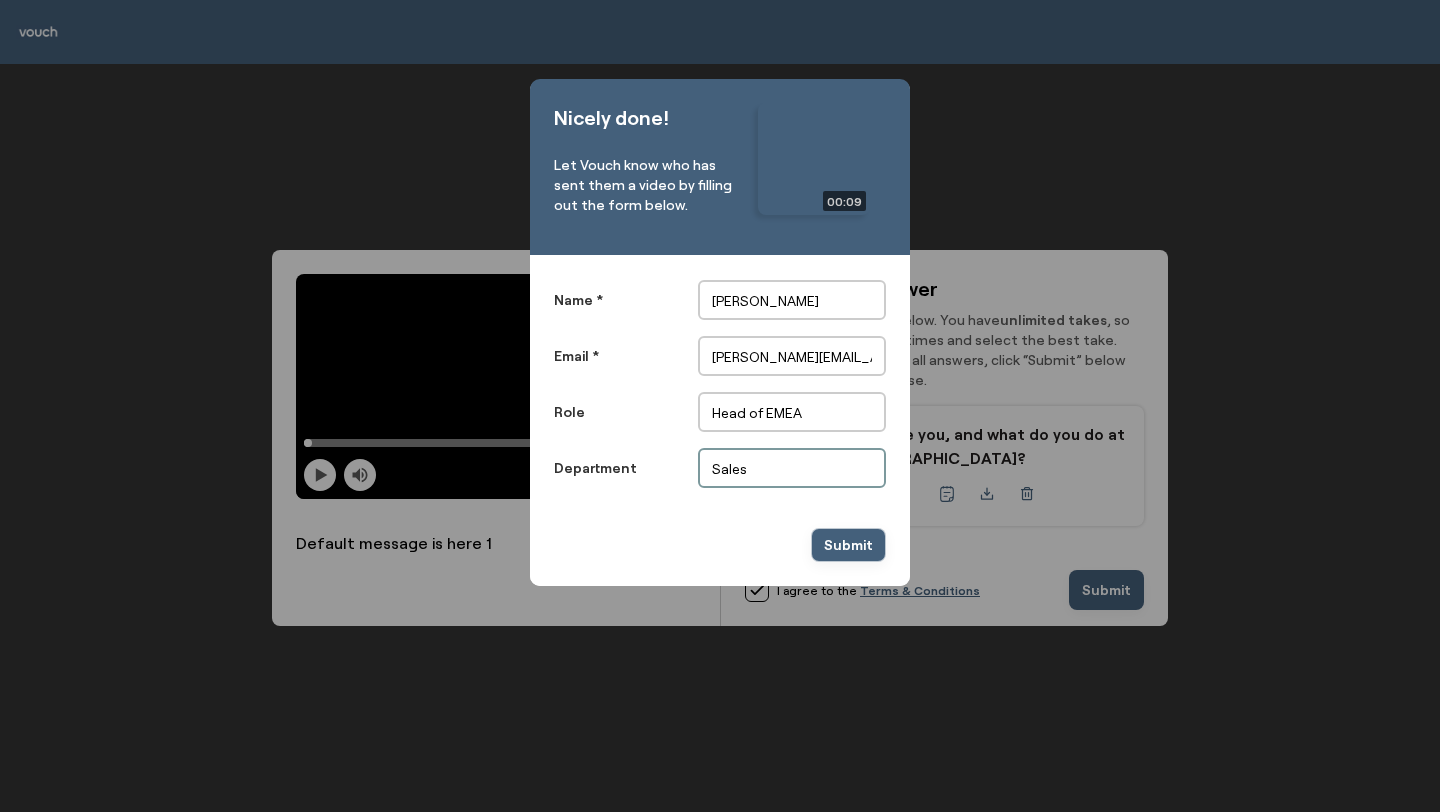 type on "Sales" 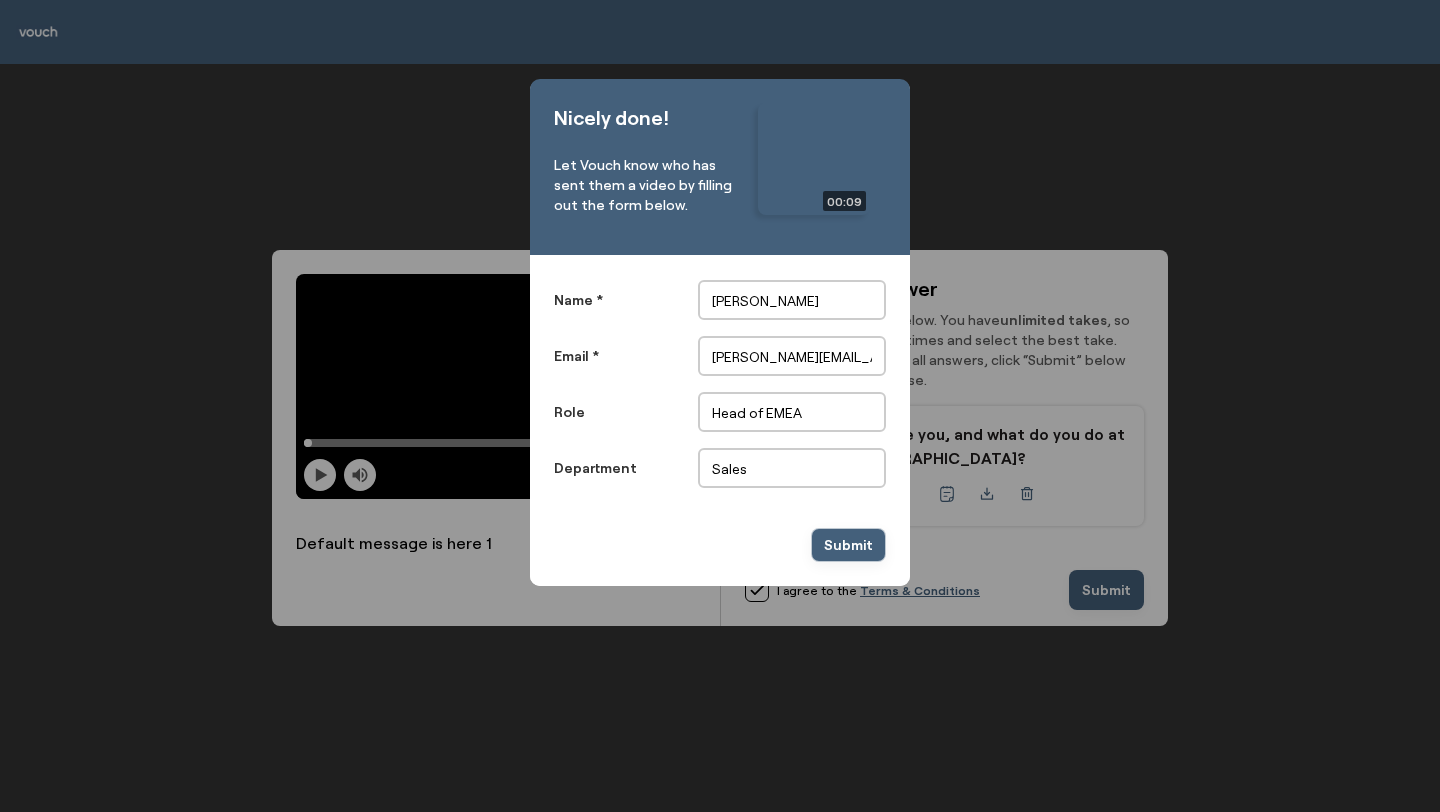 click on "Submit" at bounding box center [848, 545] 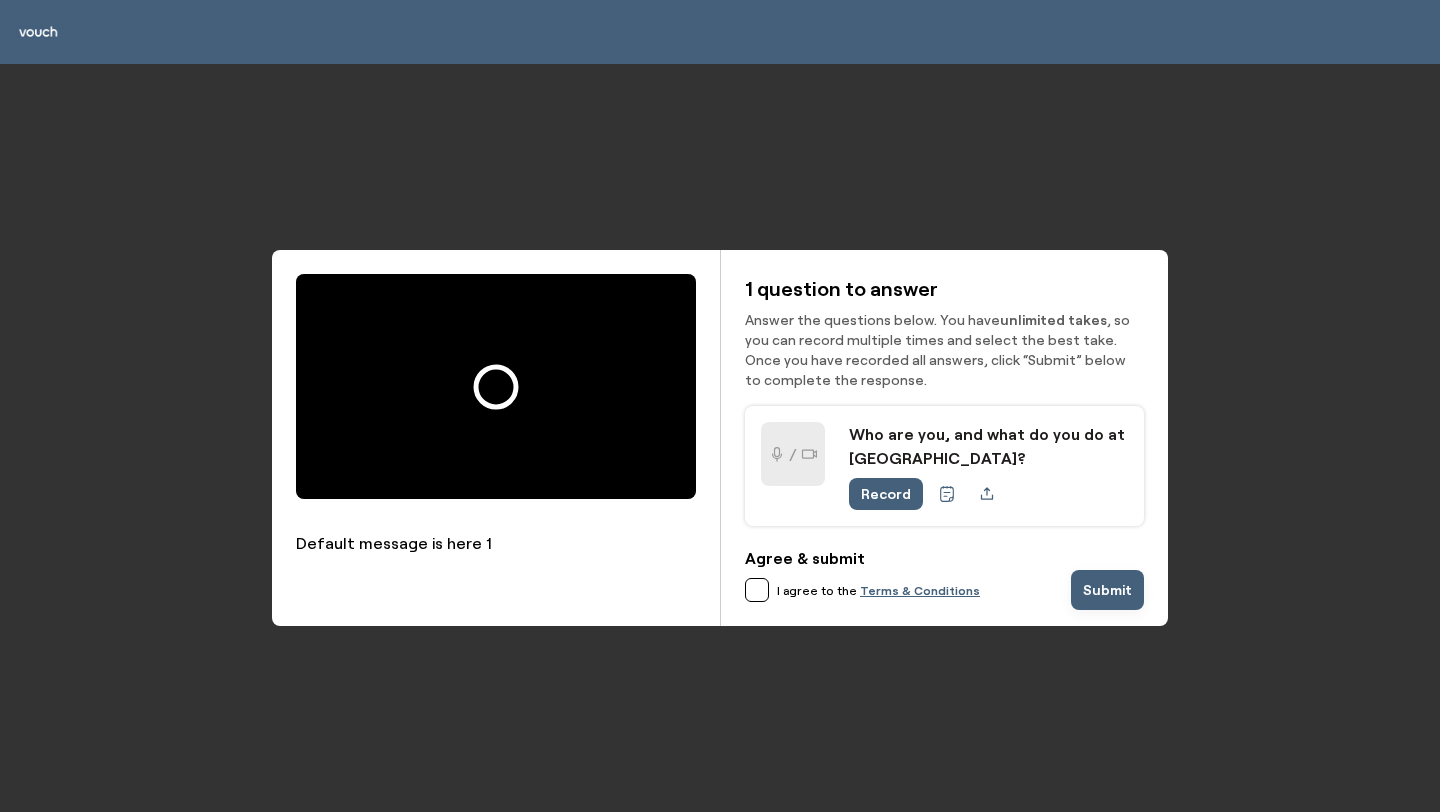 scroll, scrollTop: 0, scrollLeft: 0, axis: both 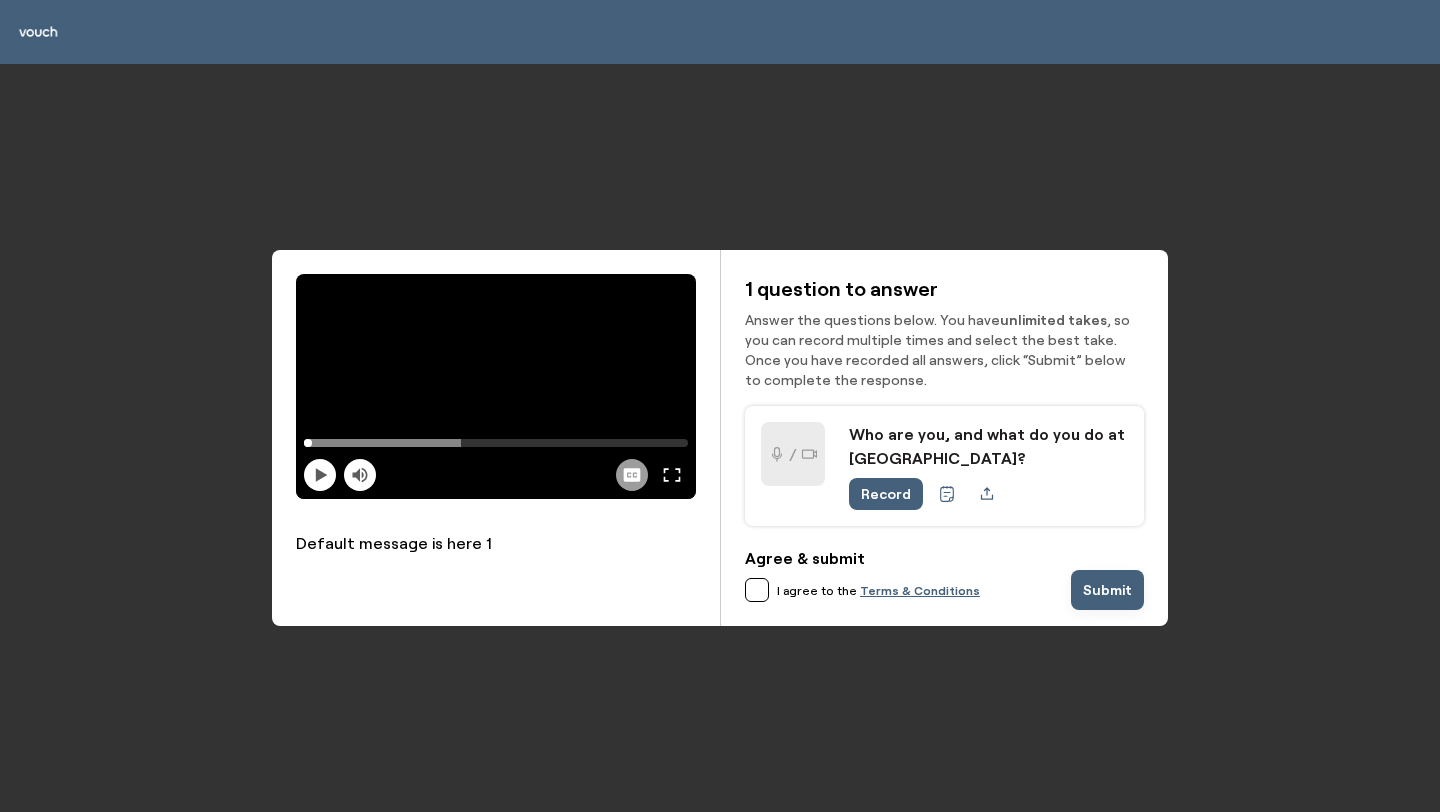 click at bounding box center [987, 494] 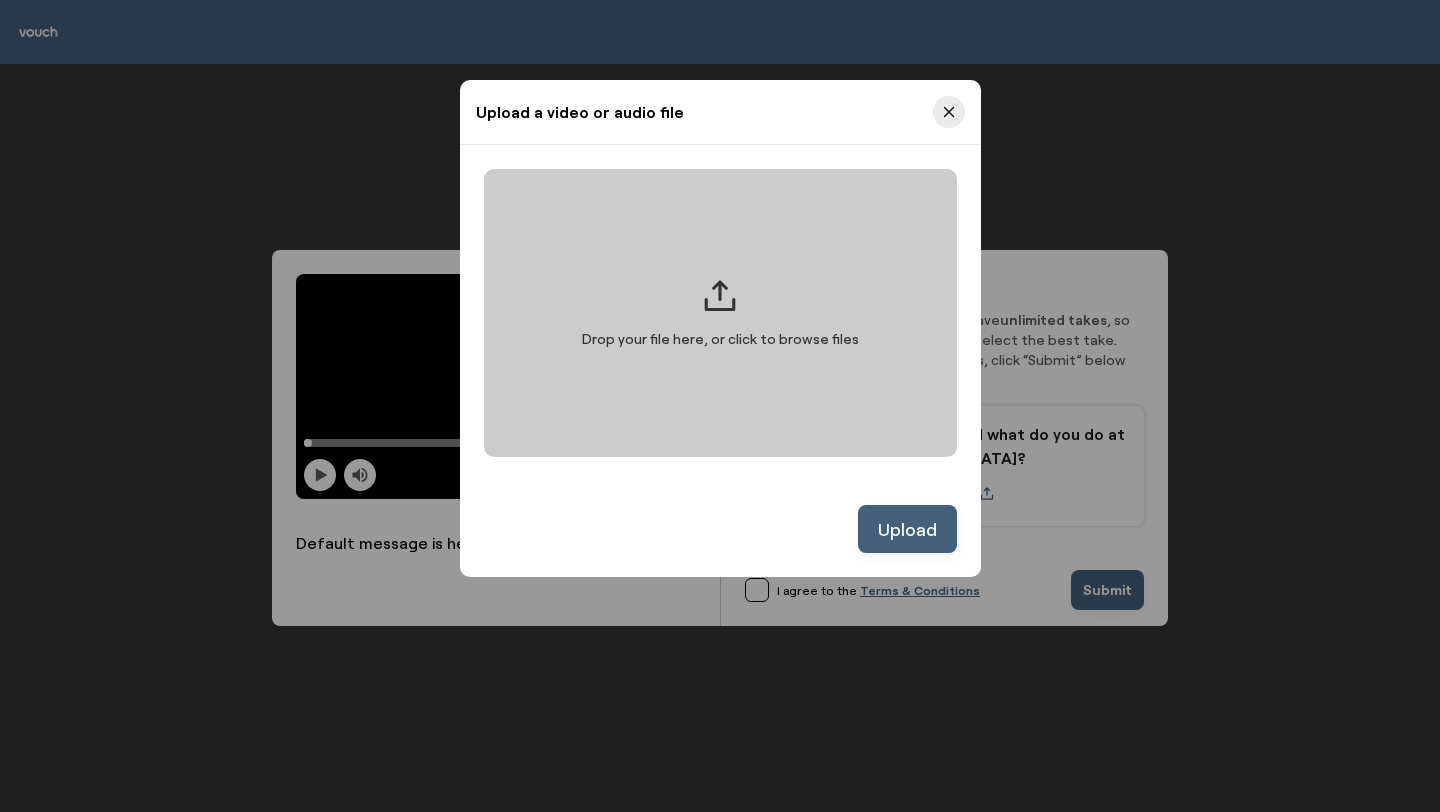 click on "Drop your file here, or click to browse files" at bounding box center (720, 313) 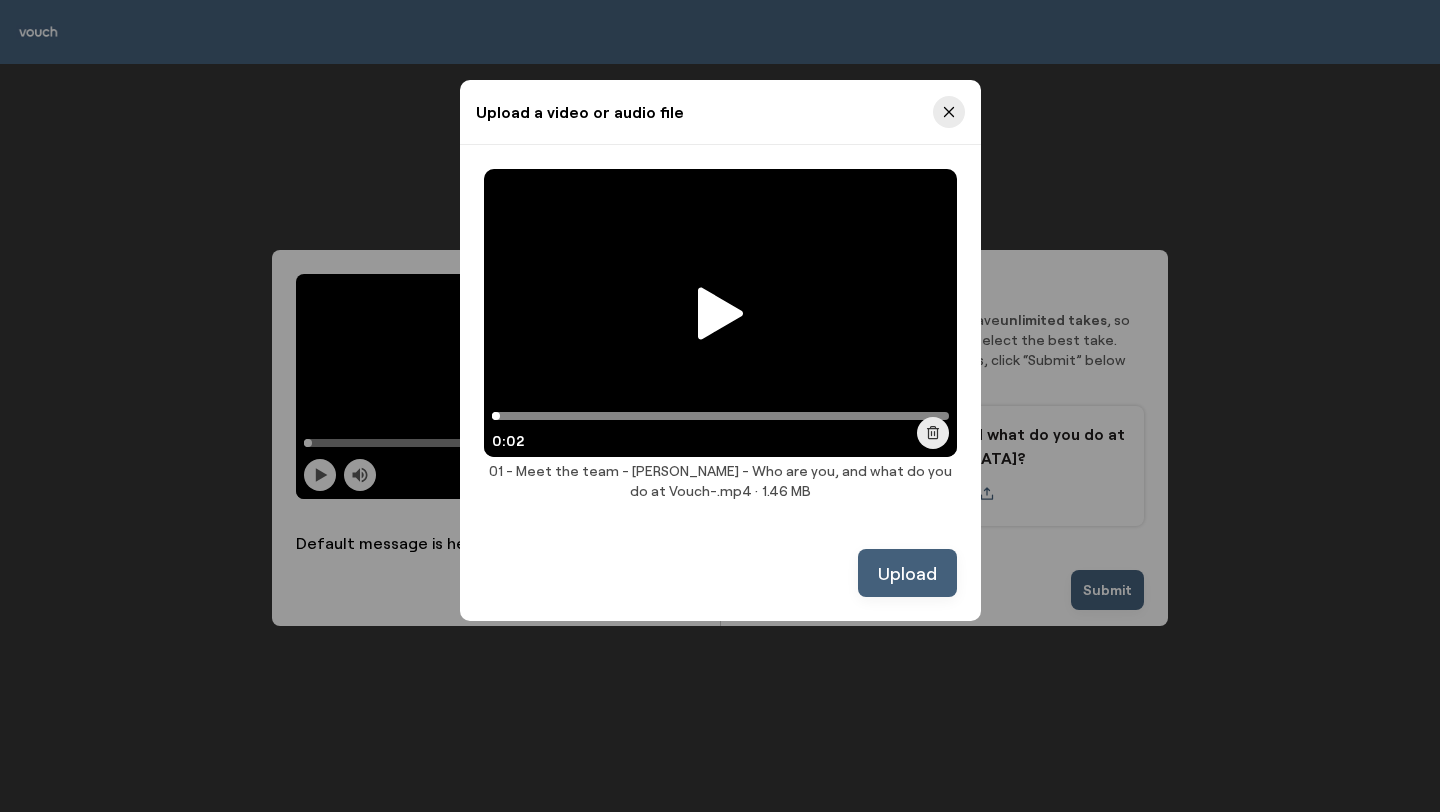 click on "Upload" at bounding box center (907, 573) 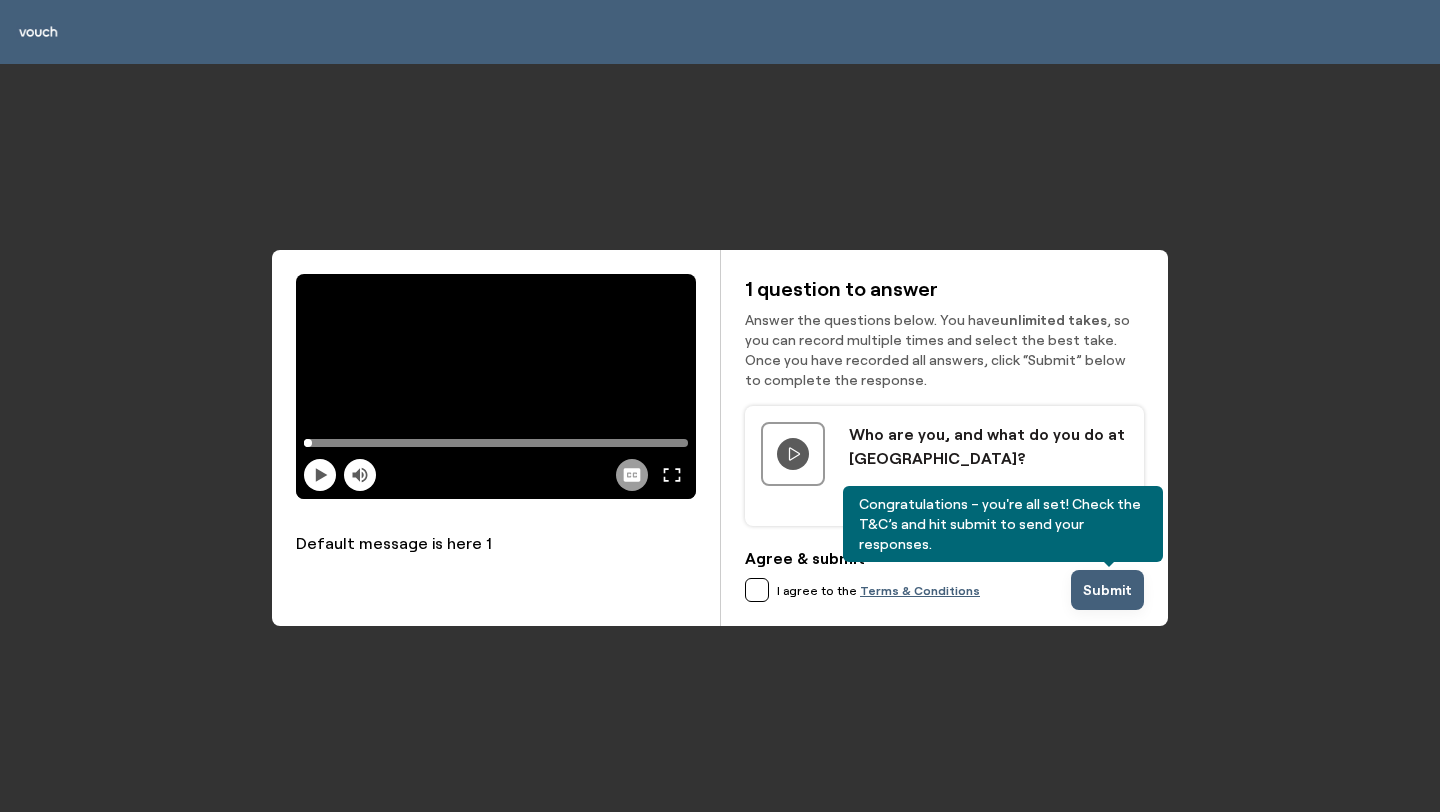 click on "I agree to the
Terms & Conditions" at bounding box center (878, 590) 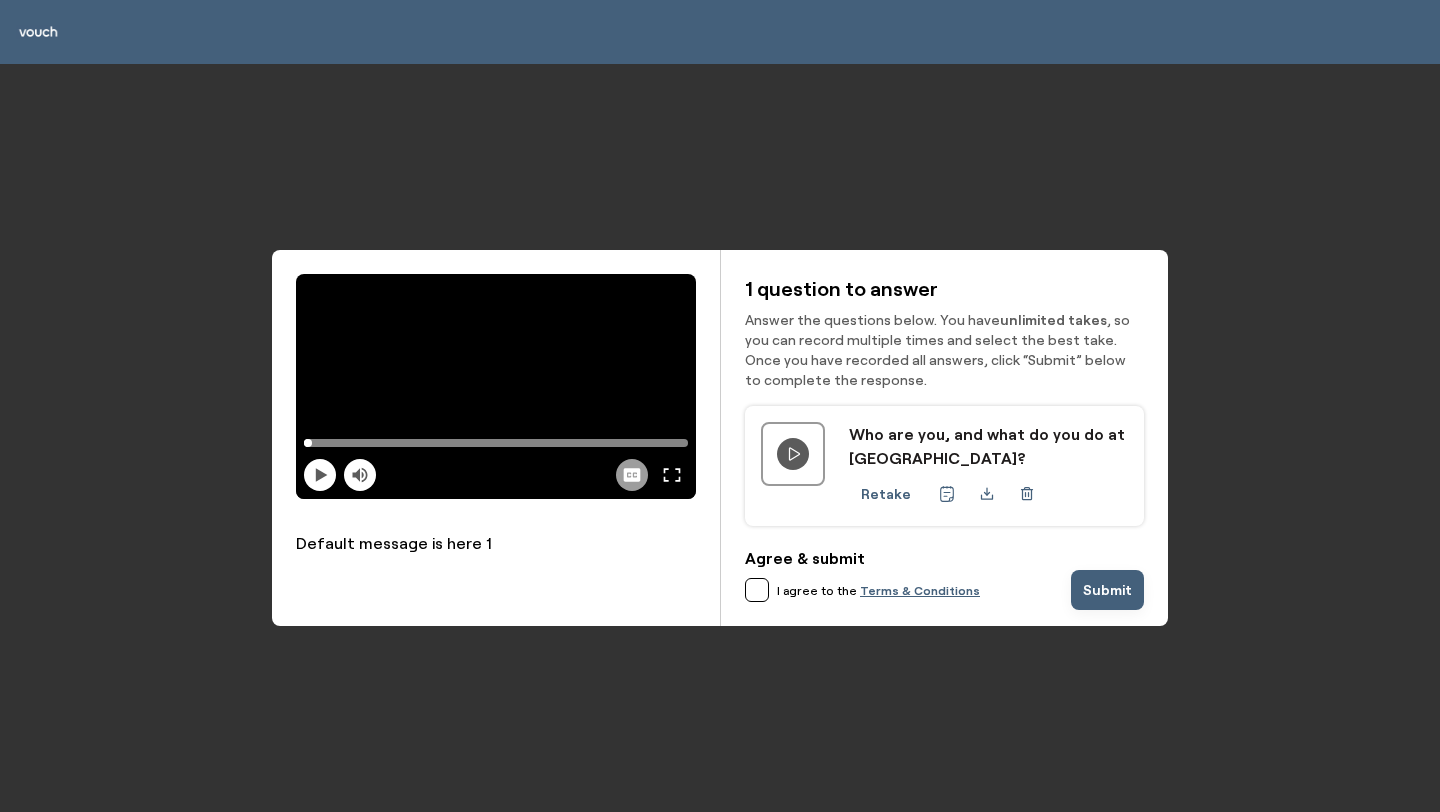 click at bounding box center (757, 590) 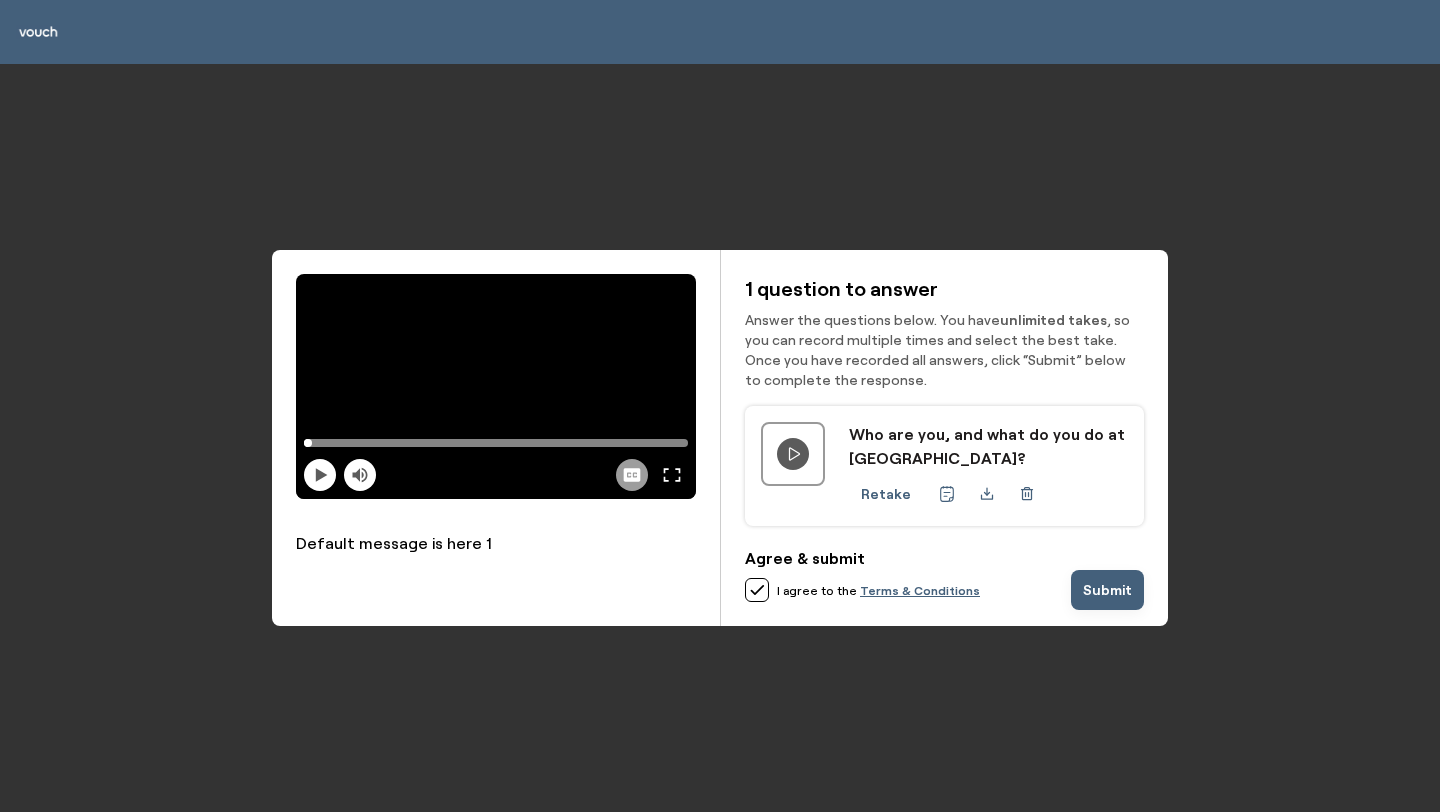 click on "Submit" at bounding box center [1107, 590] 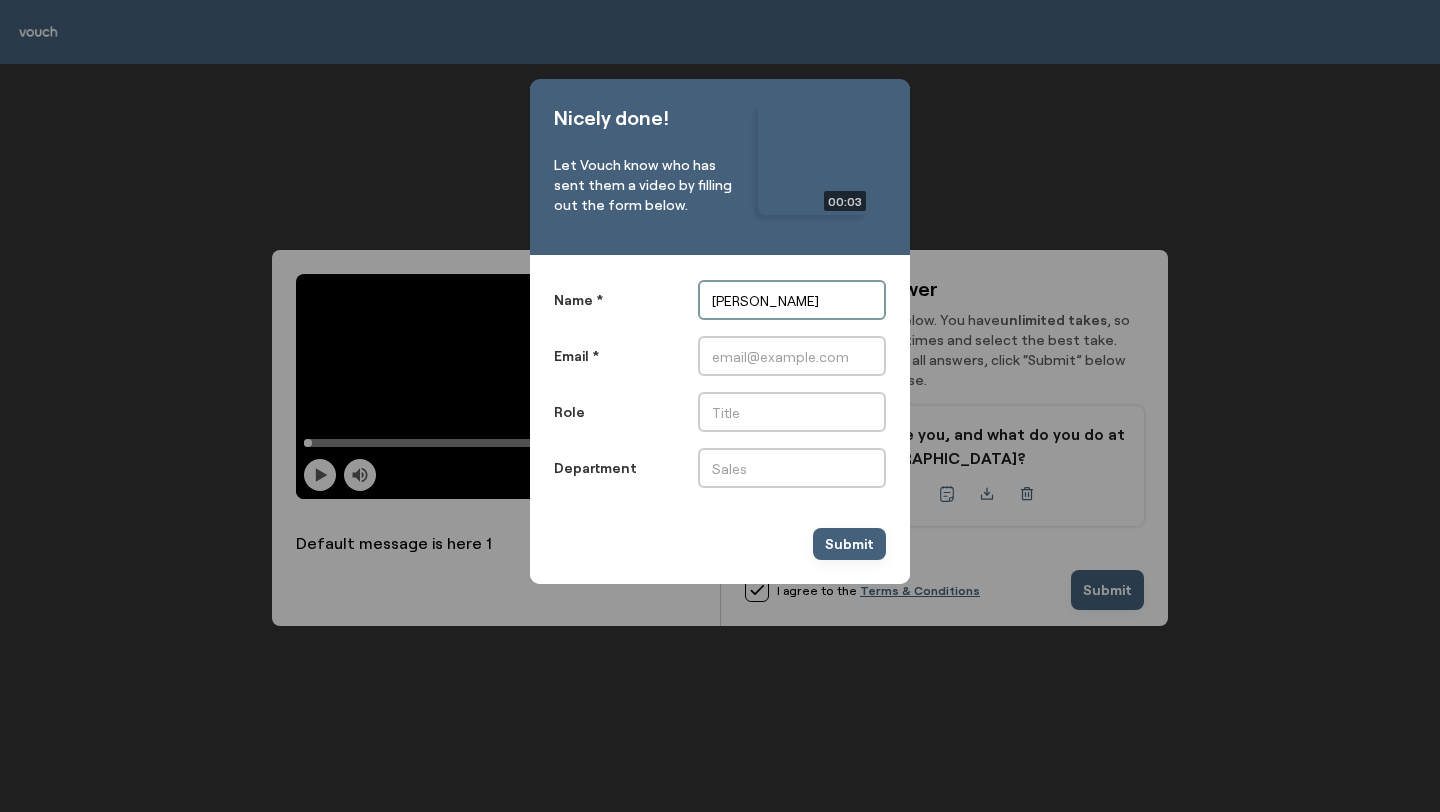 type on "Daniel Shein" 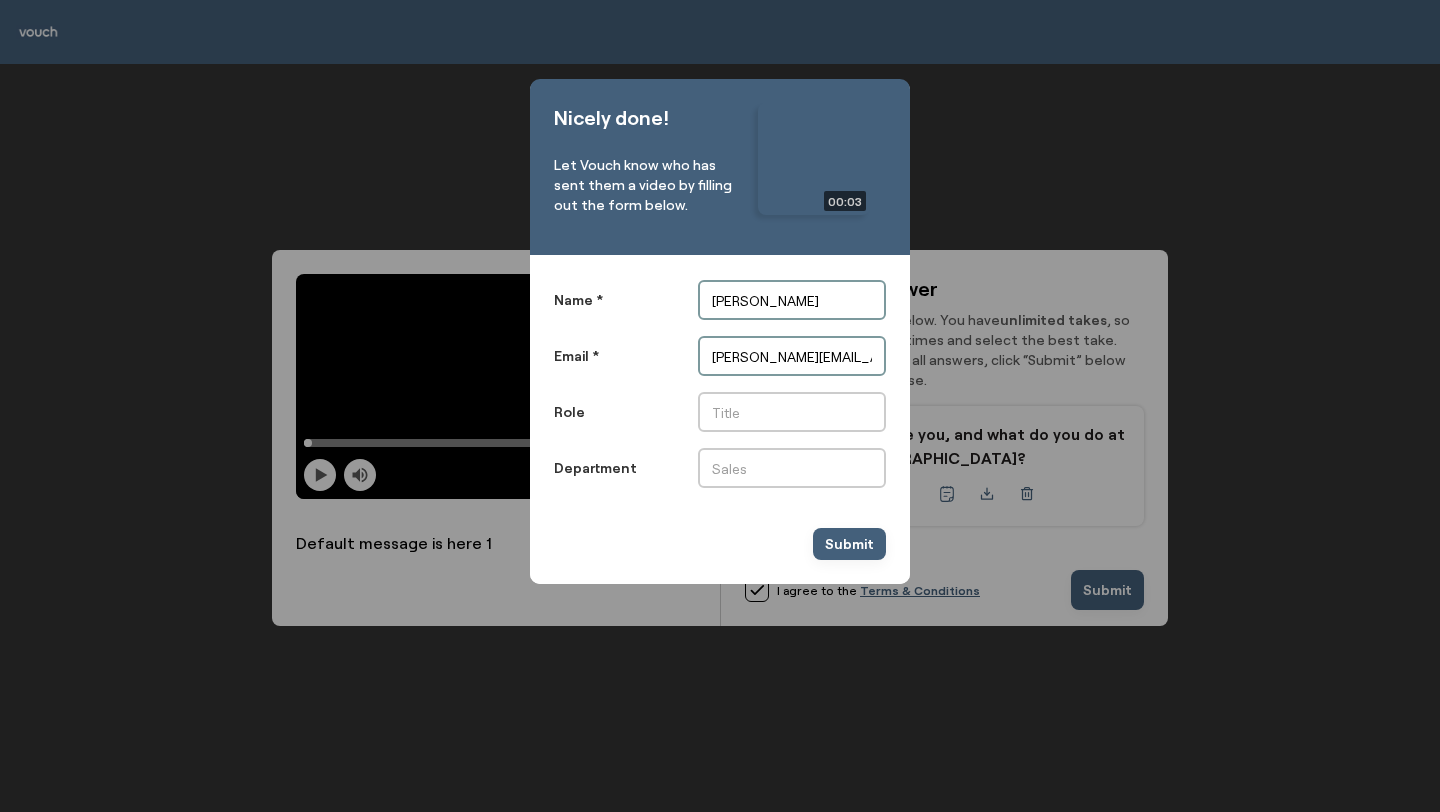 type on "daniel@vouchfor.com" 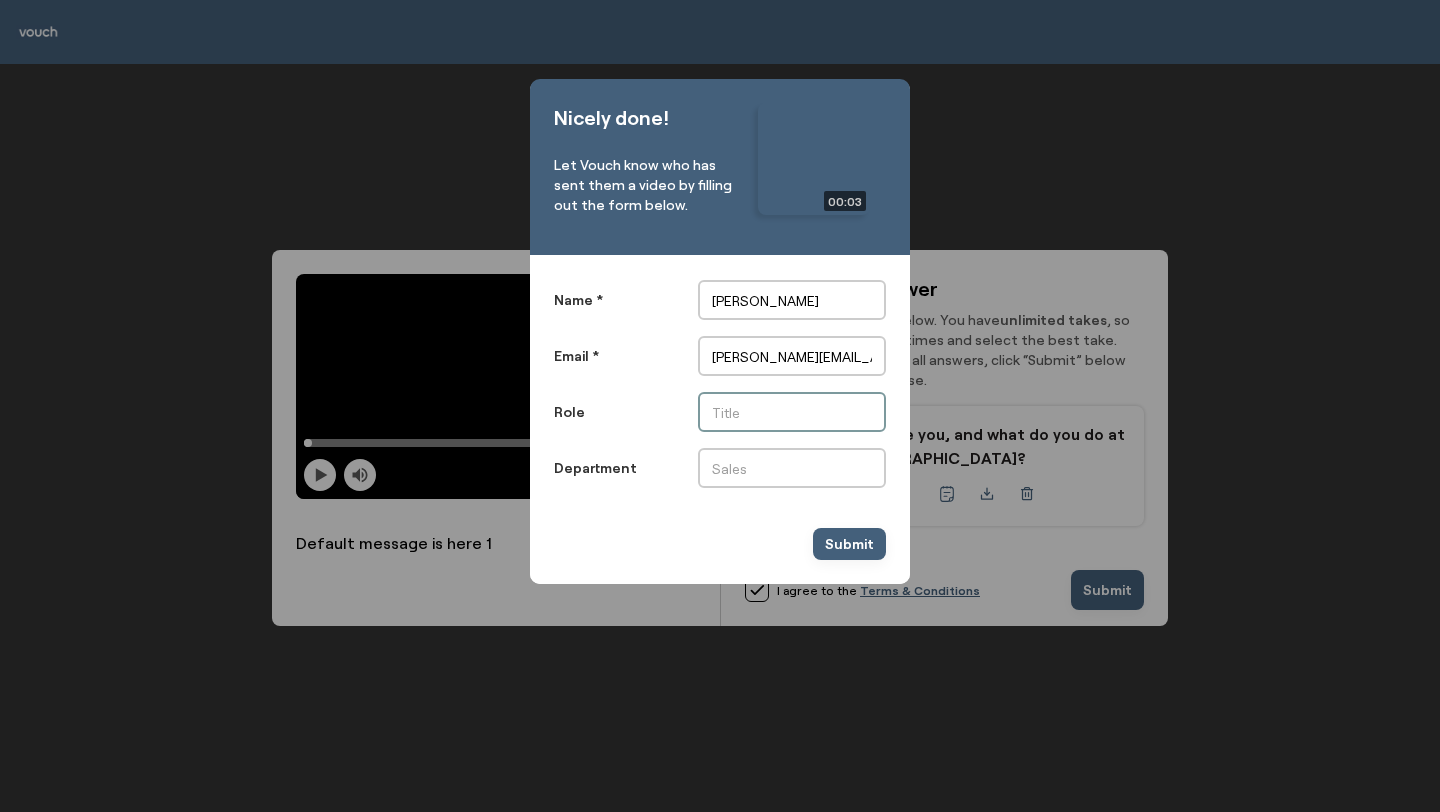 type on "n" 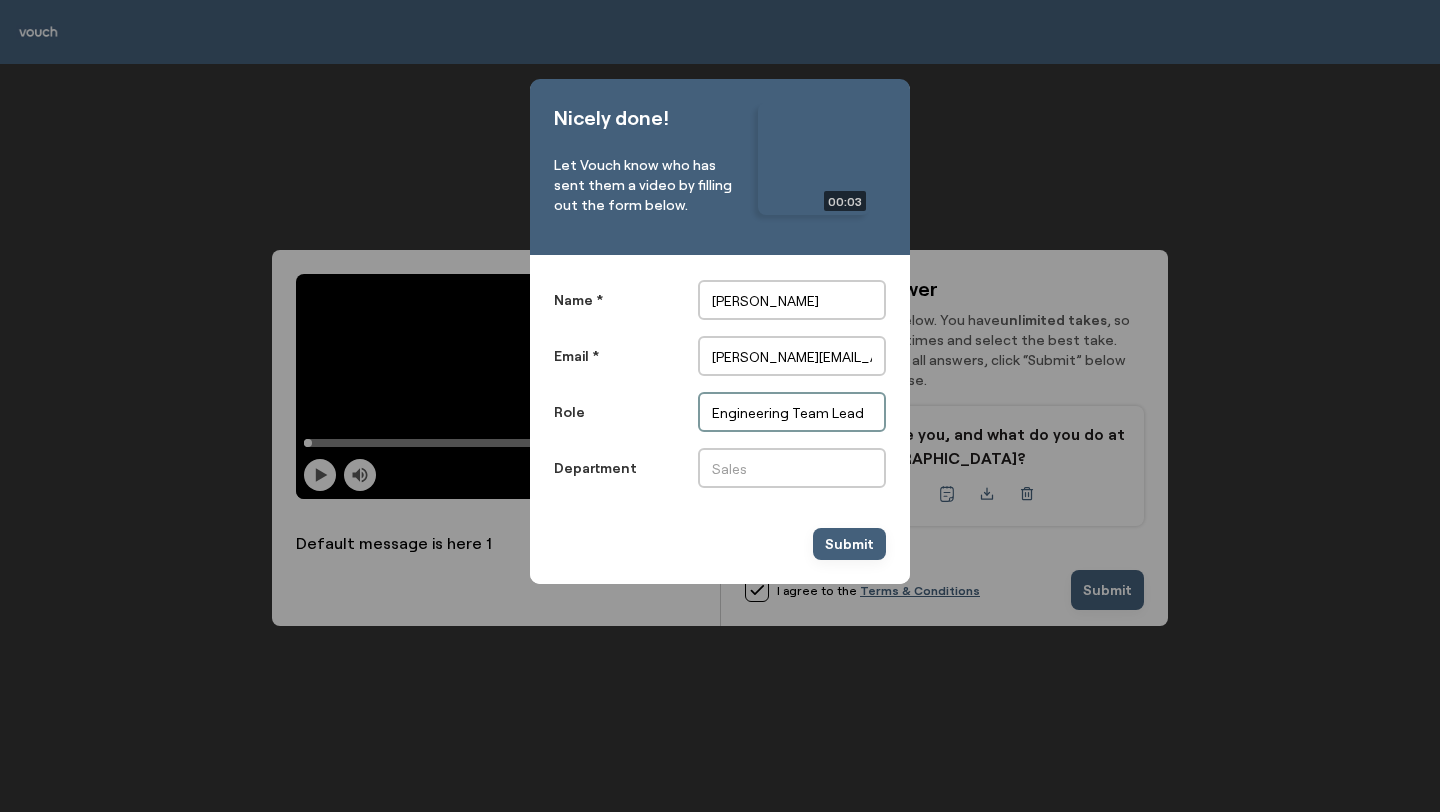 type on "Engineering Team Lead" 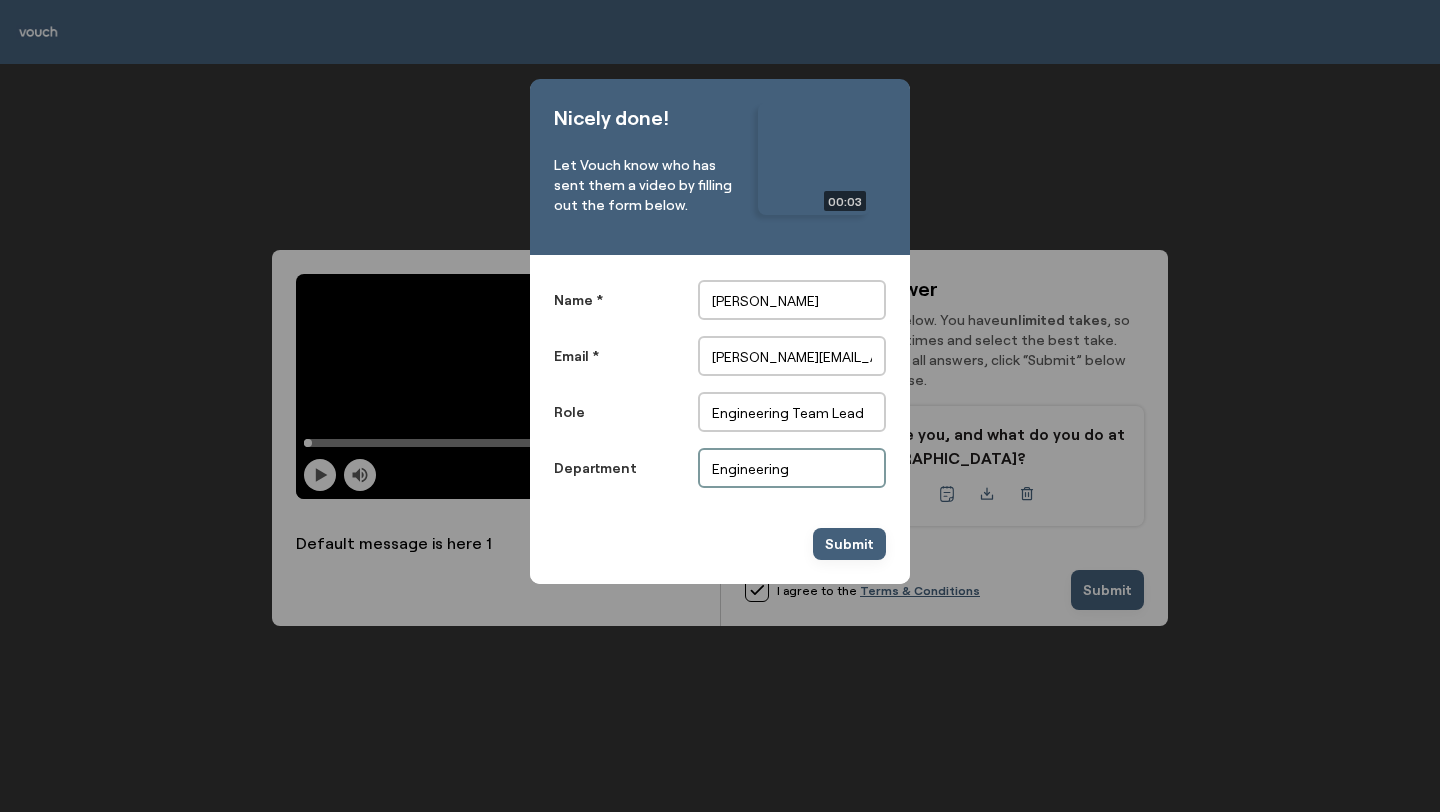 type on "Engineering" 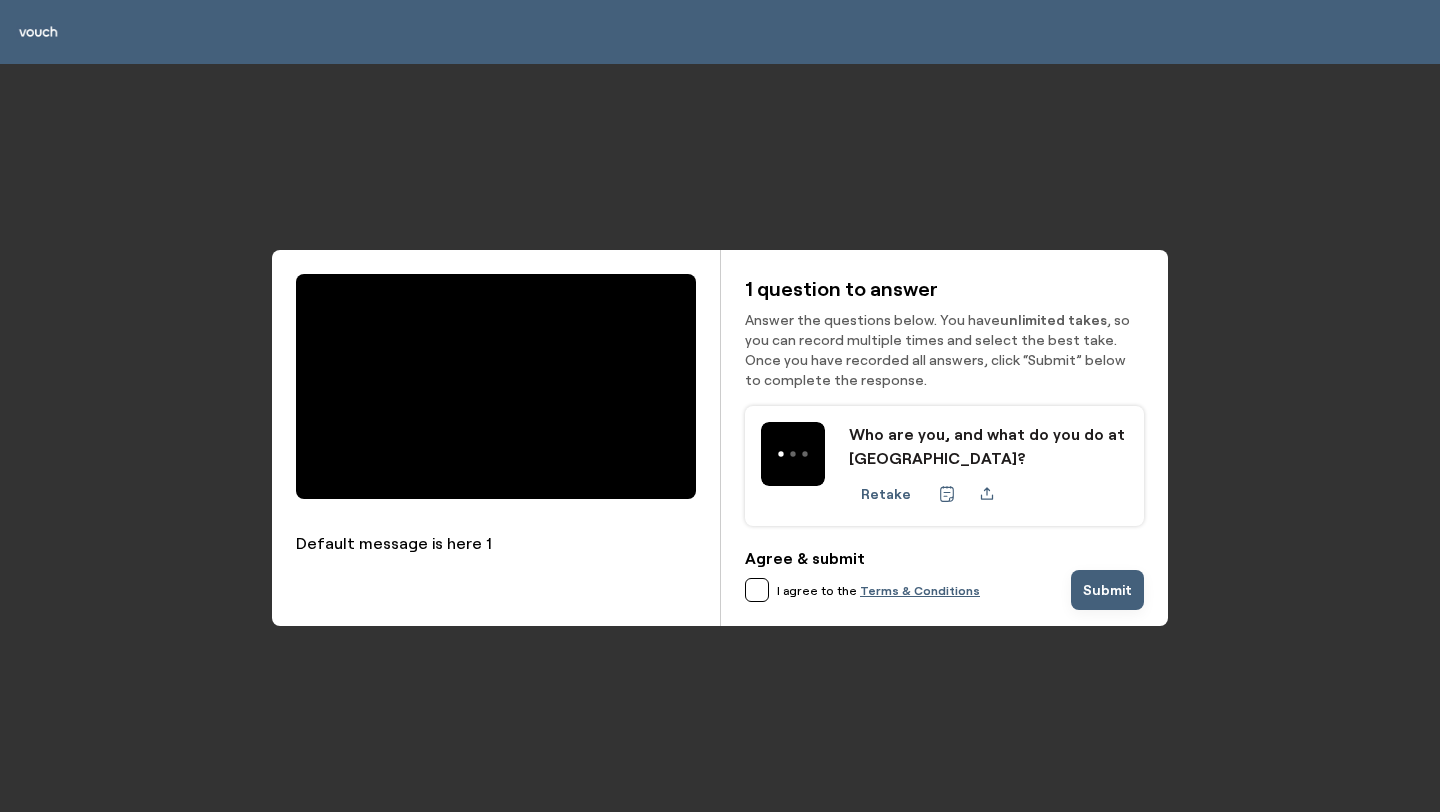 scroll, scrollTop: 0, scrollLeft: 0, axis: both 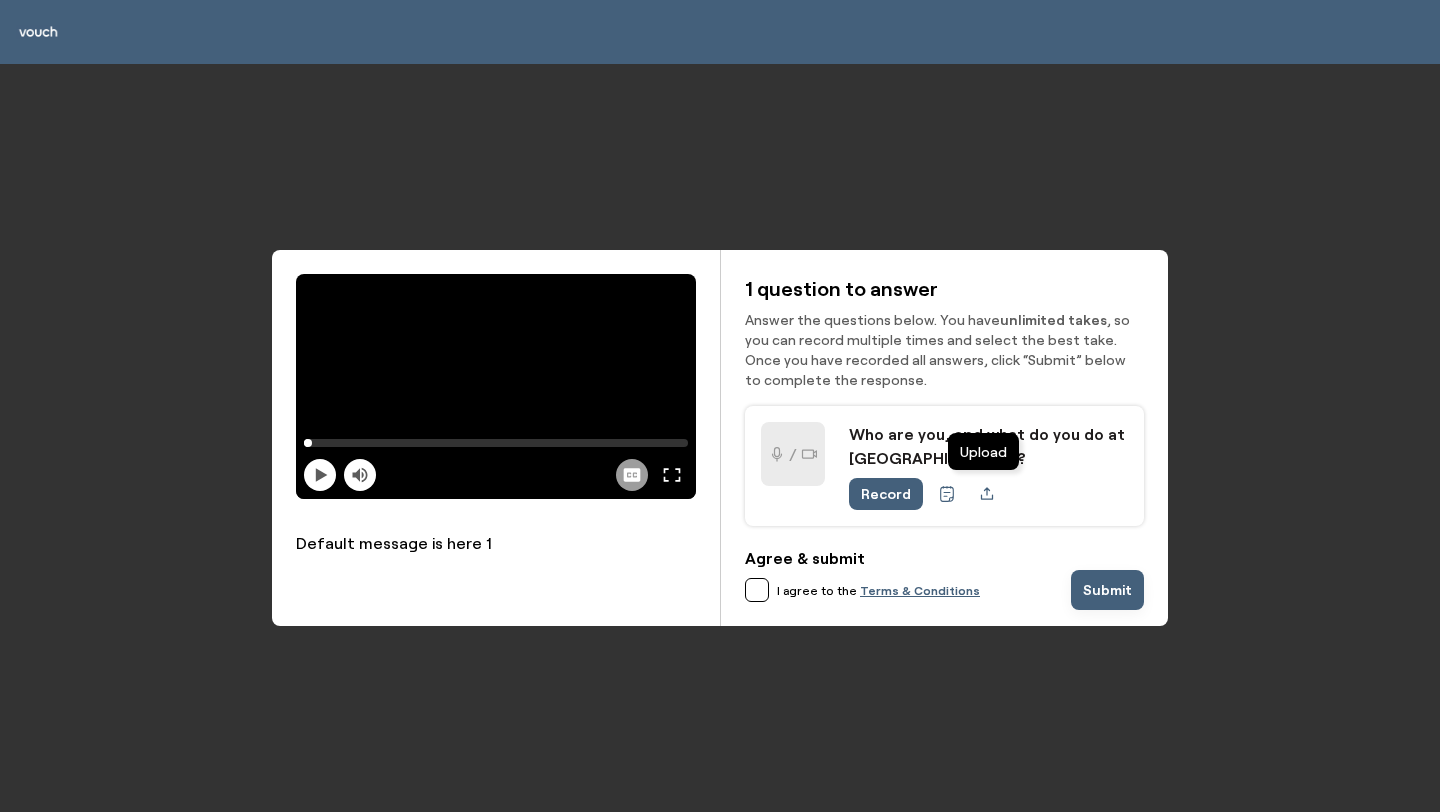 click 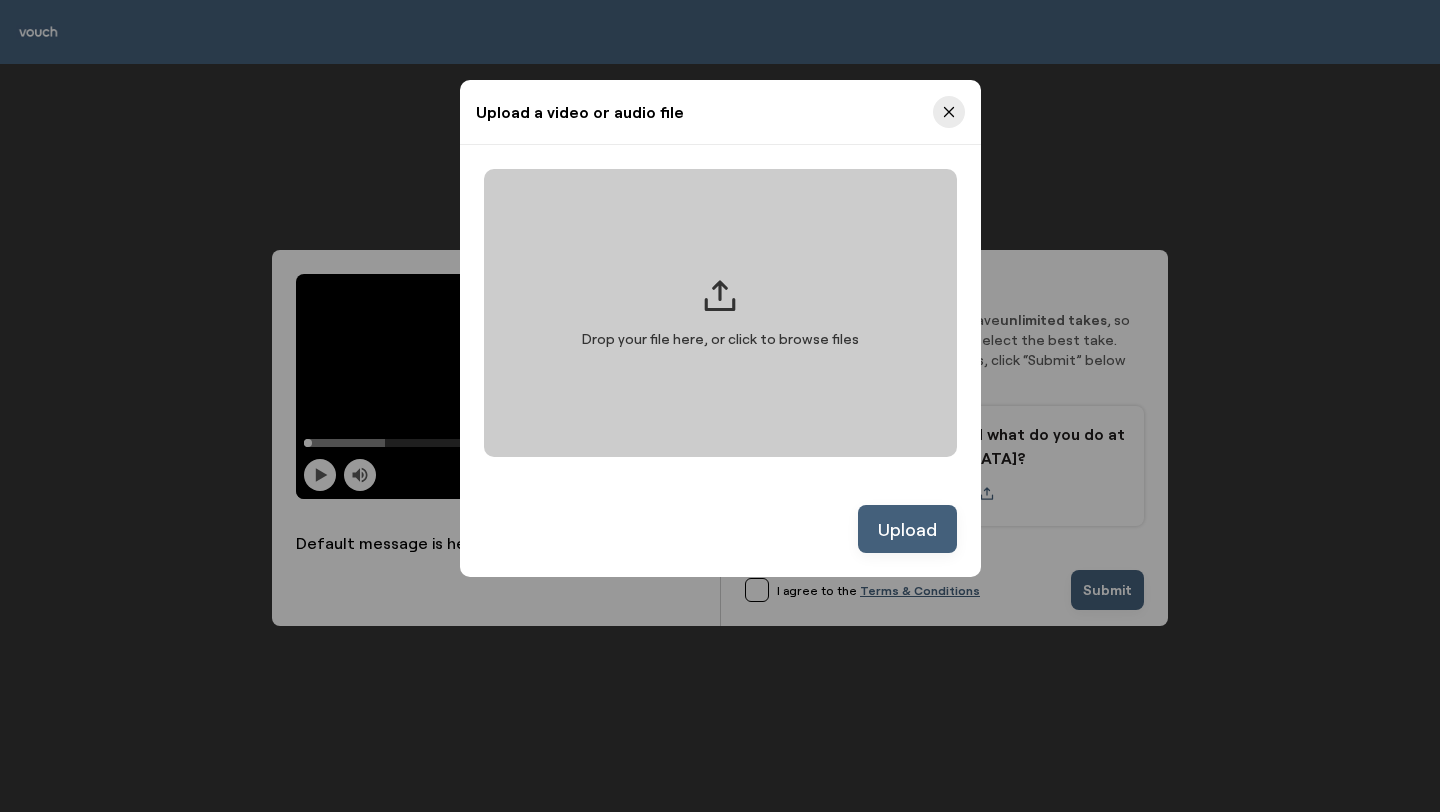 click on "Drop your file here, or click to browse files" at bounding box center (720, 313) 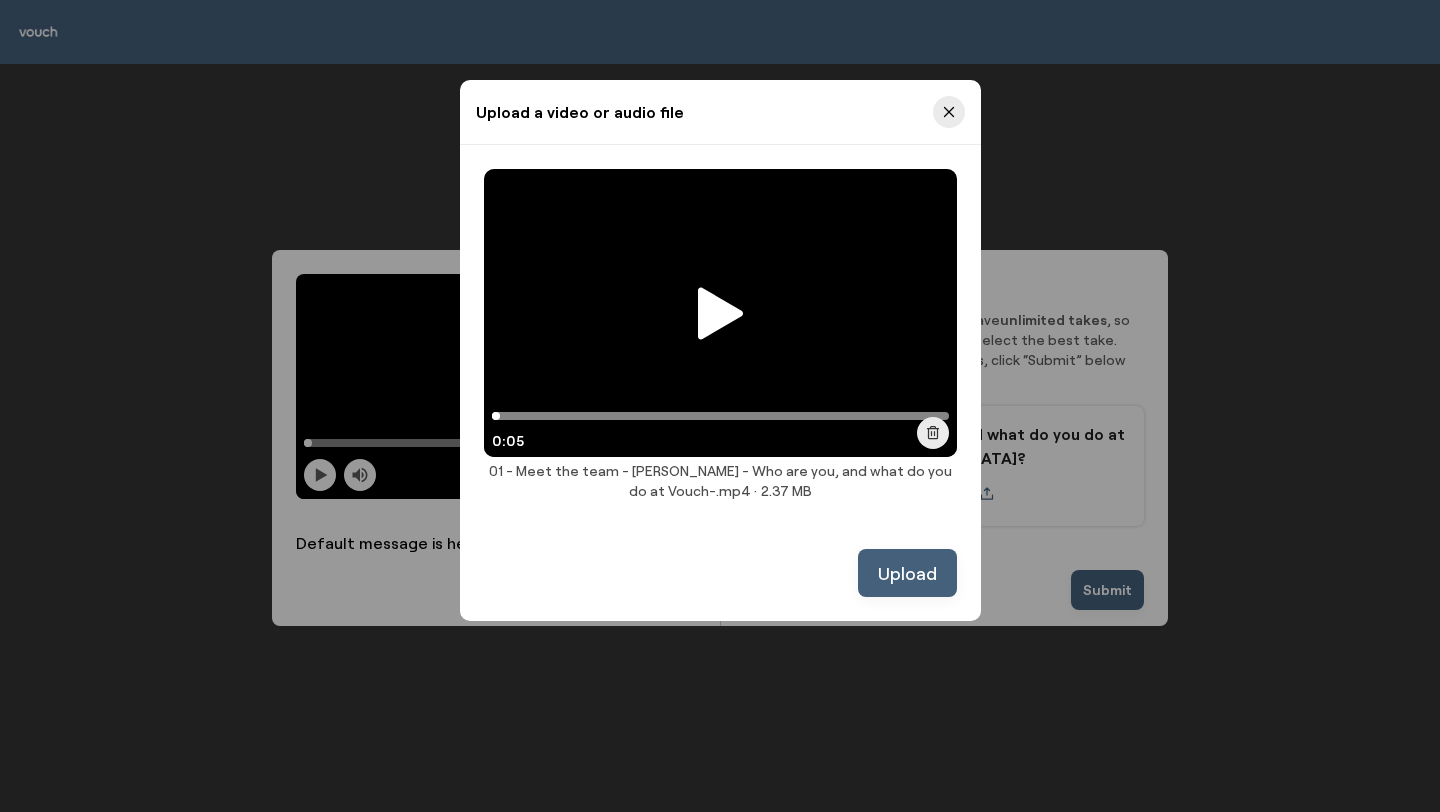 click on "Upload" at bounding box center (907, 573) 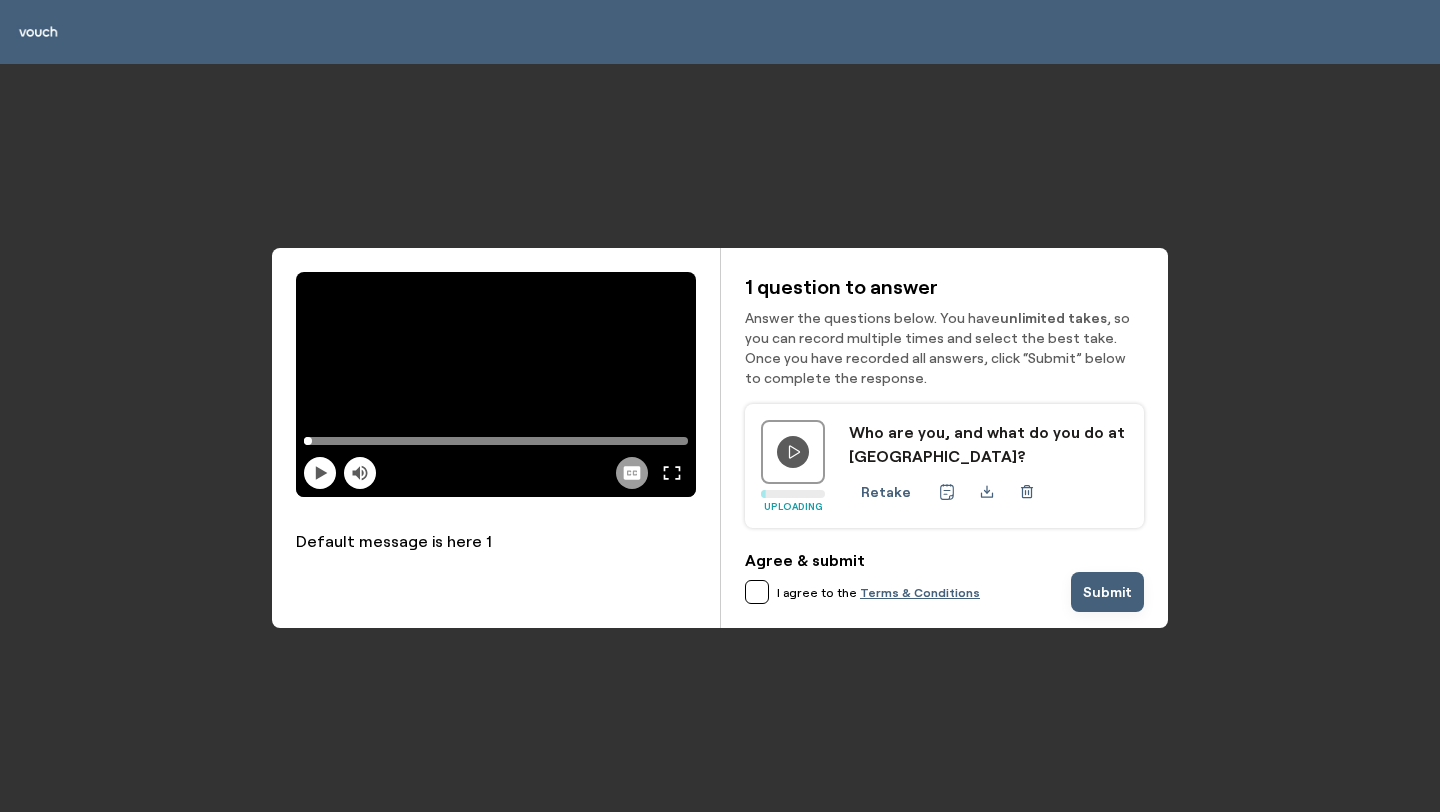click on "I agree to the" at bounding box center [817, 592] 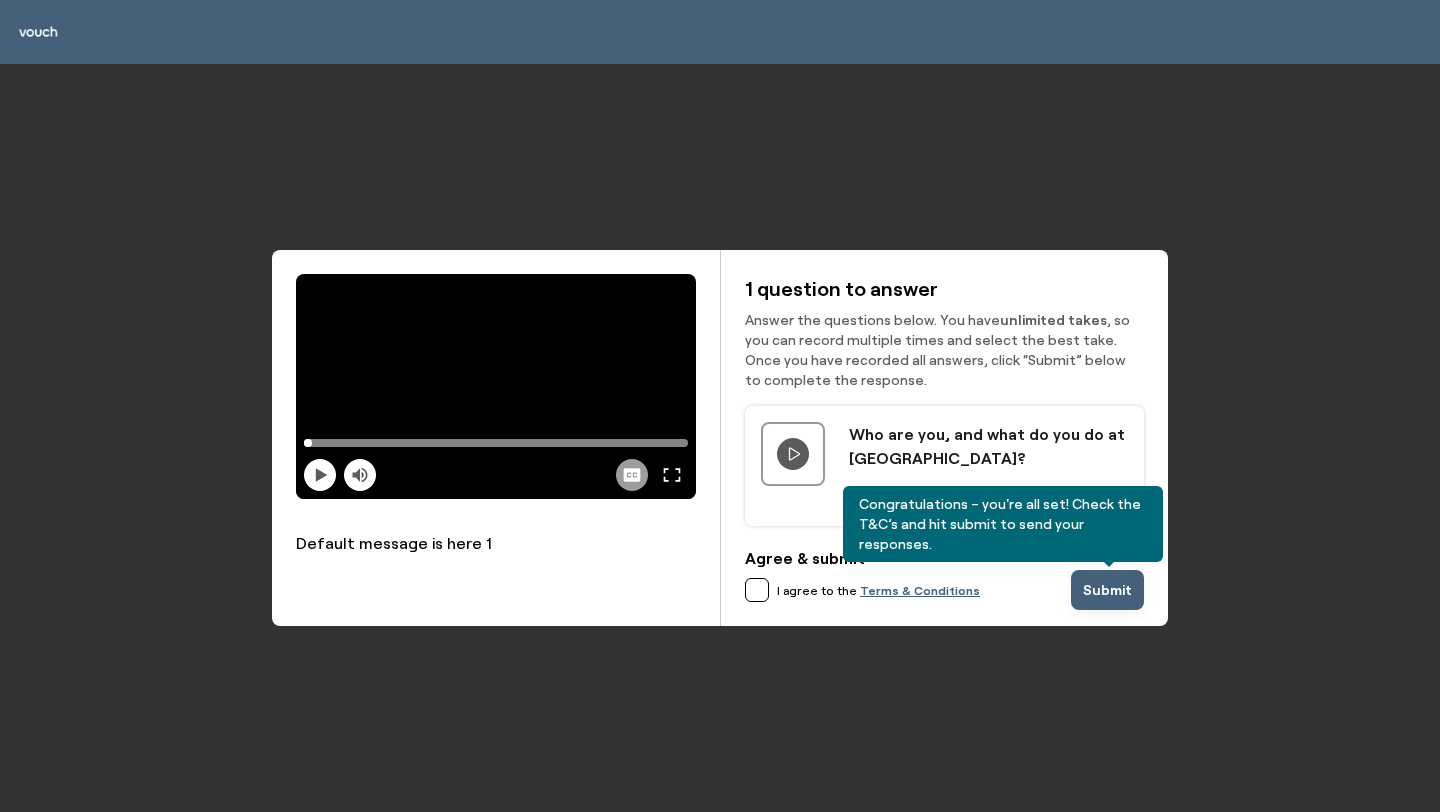 click at bounding box center [757, 590] 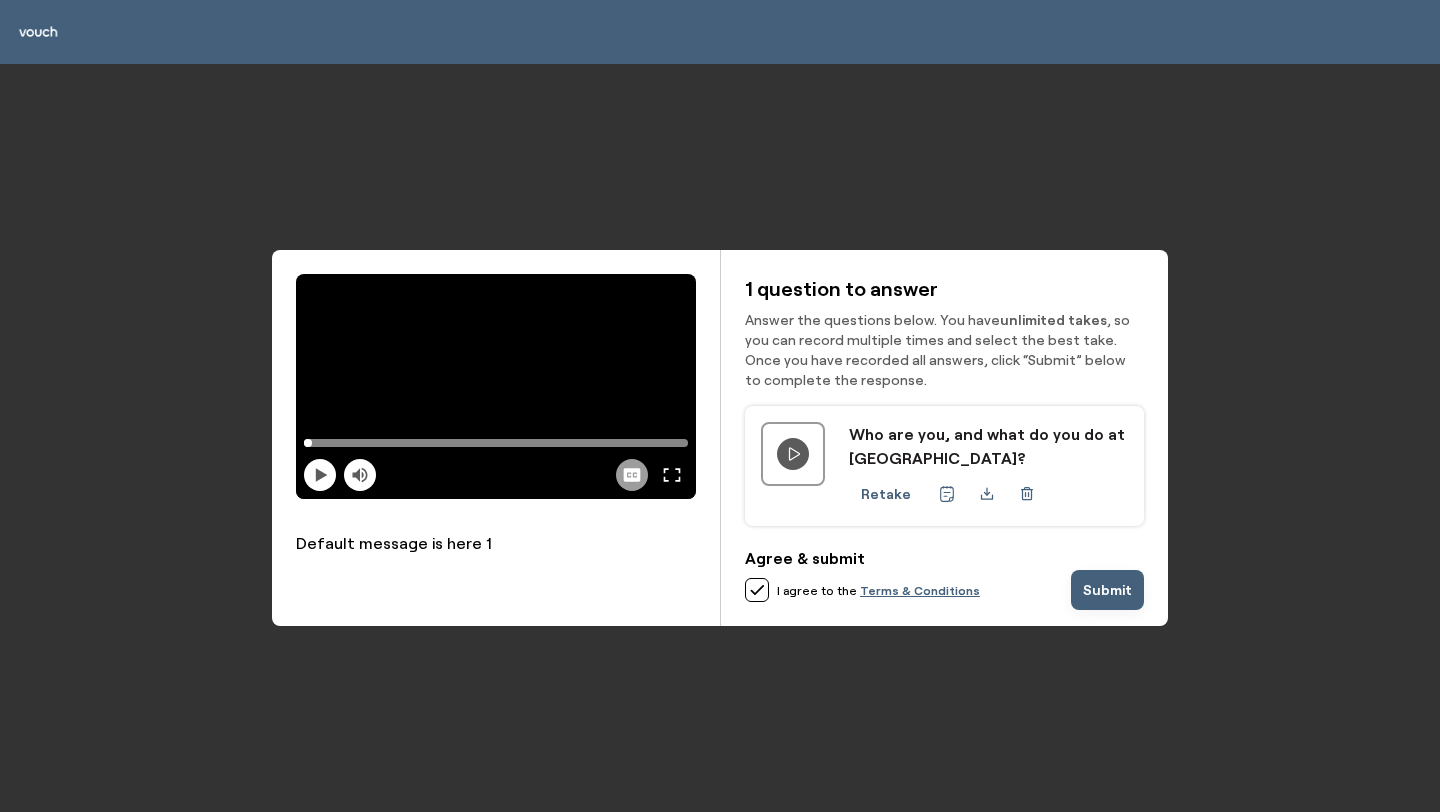 click on "I agree to the
Terms & Conditions" at bounding box center [908, 590] 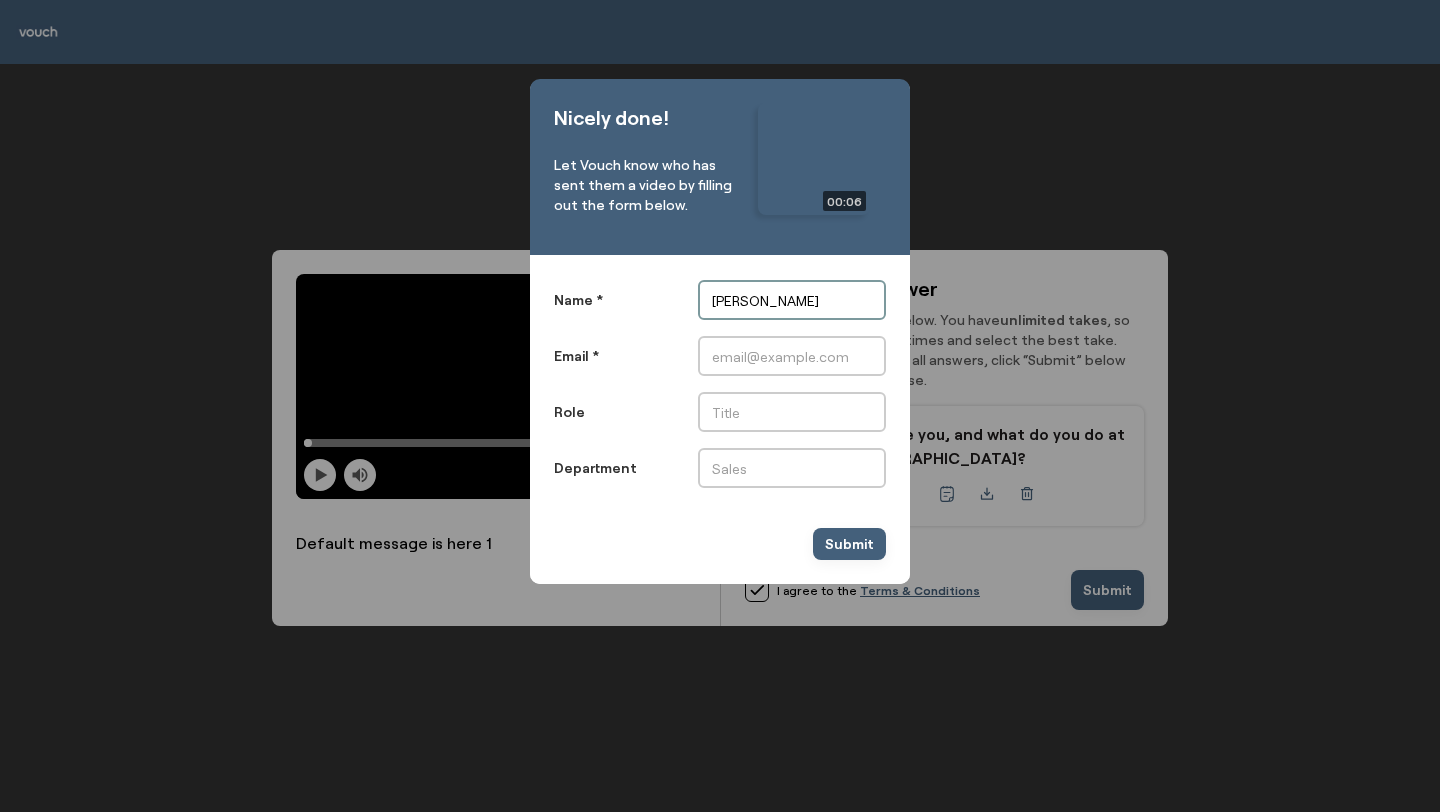 type on "Daniel Teale" 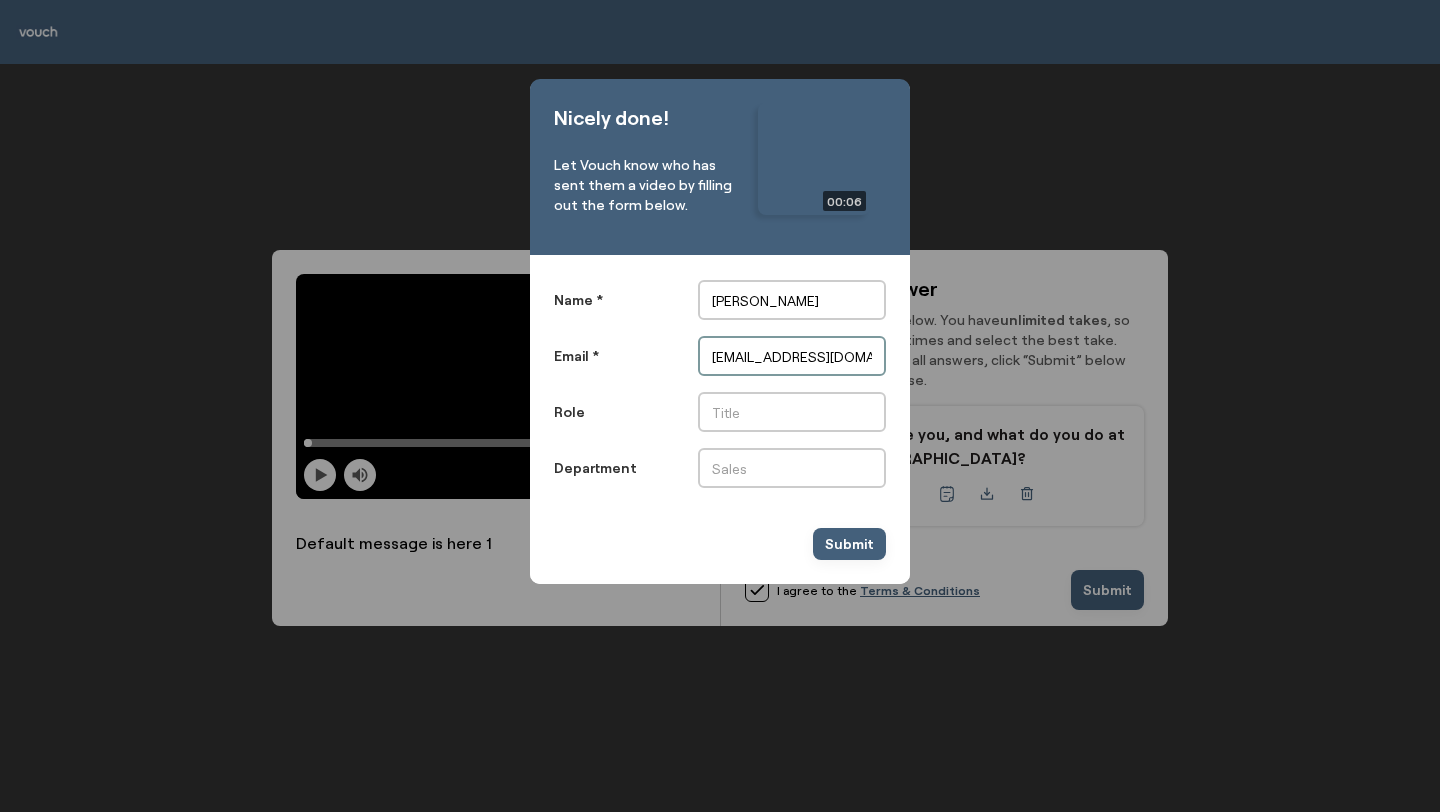 type on "dteale@vouchfor.com" 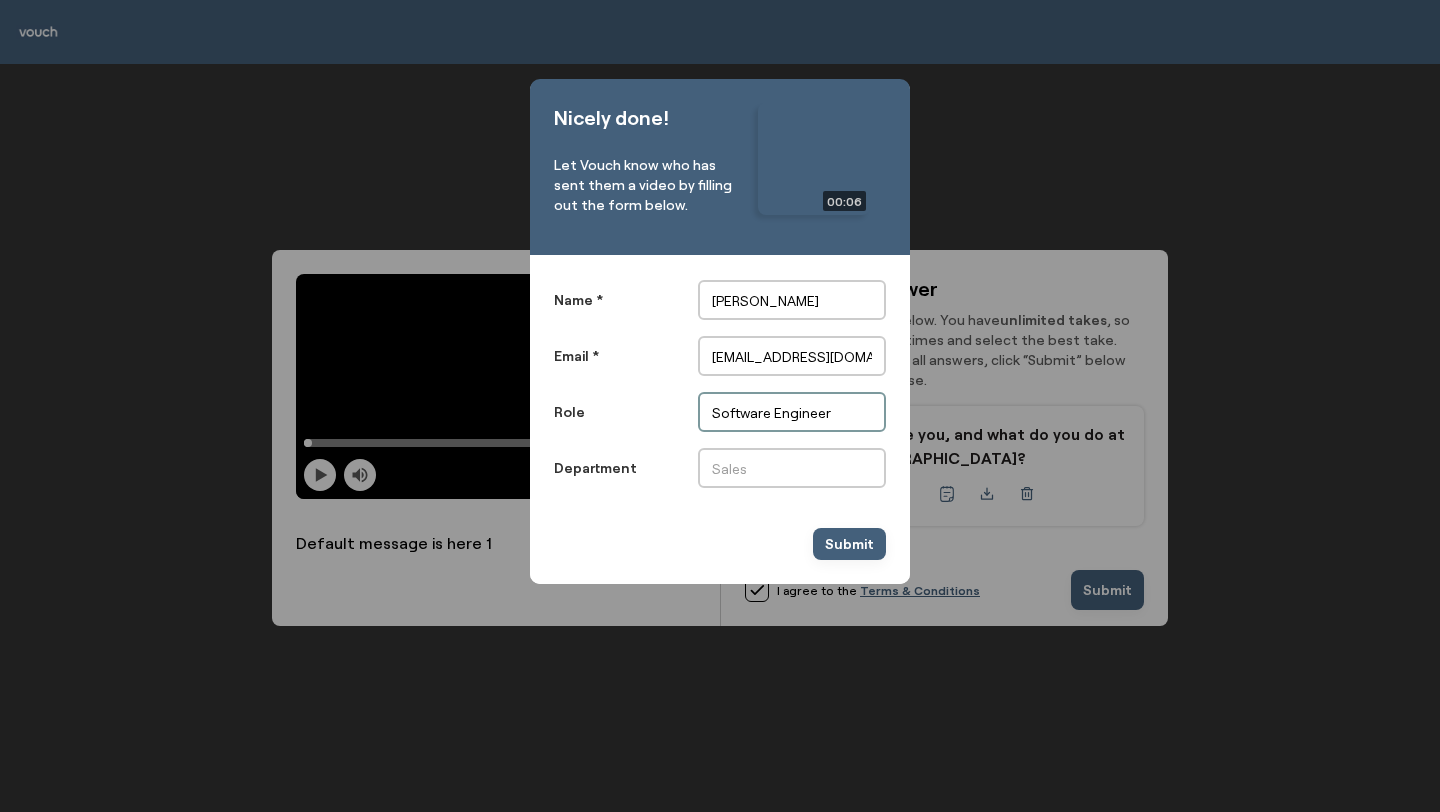 type on "Software Engineer" 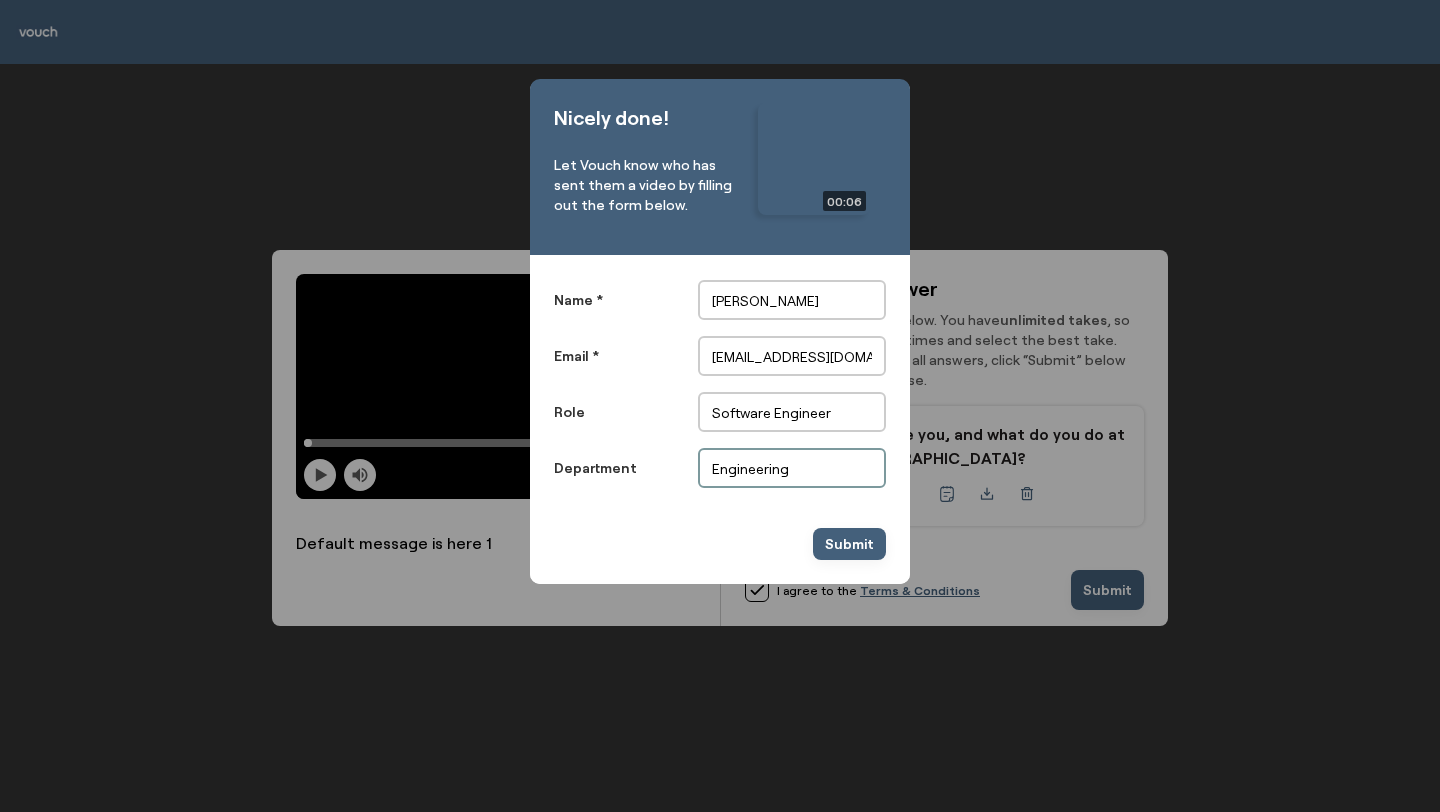 type on "Engineering" 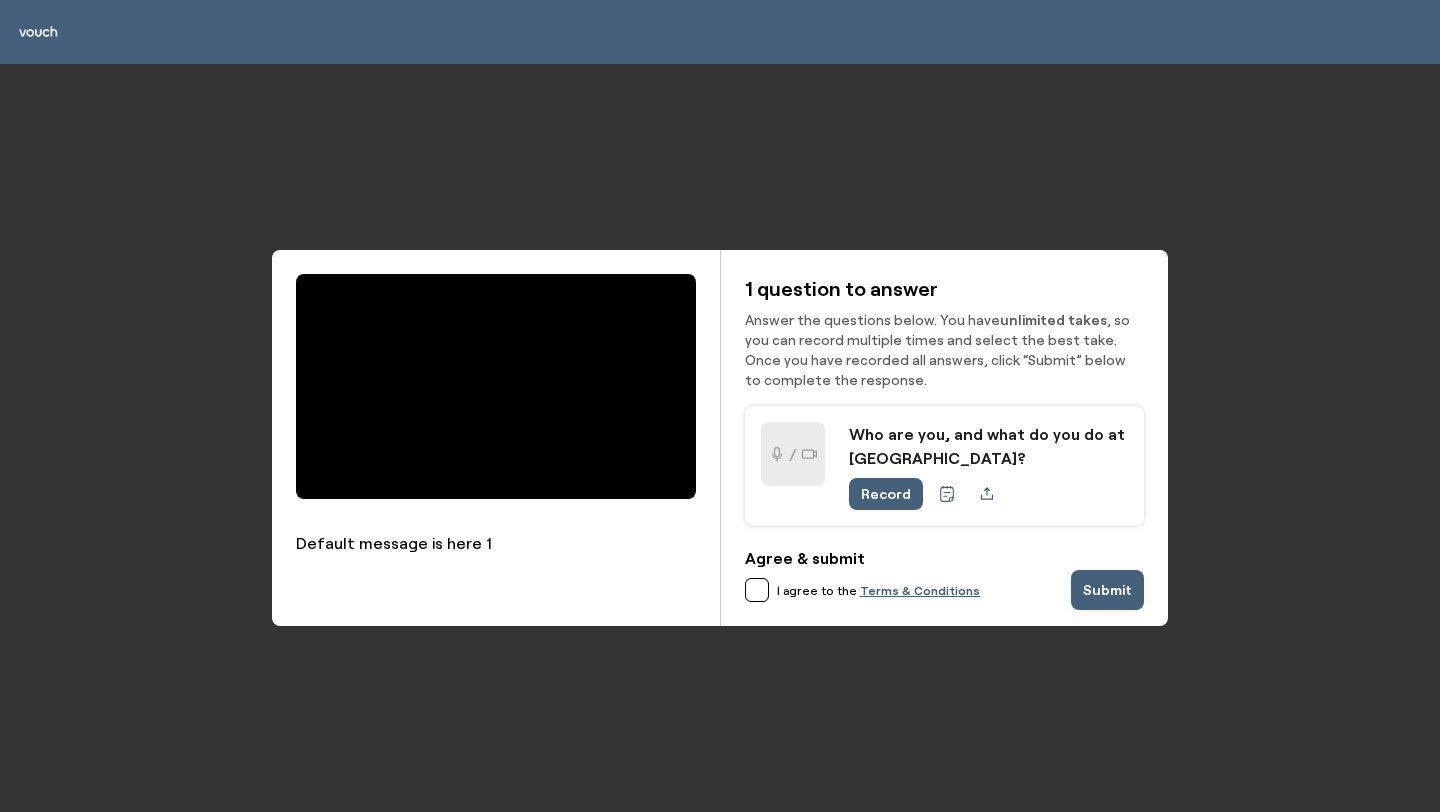 scroll, scrollTop: 0, scrollLeft: 0, axis: both 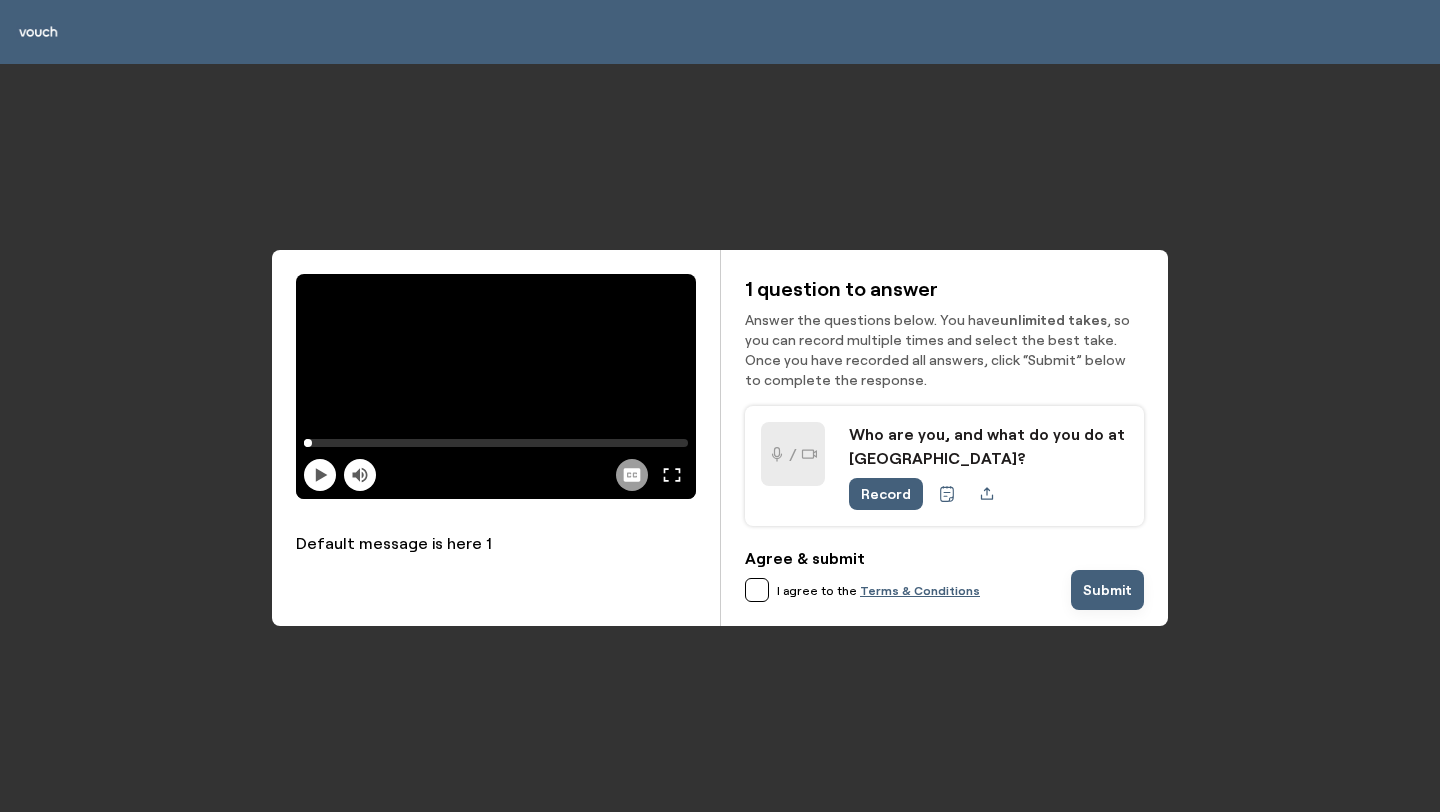 click at bounding box center [987, 494] 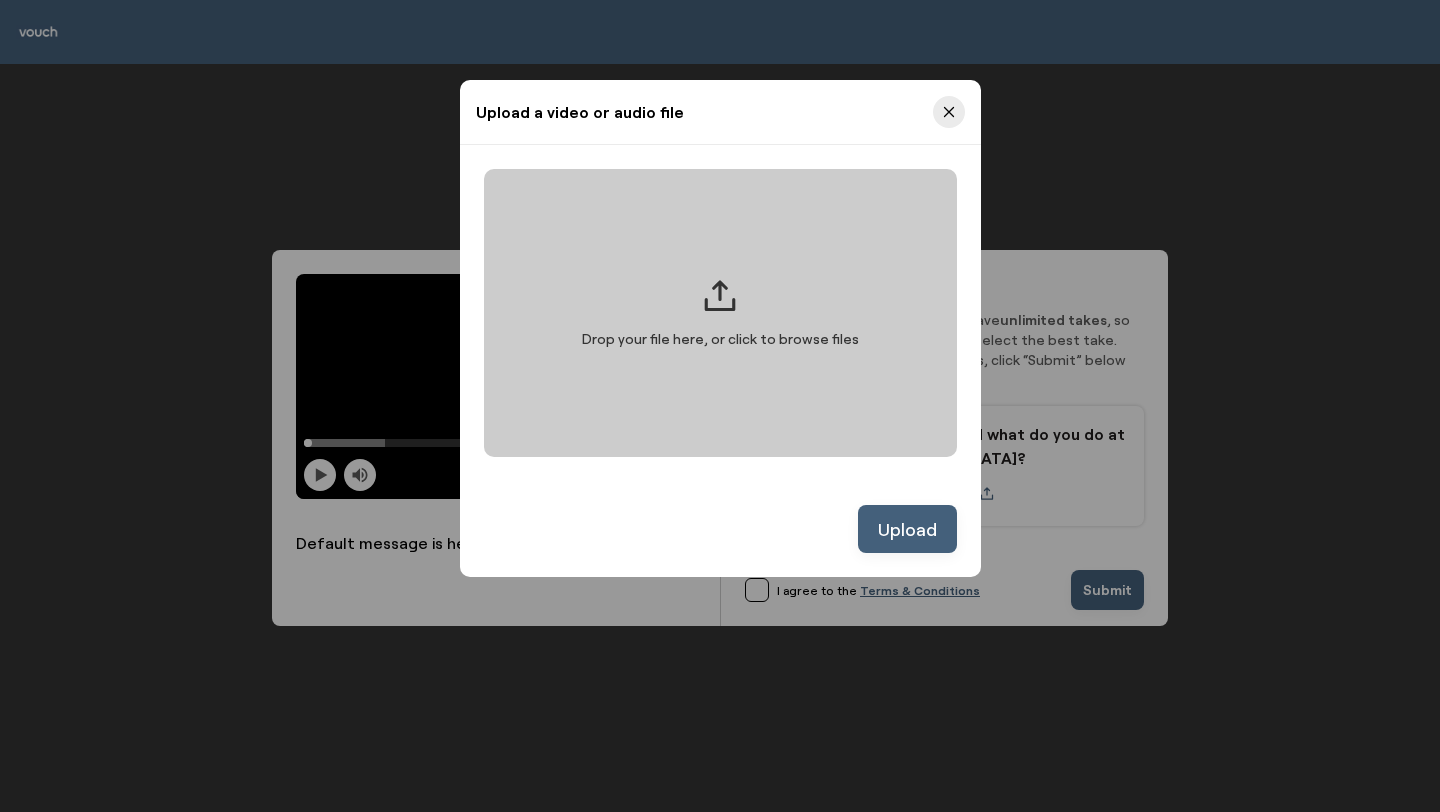 click on "Drop your file here, or click to browse files" at bounding box center [720, 313] 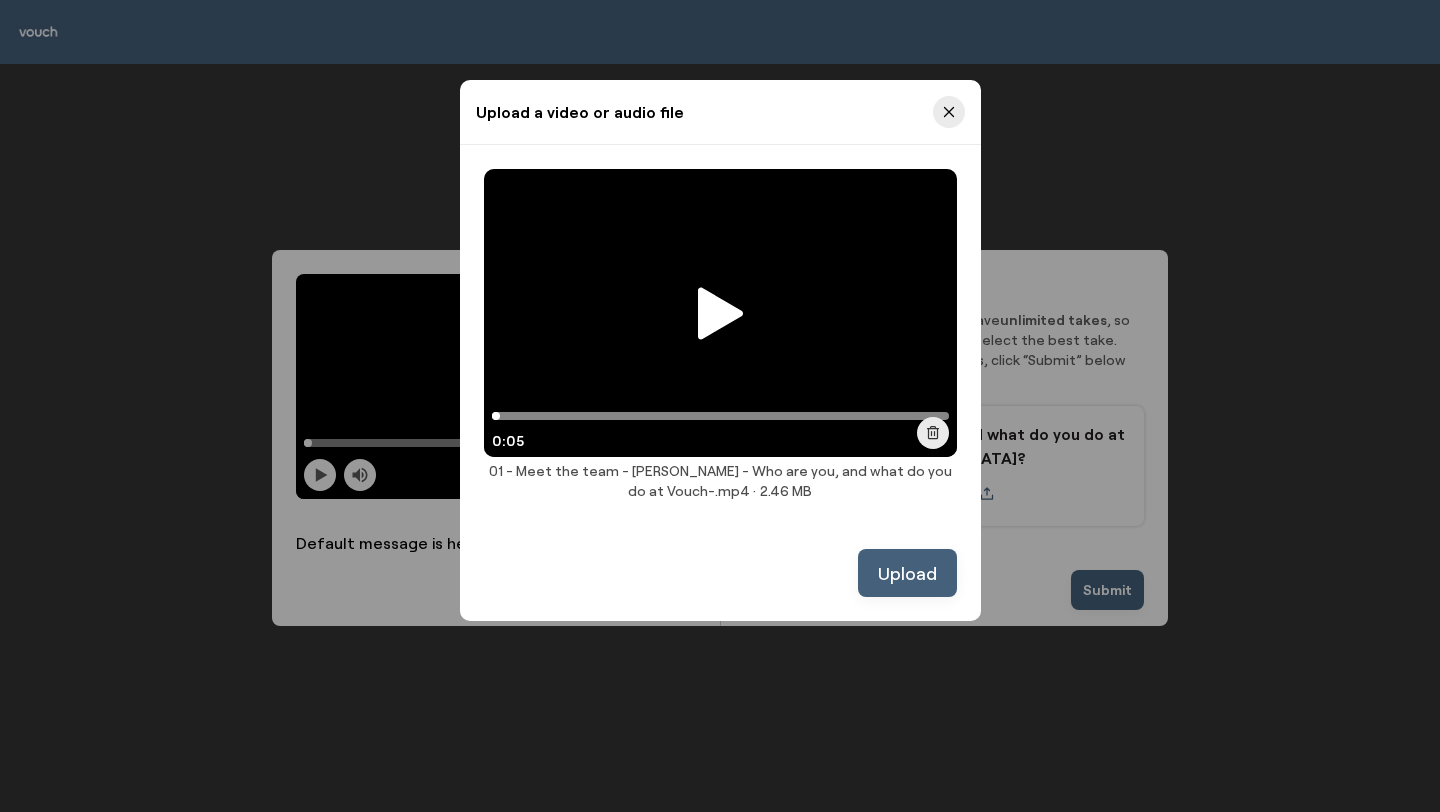 click on "Upload" at bounding box center (907, 573) 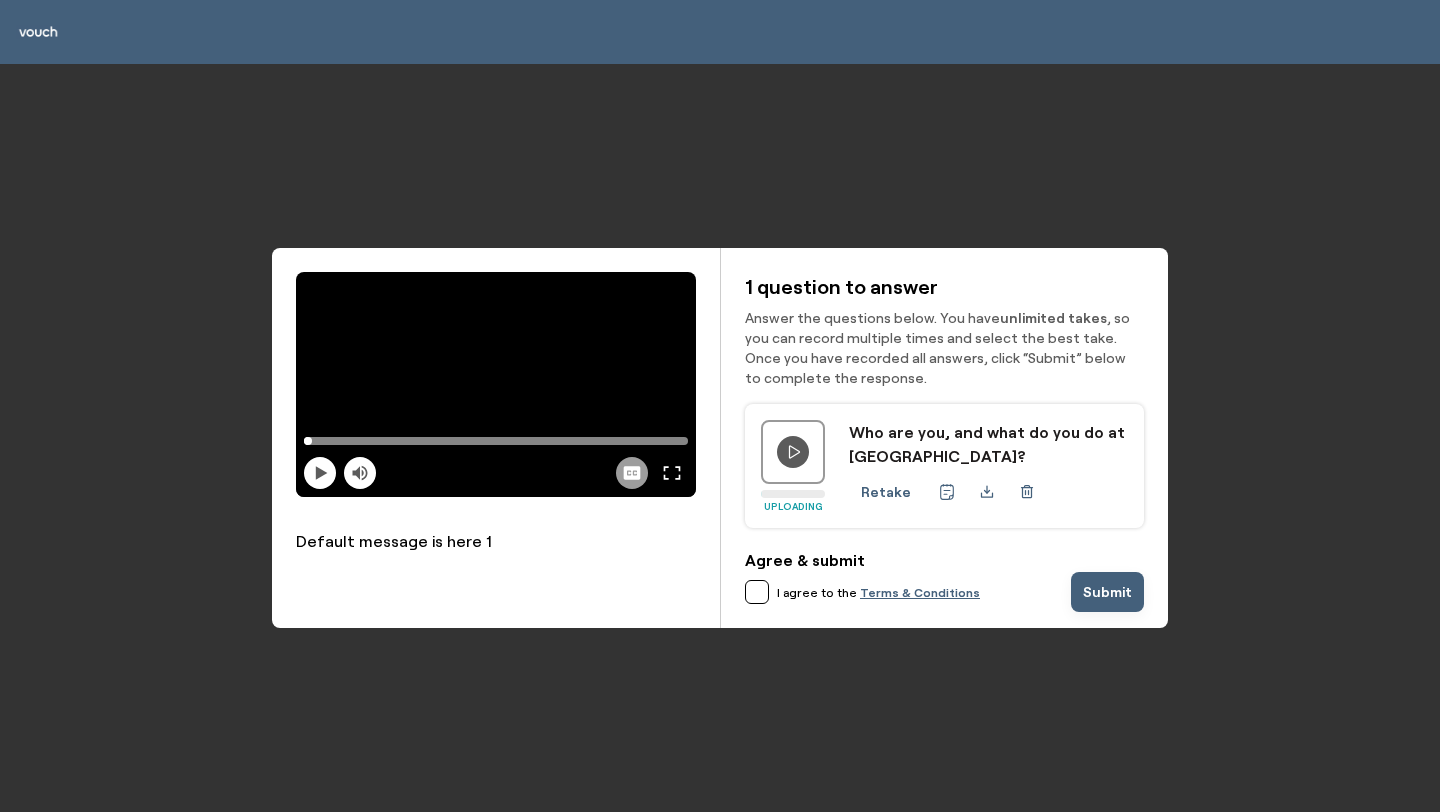 click on "I agree to the
Terms & Conditions" at bounding box center [908, 592] 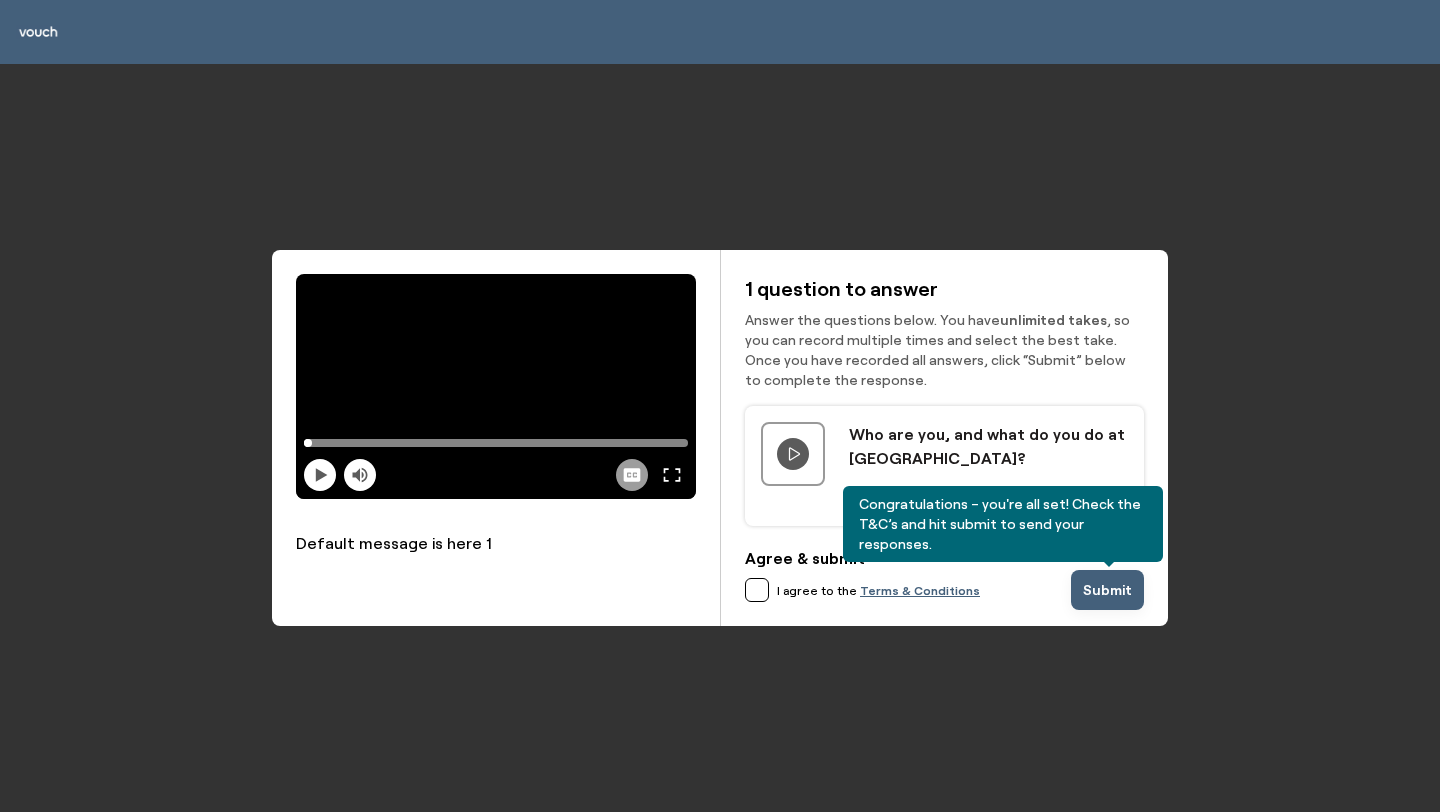 click at bounding box center [757, 590] 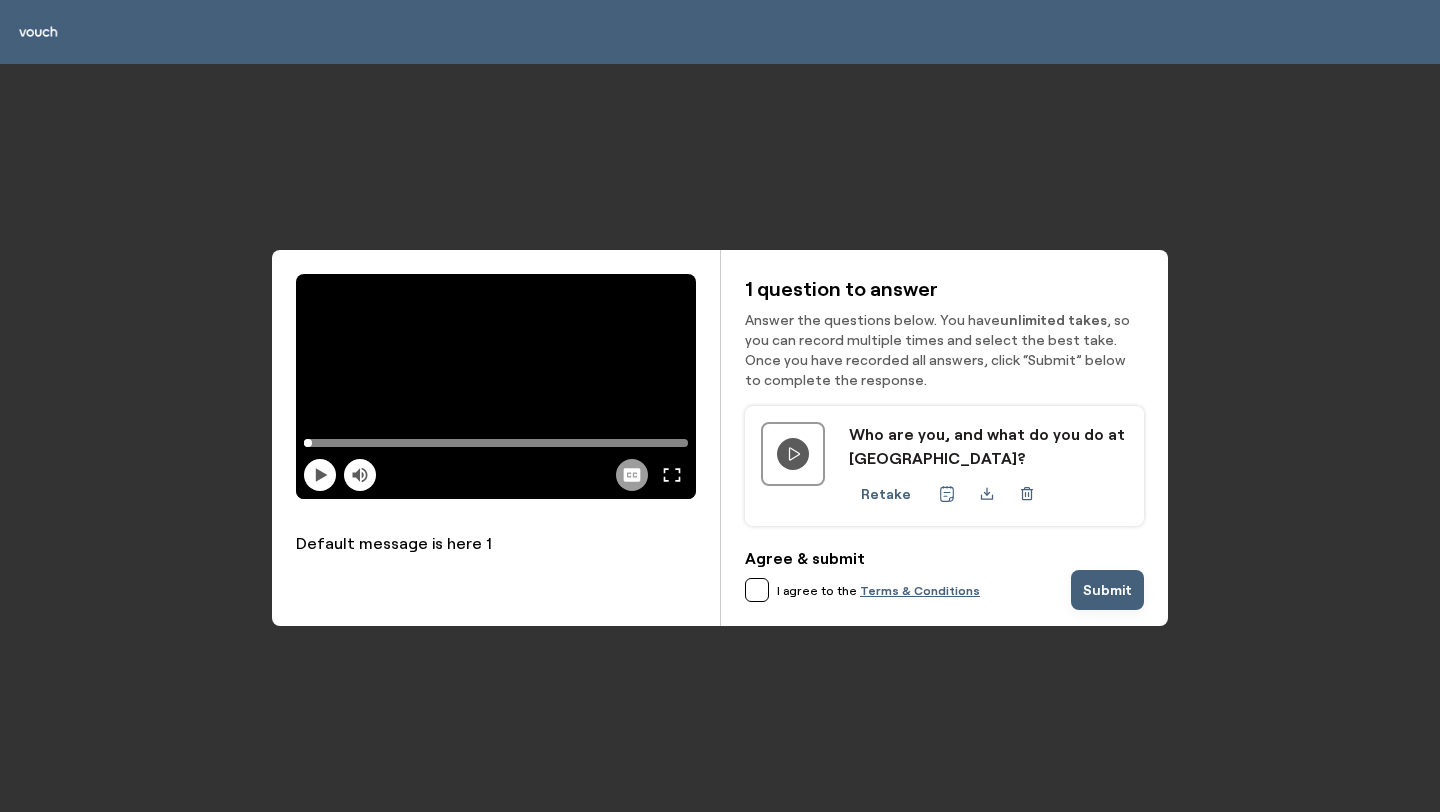 click at bounding box center [757, 590] 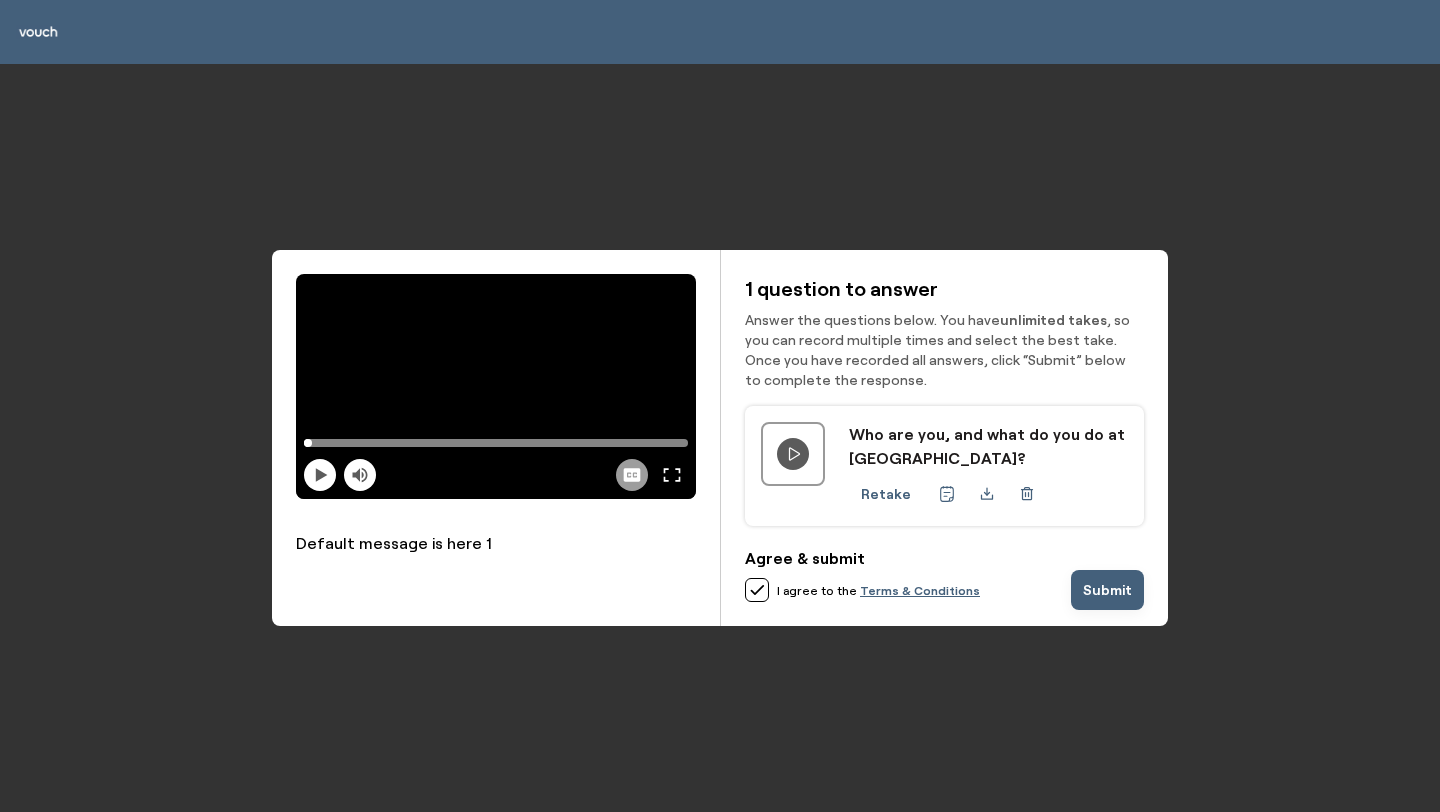 click on "Submit" at bounding box center (1107, 590) 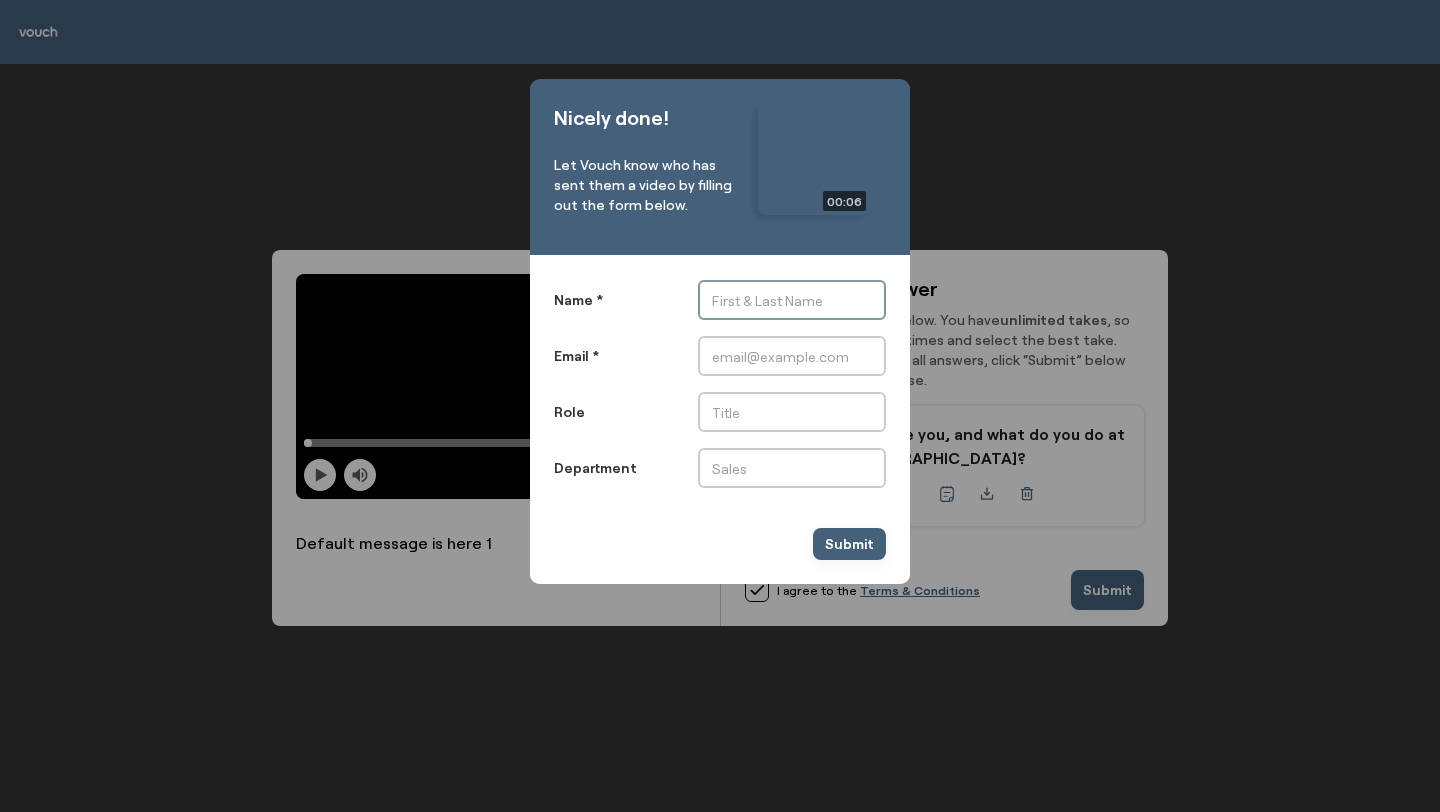 click on "Name *" at bounding box center (792, 300) 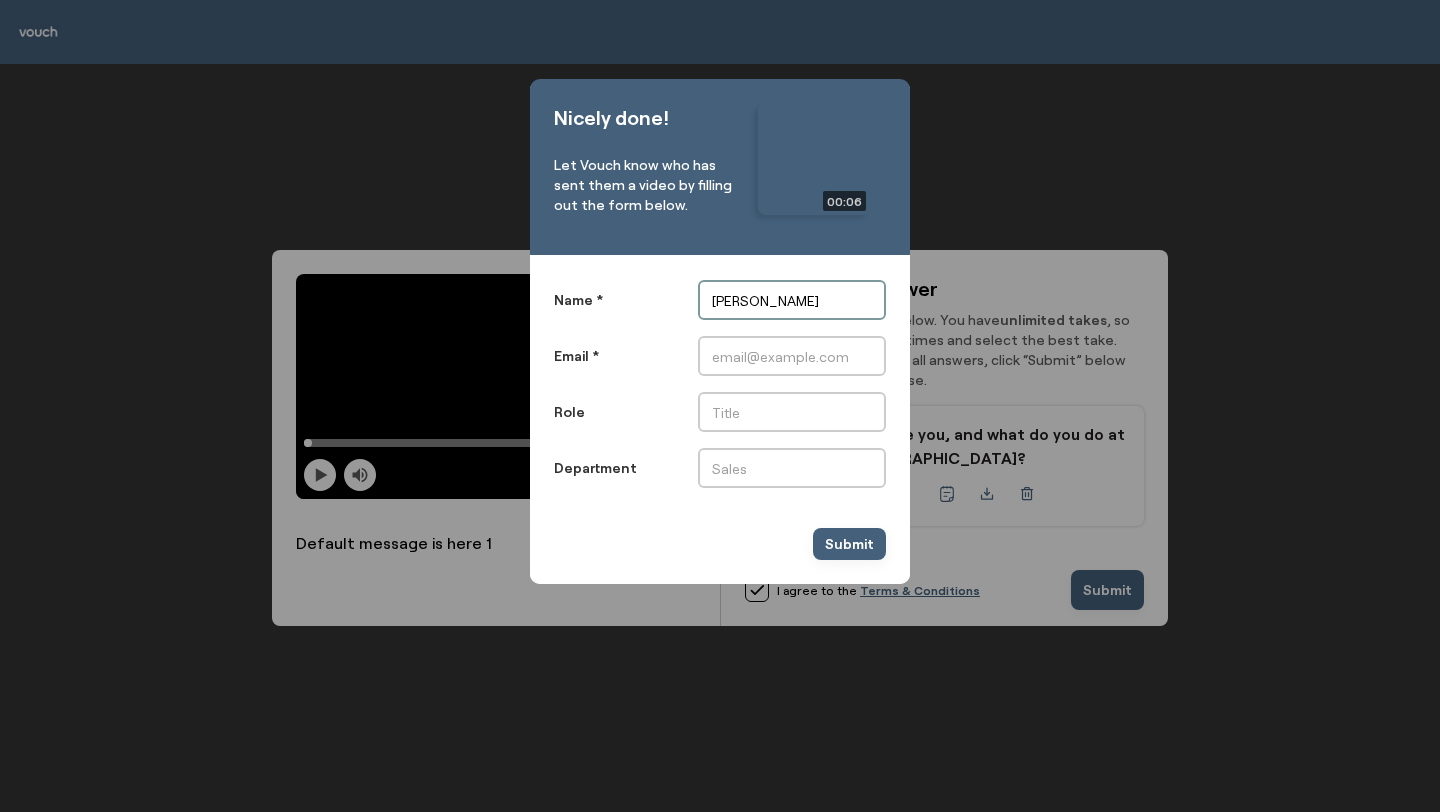 type on "David Stirk" 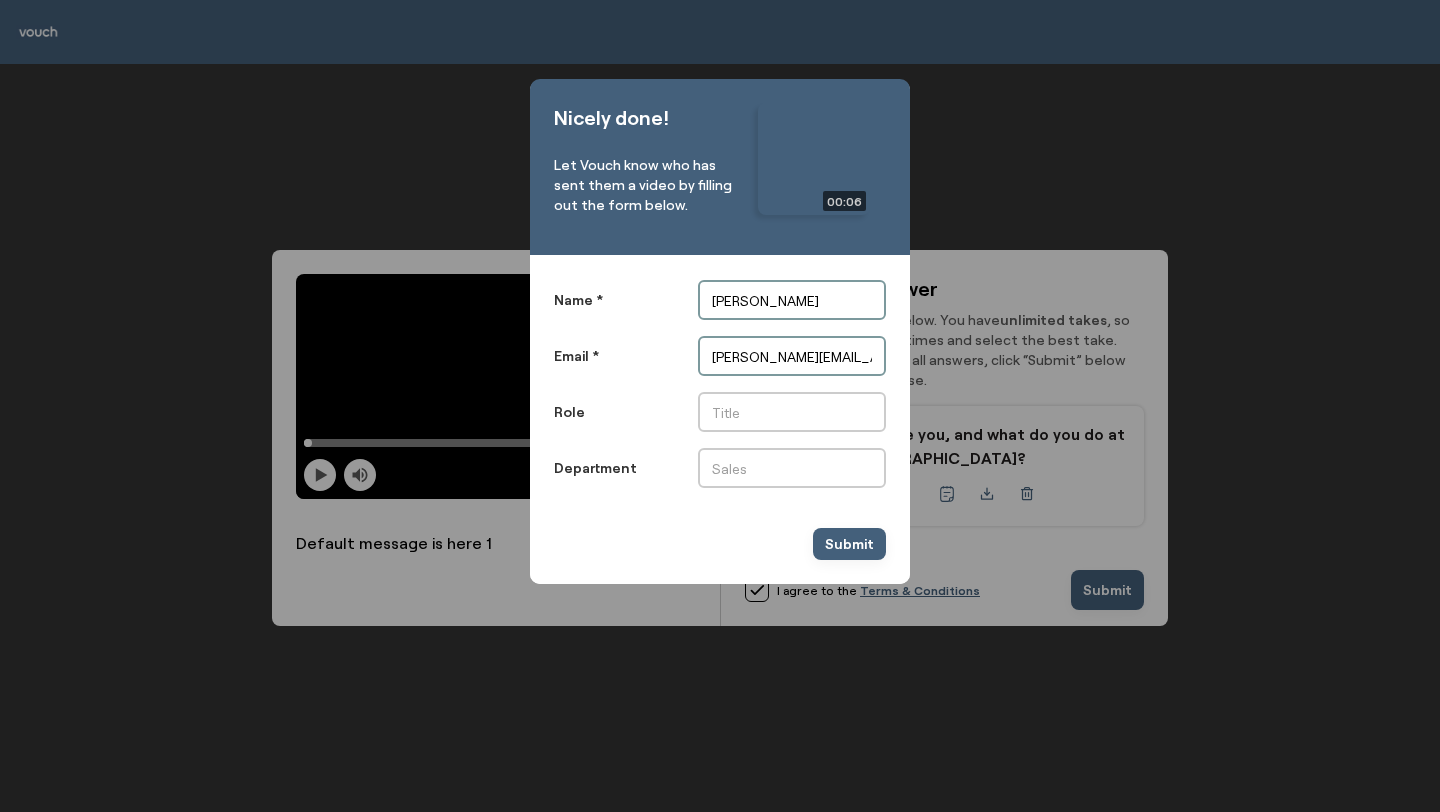 type on "david@vouchfor.com" 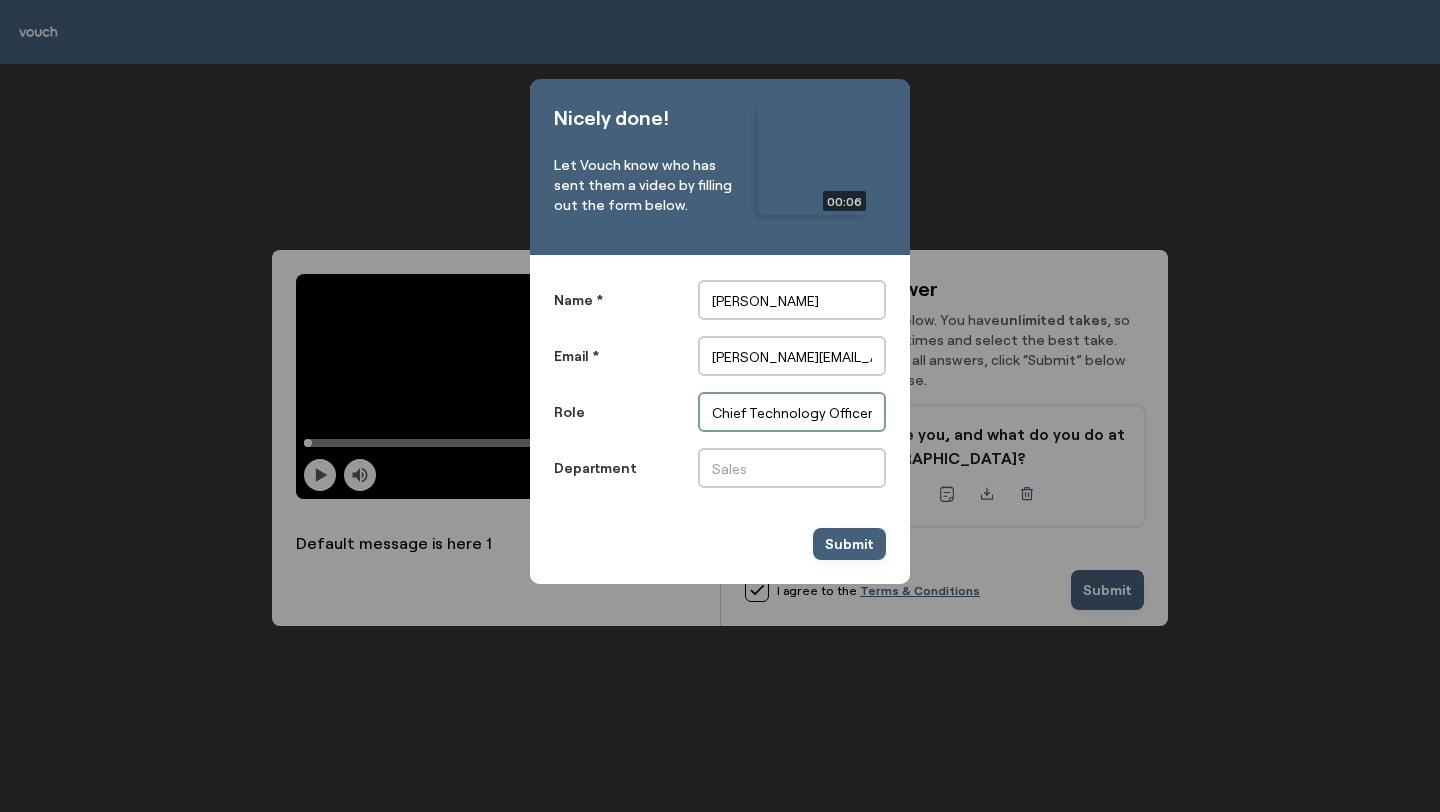 type on "Chief Technology Officer" 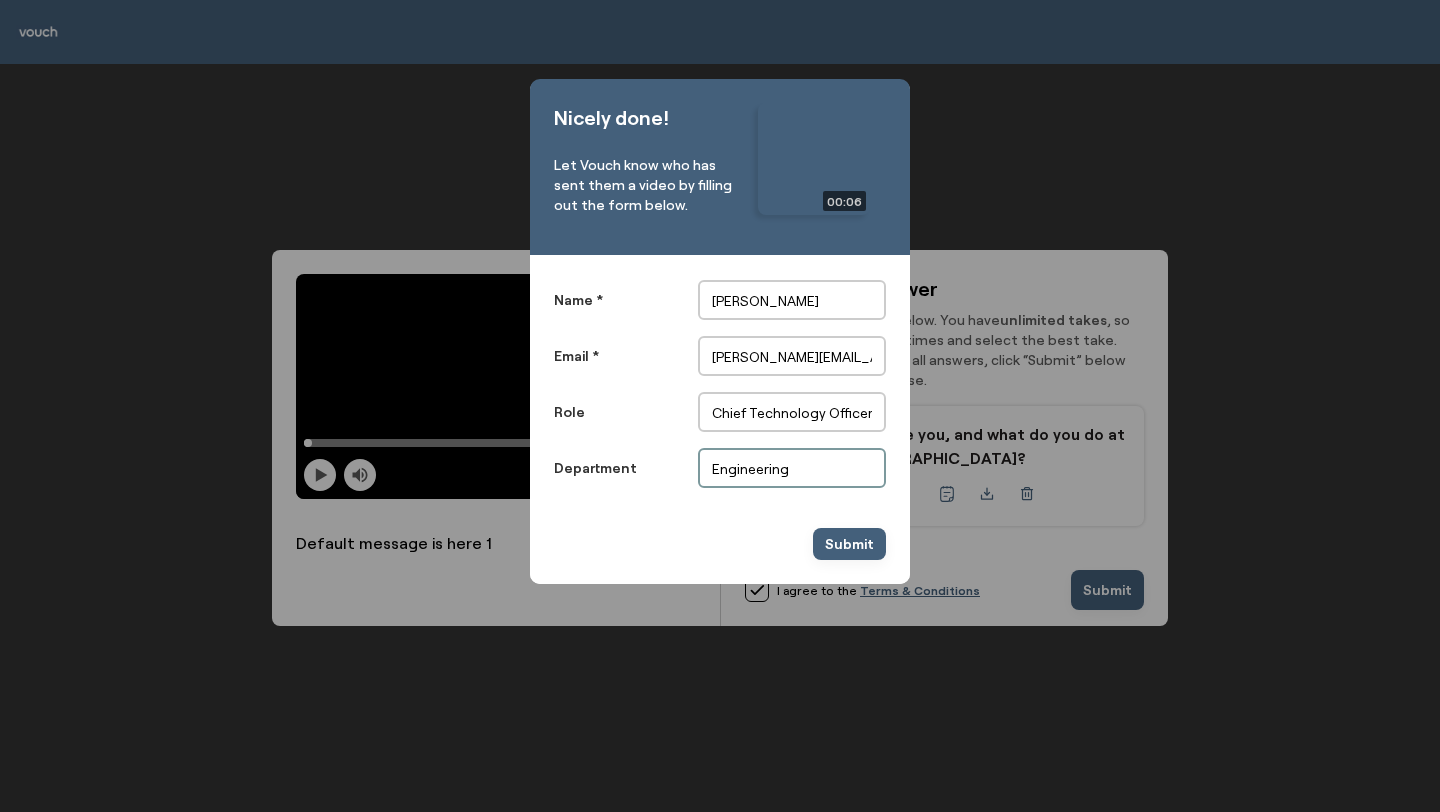 type on "Engineering" 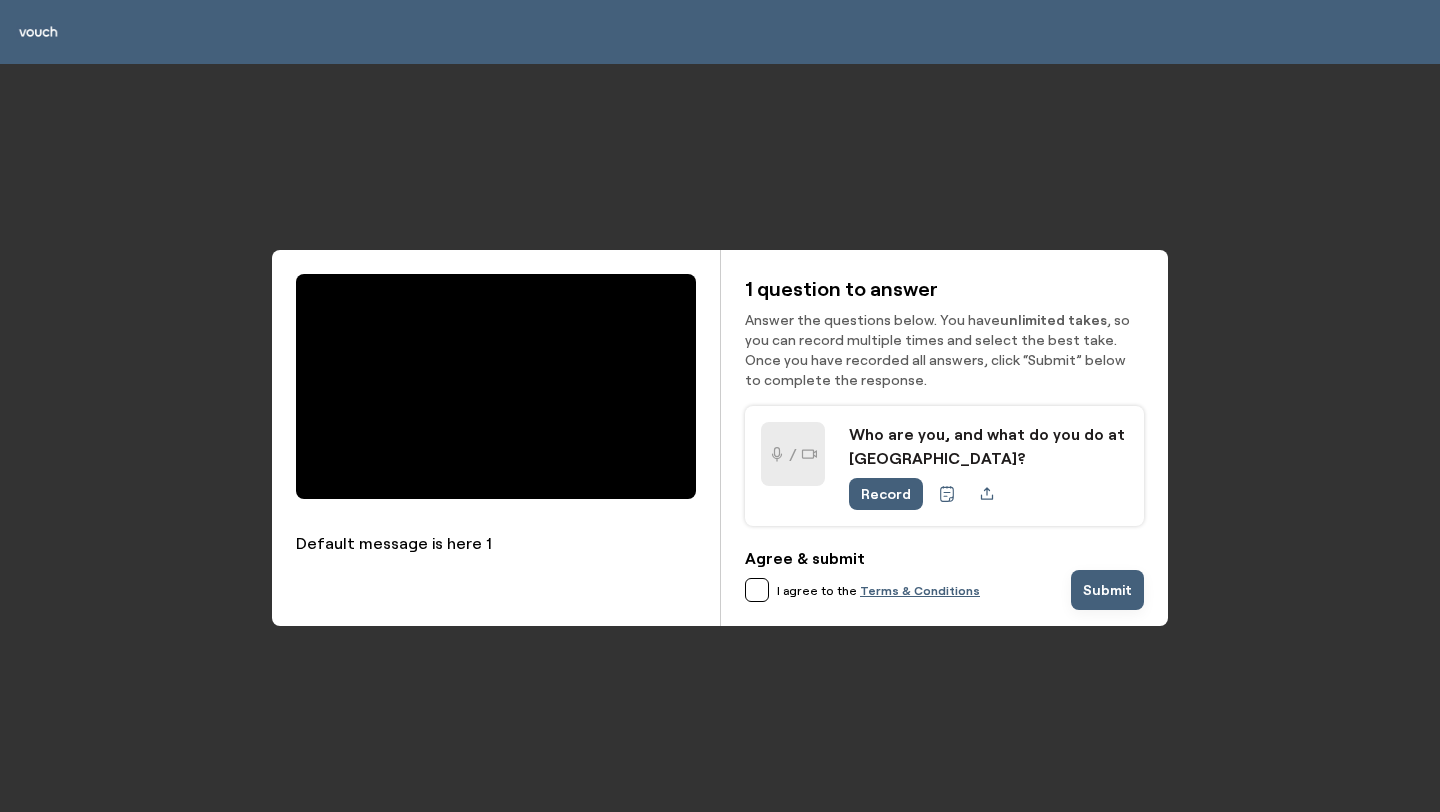 scroll, scrollTop: 0, scrollLeft: 0, axis: both 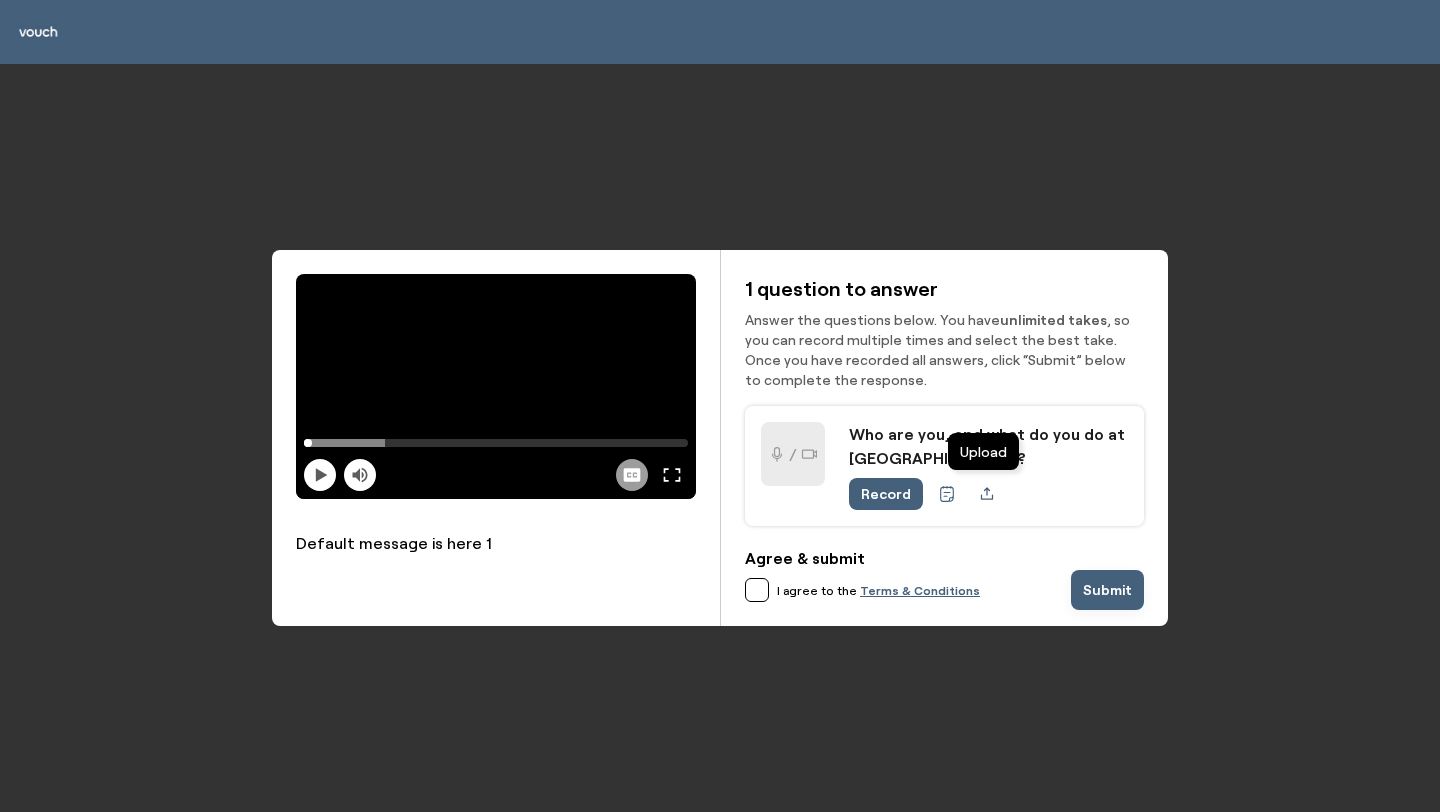click 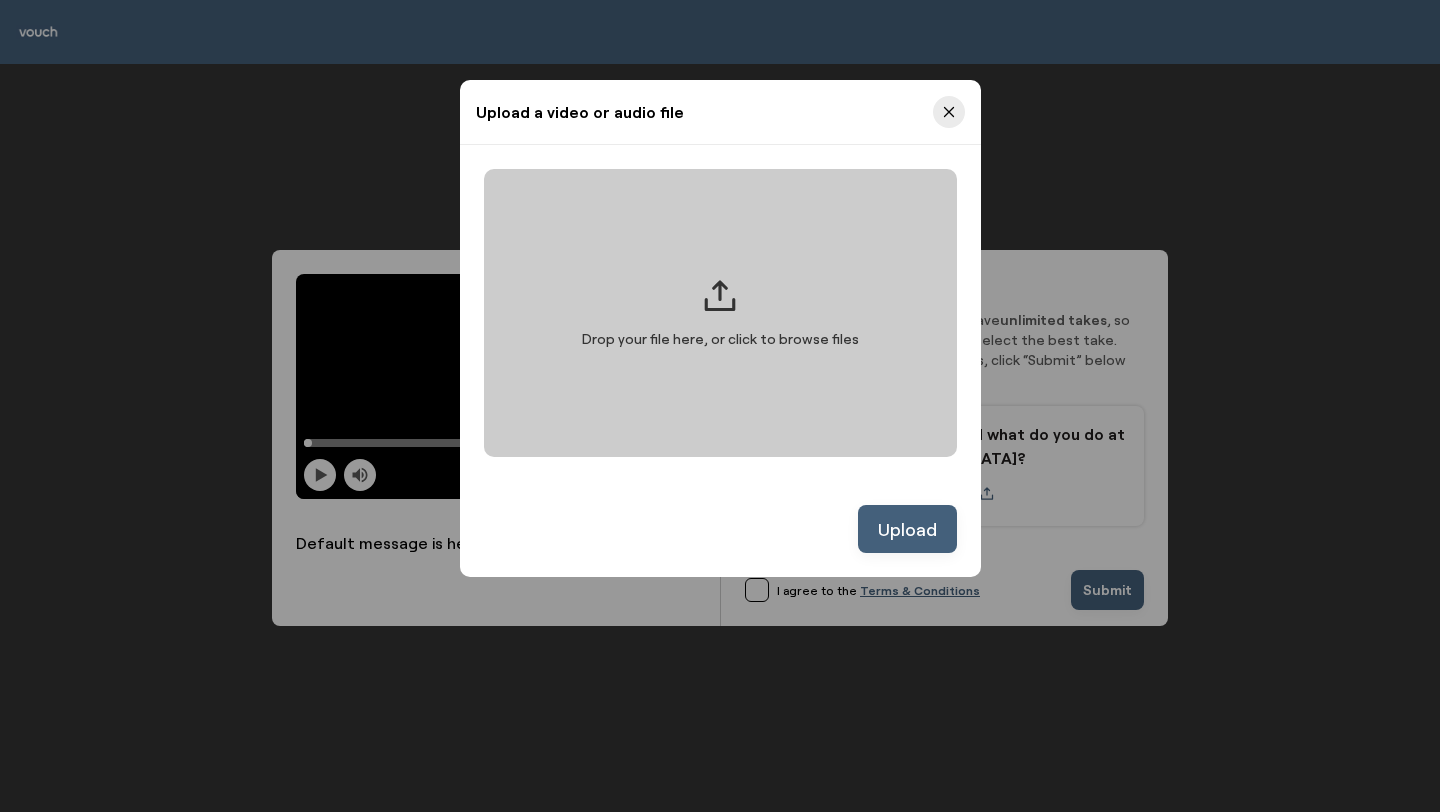click on "Drop your file here, or click to browse files" at bounding box center (720, 313) 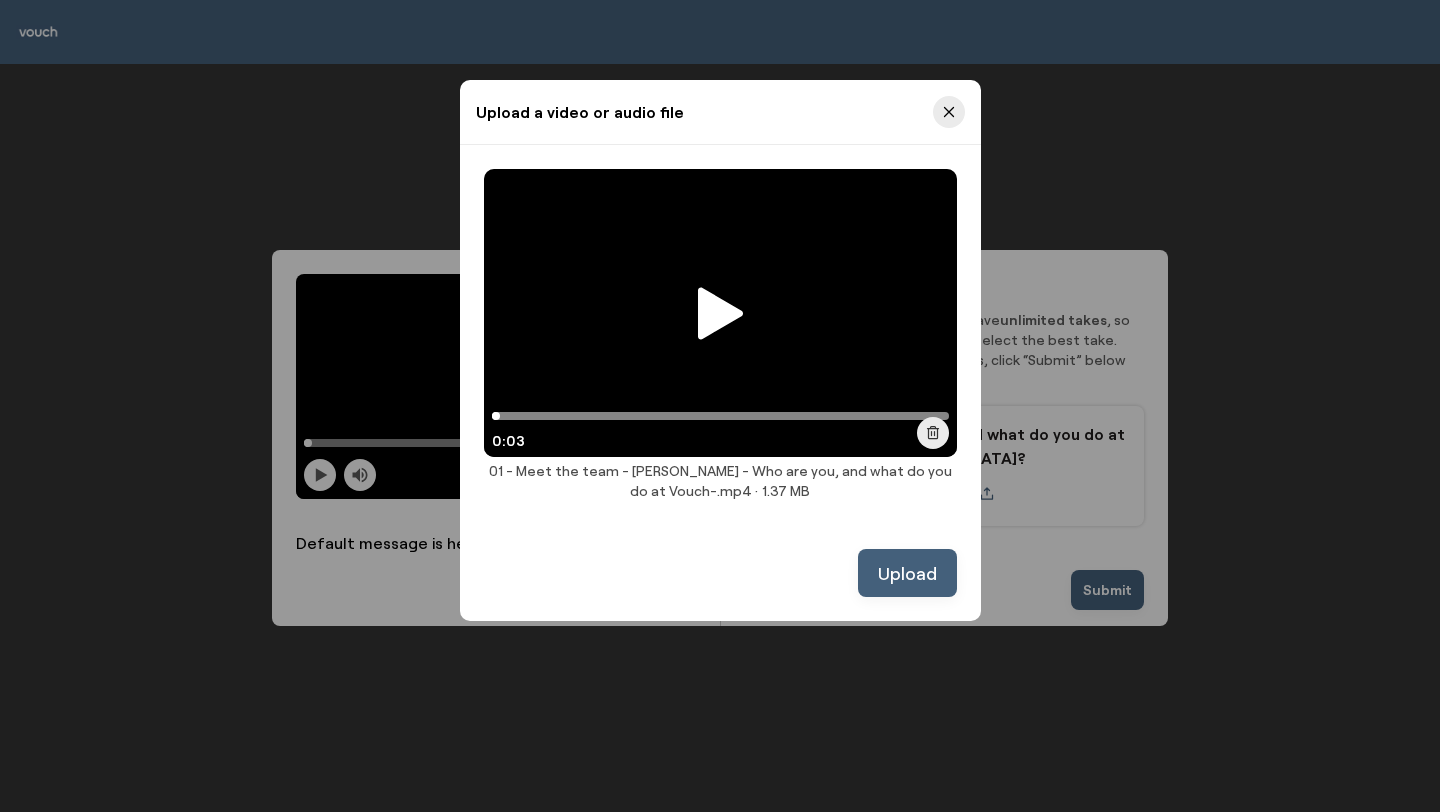 click on "Upload" at bounding box center (907, 573) 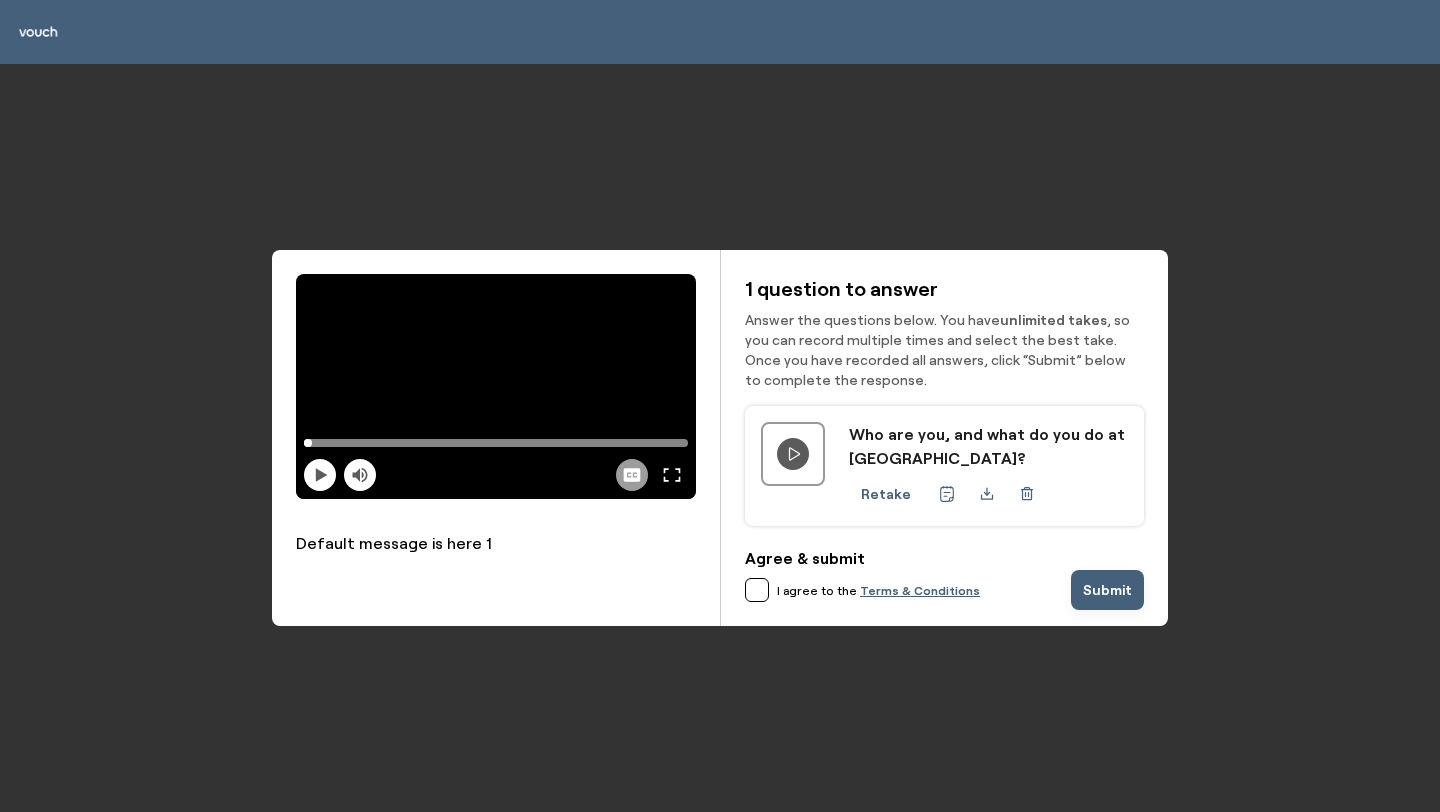 click on "I agree to the" at bounding box center [817, 590] 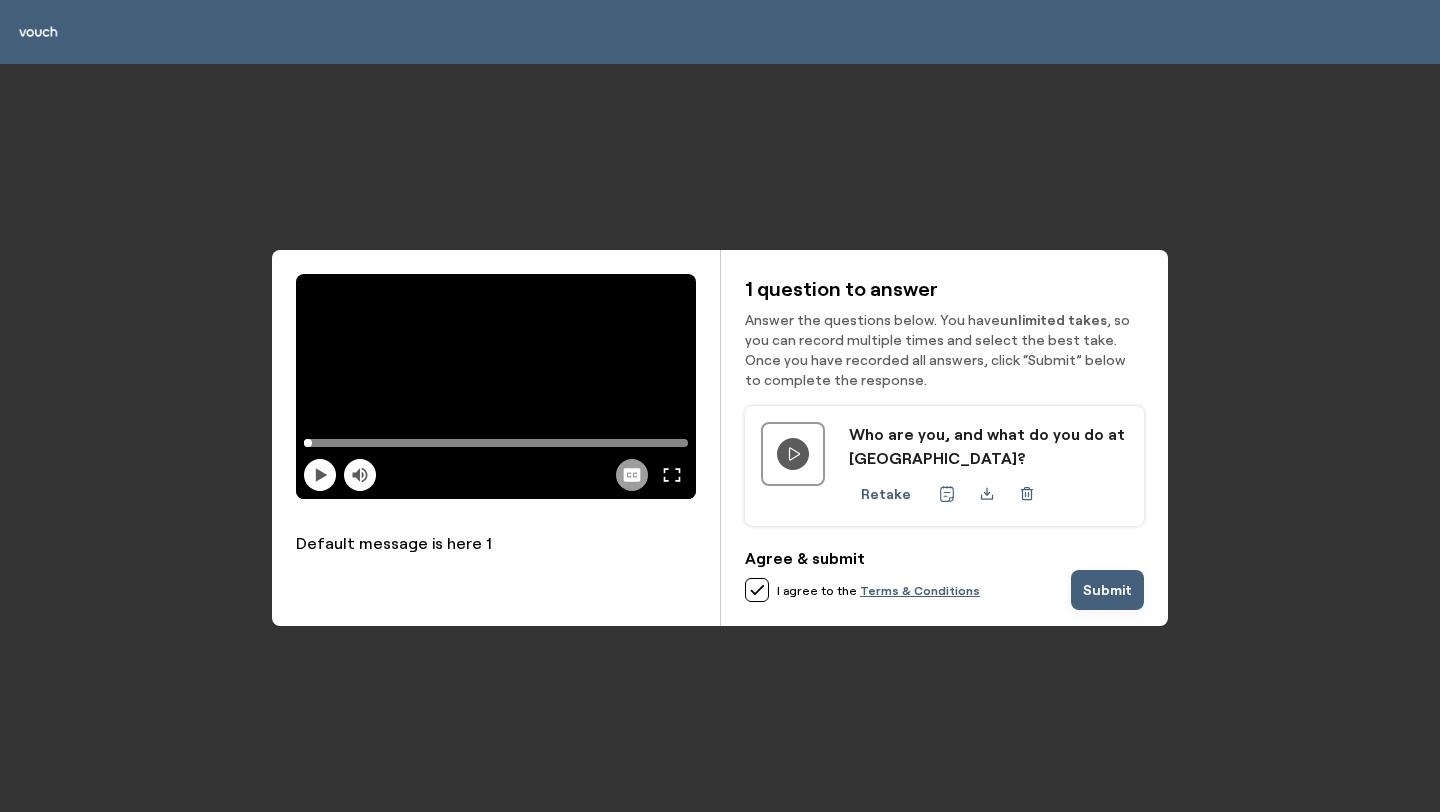 click on "Submit" at bounding box center (1107, 590) 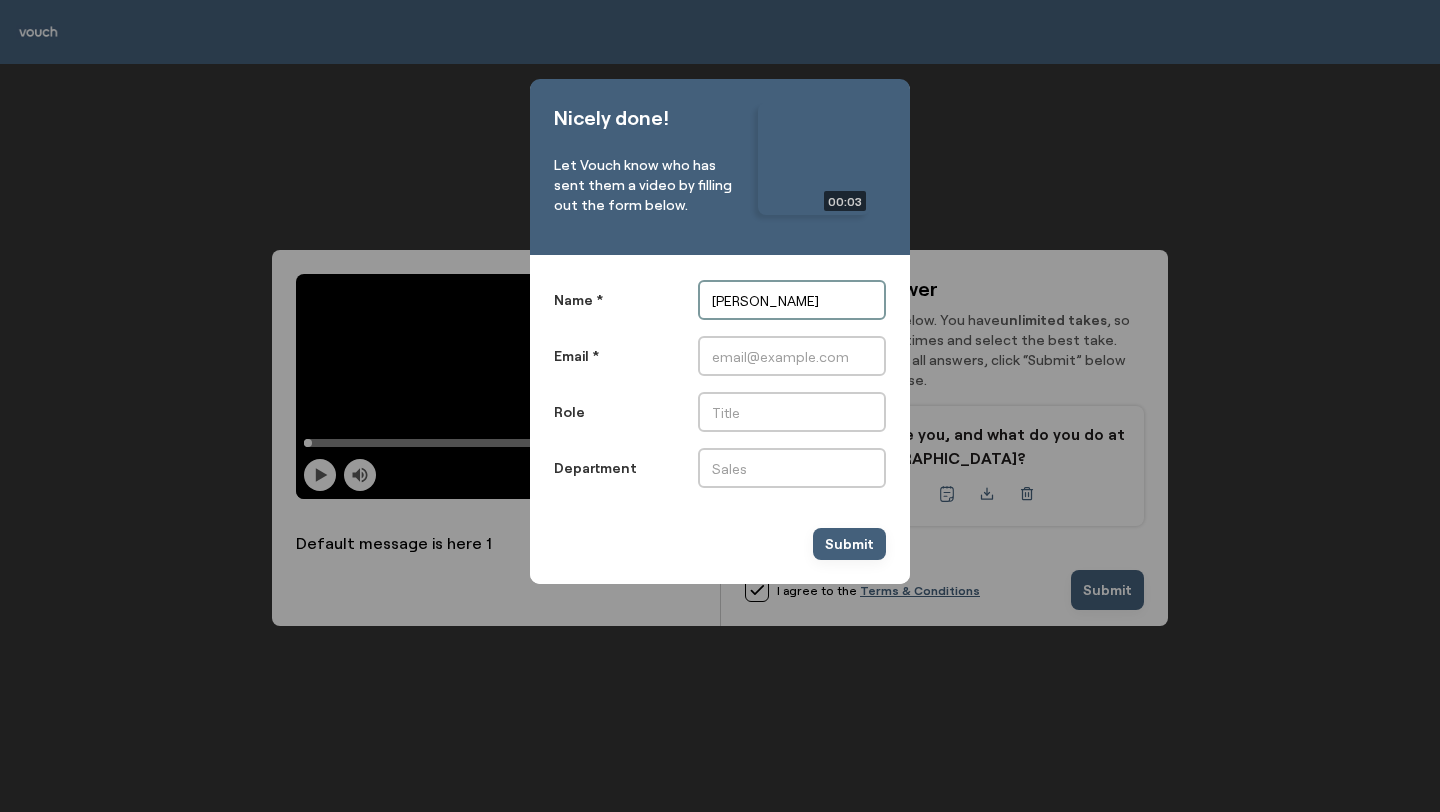 type on "[PERSON_NAME]" 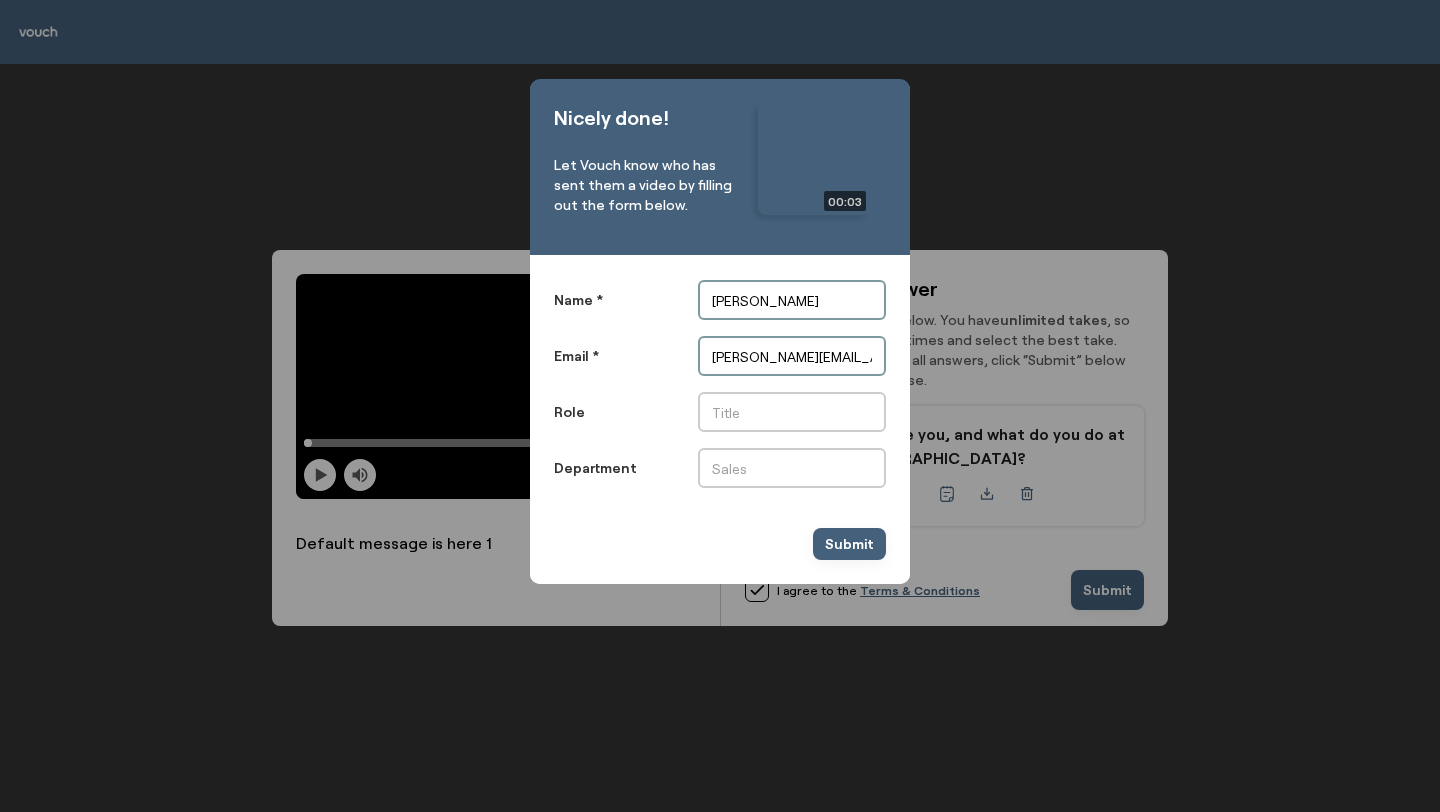 type on "gary@vouchfor.com" 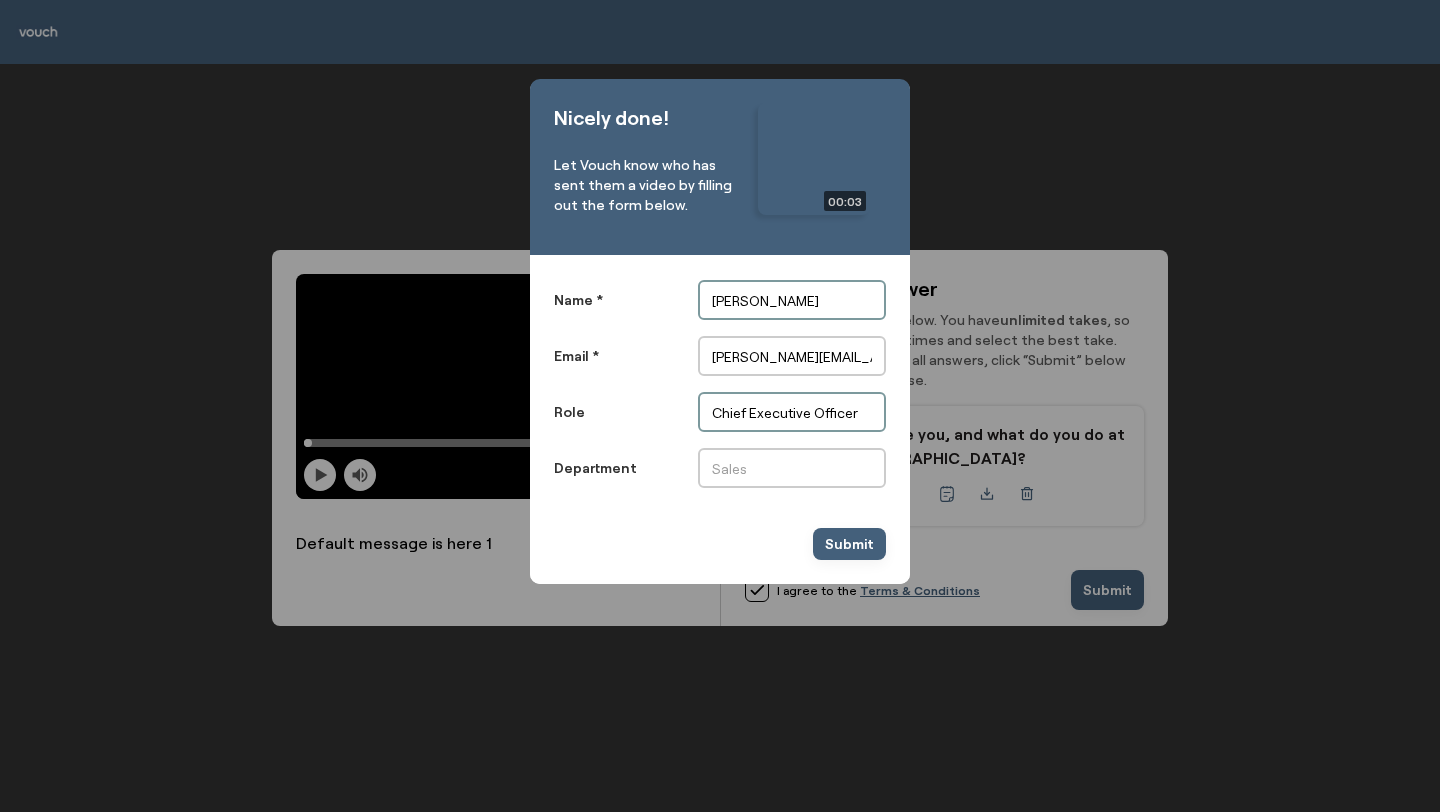 type on "Chief Executive Officer" 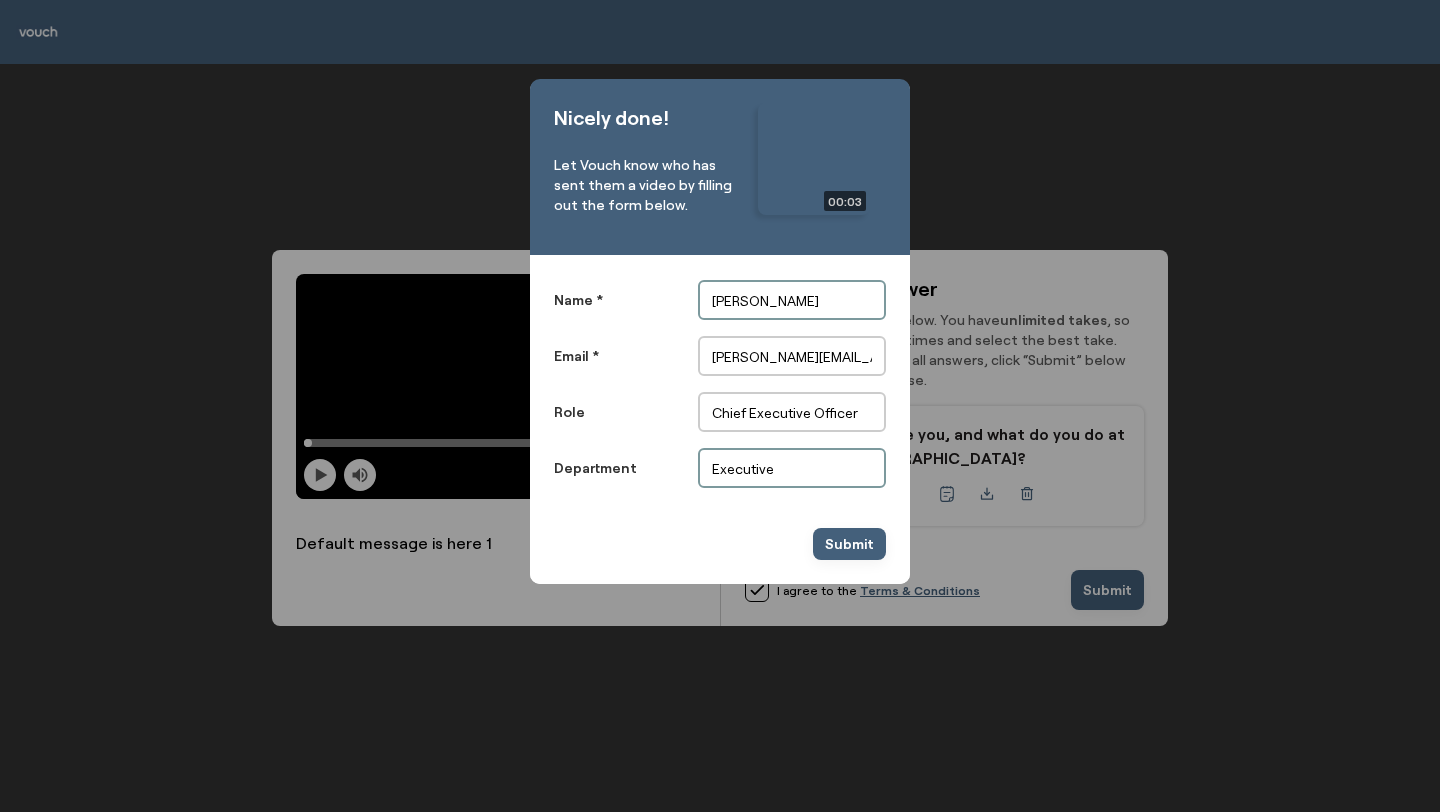 type on "Executive" 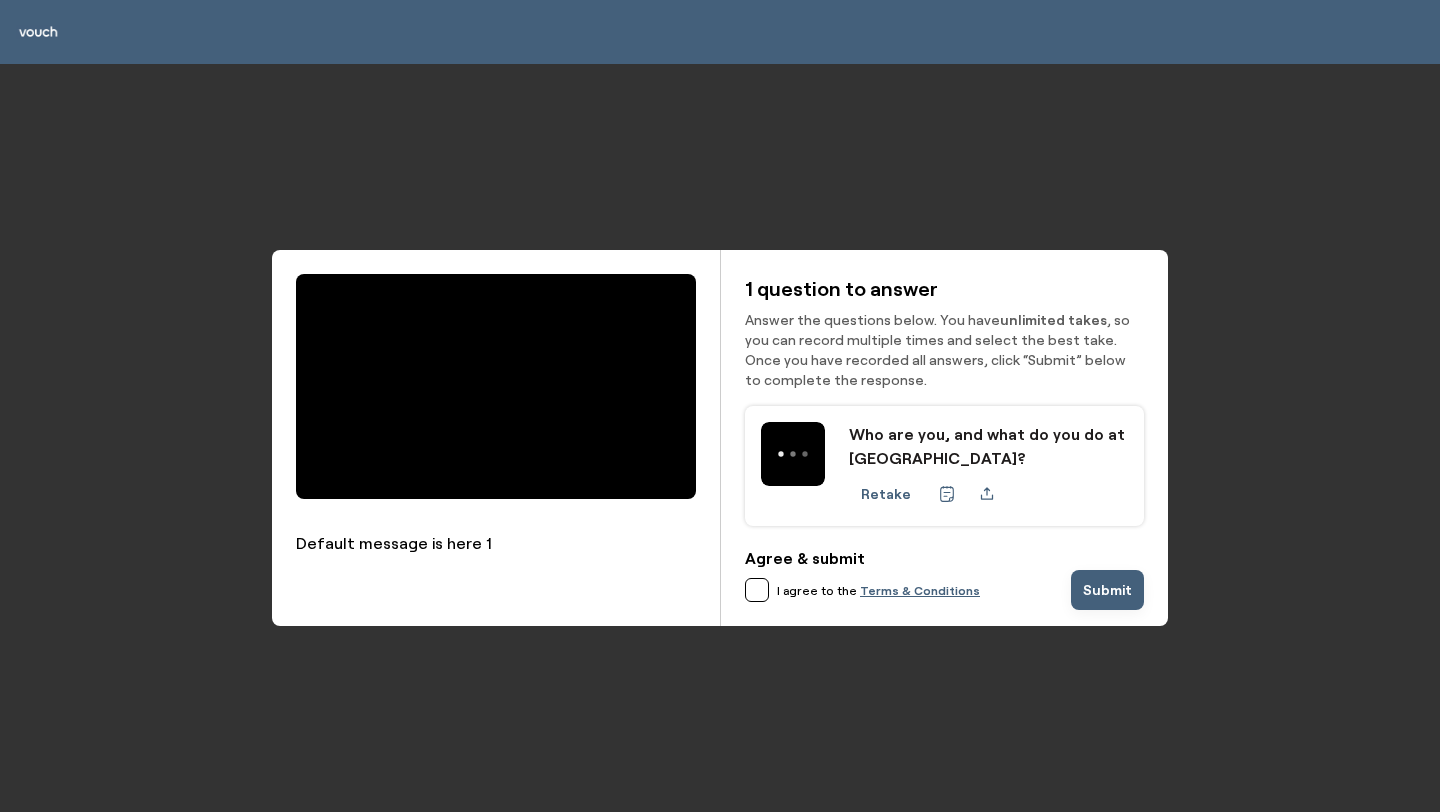 scroll, scrollTop: 0, scrollLeft: 0, axis: both 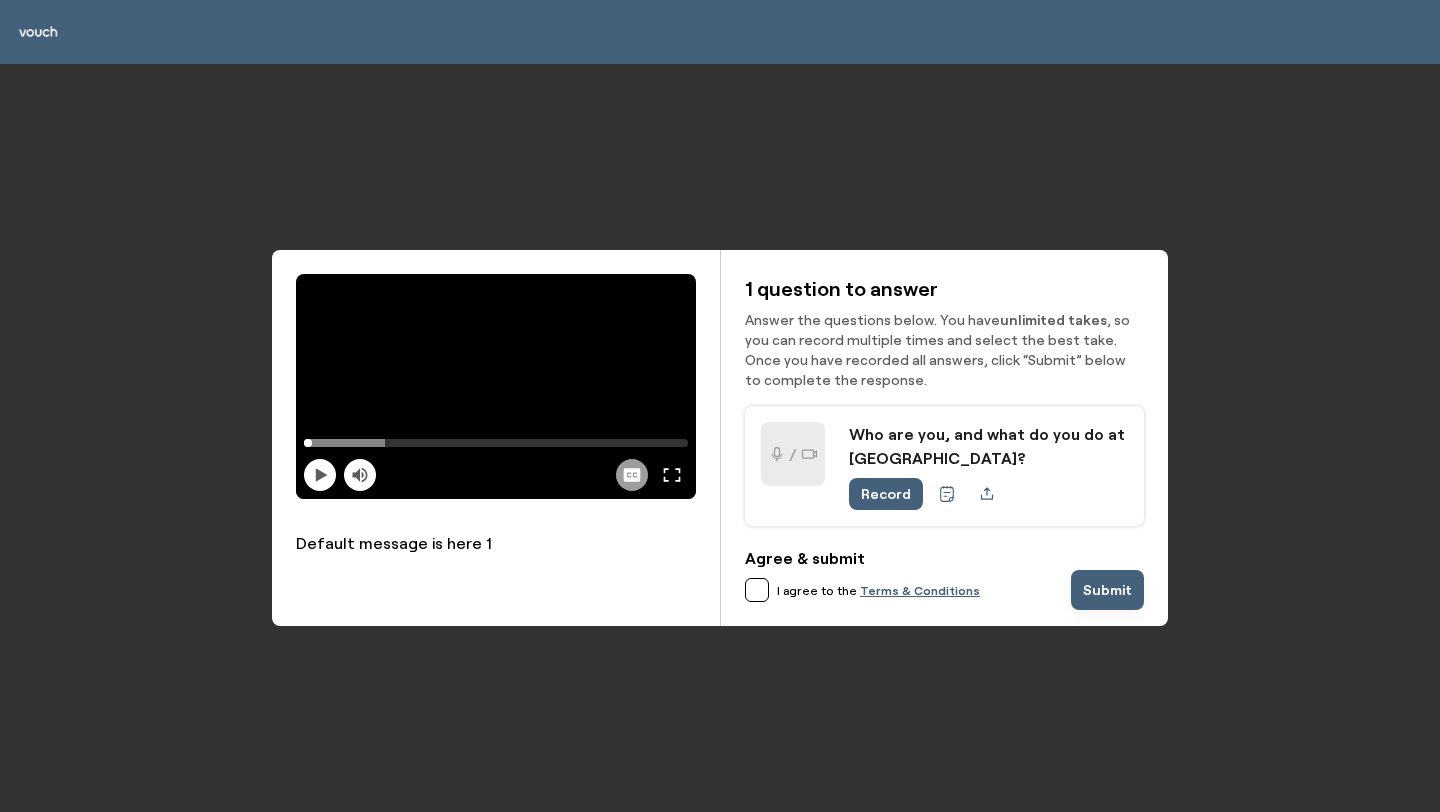 click on "/            Who are you, and what do you do at Vouch?
Record" at bounding box center [944, 466] 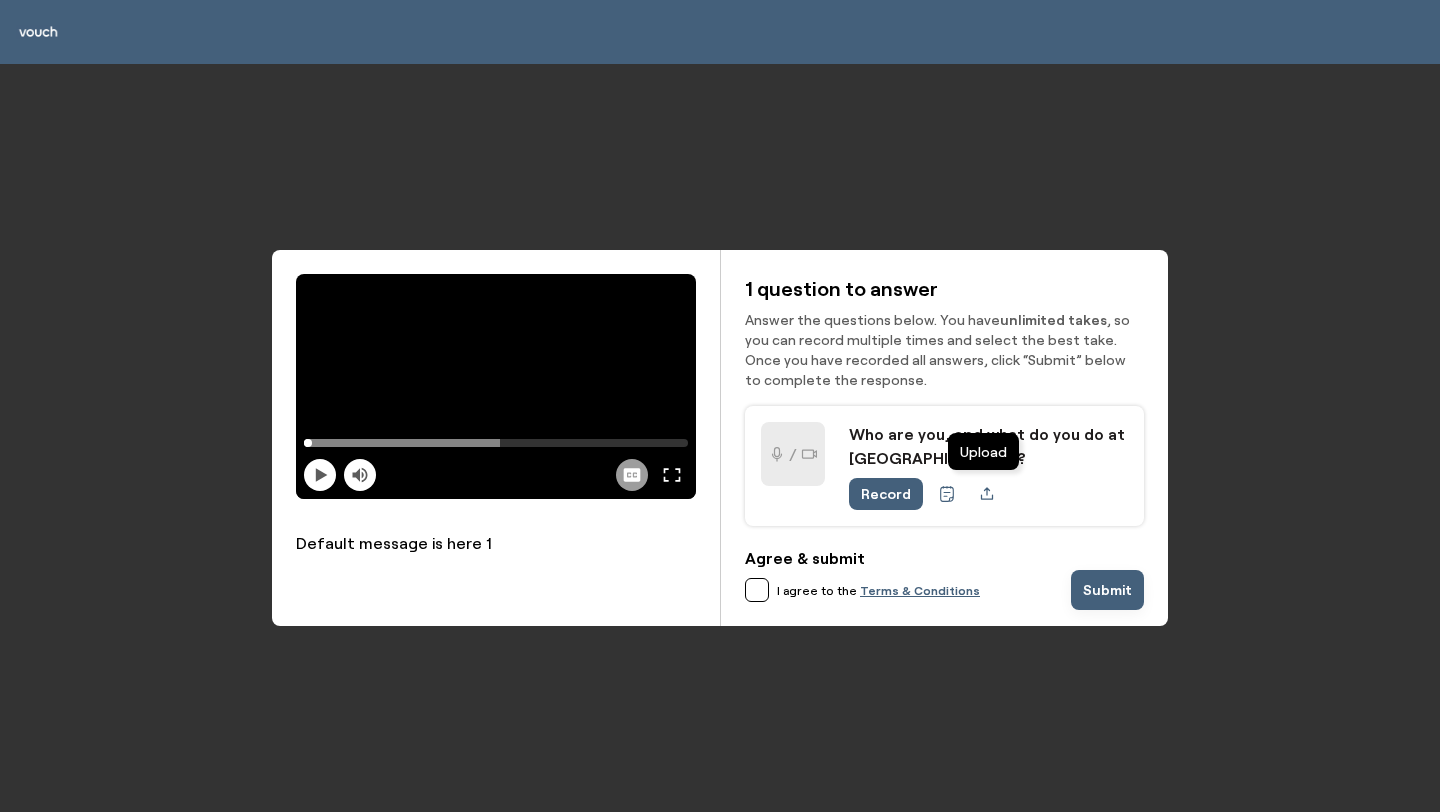 click 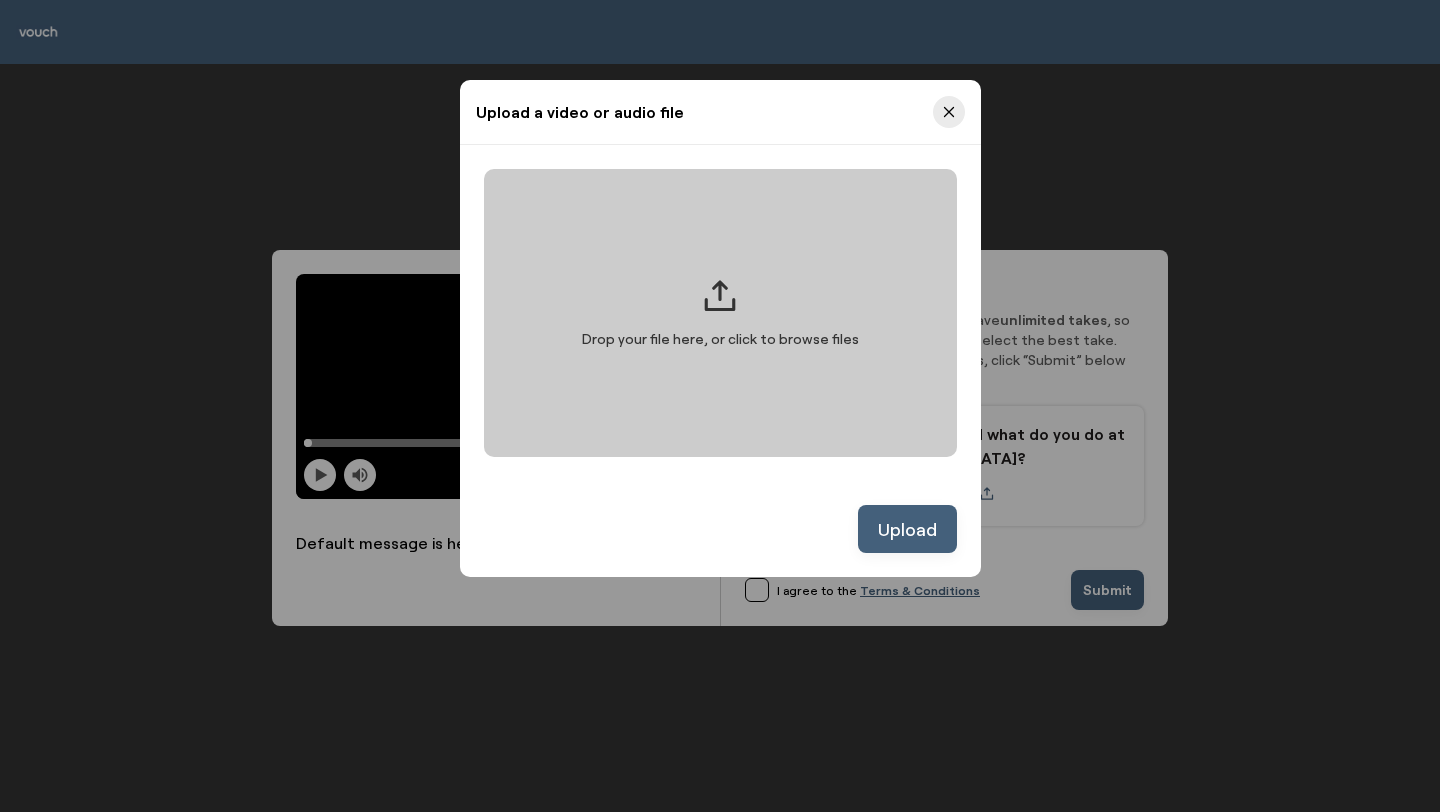 click on "Drop your file here, or click to browse files" at bounding box center (720, 313) 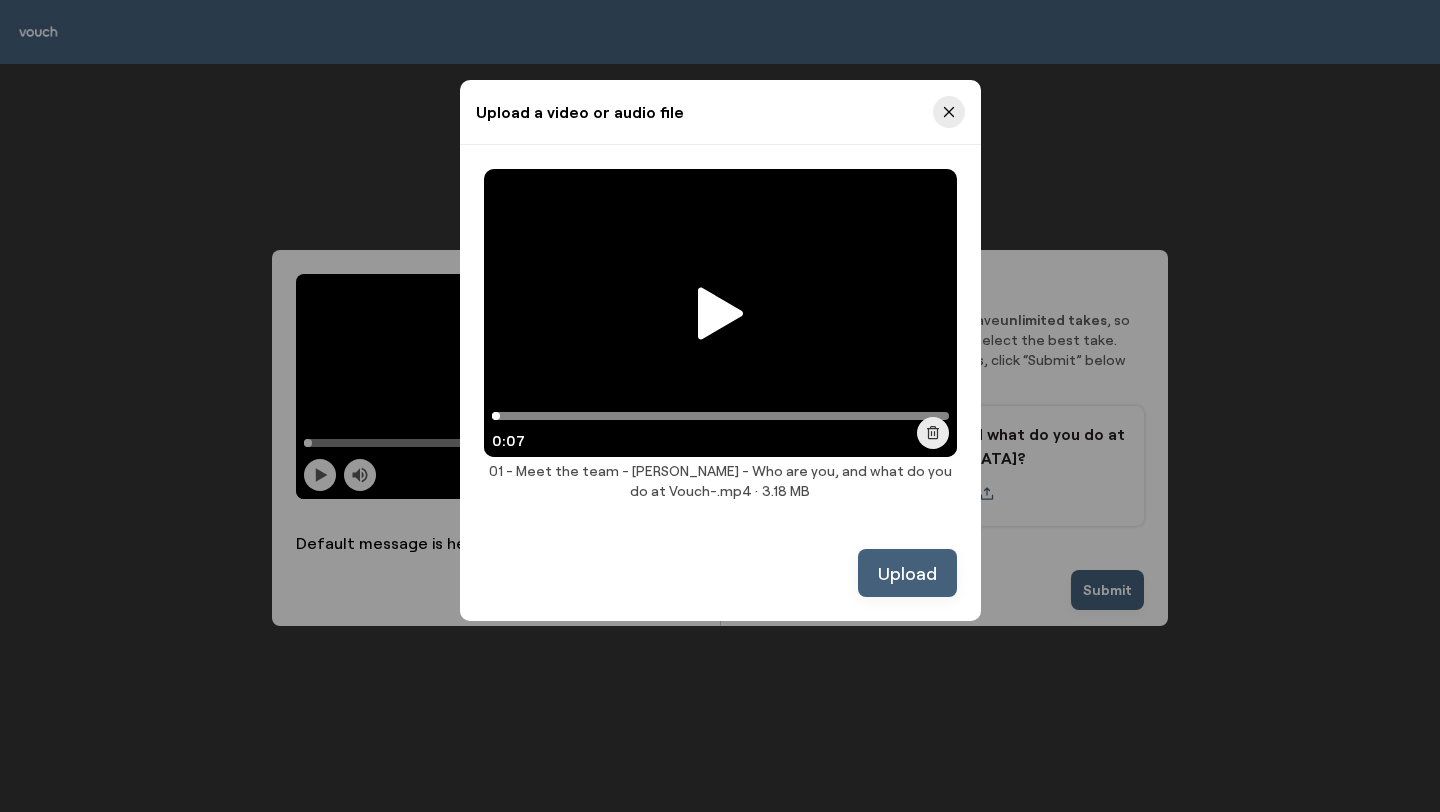 click on "Upload" at bounding box center (907, 573) 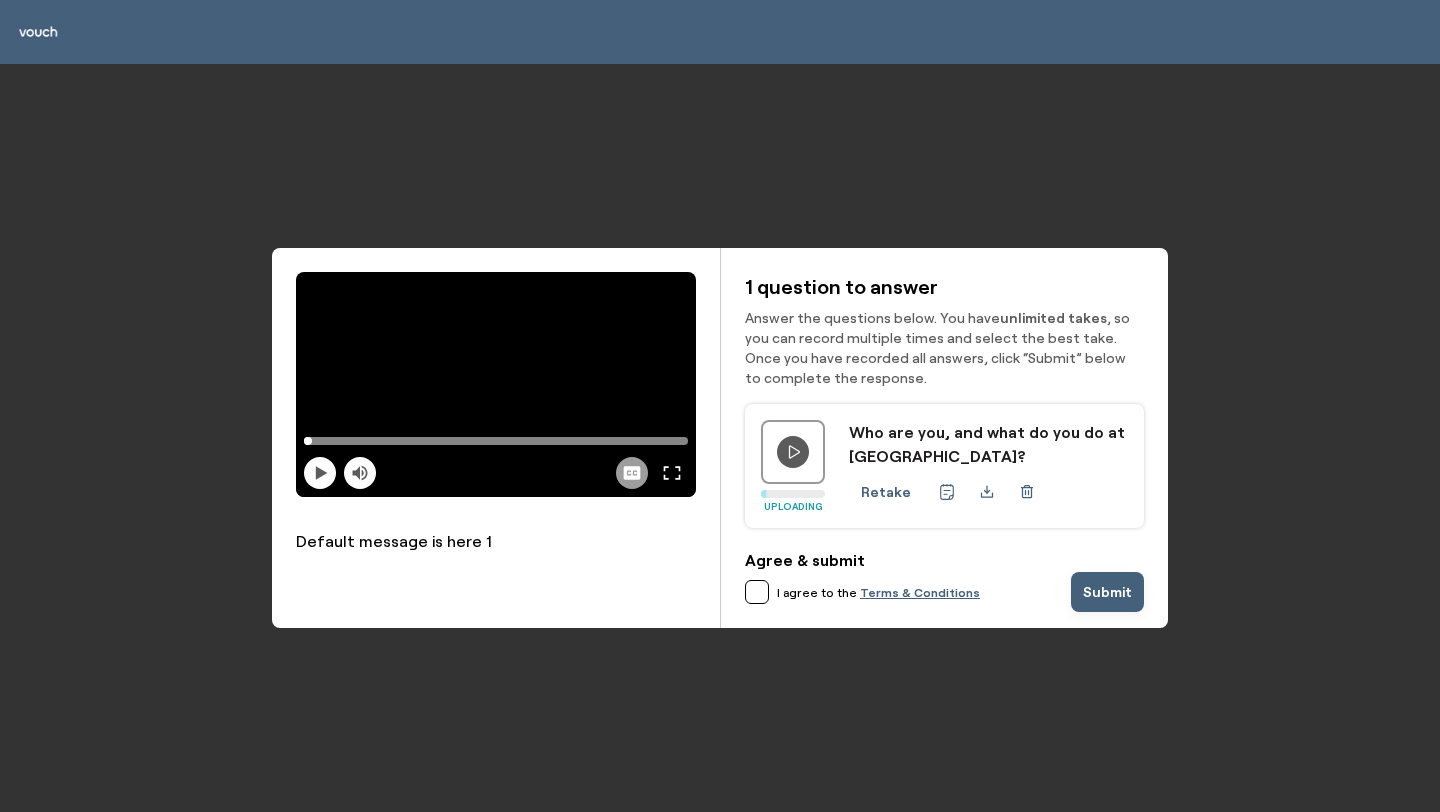 click at bounding box center [757, 592] 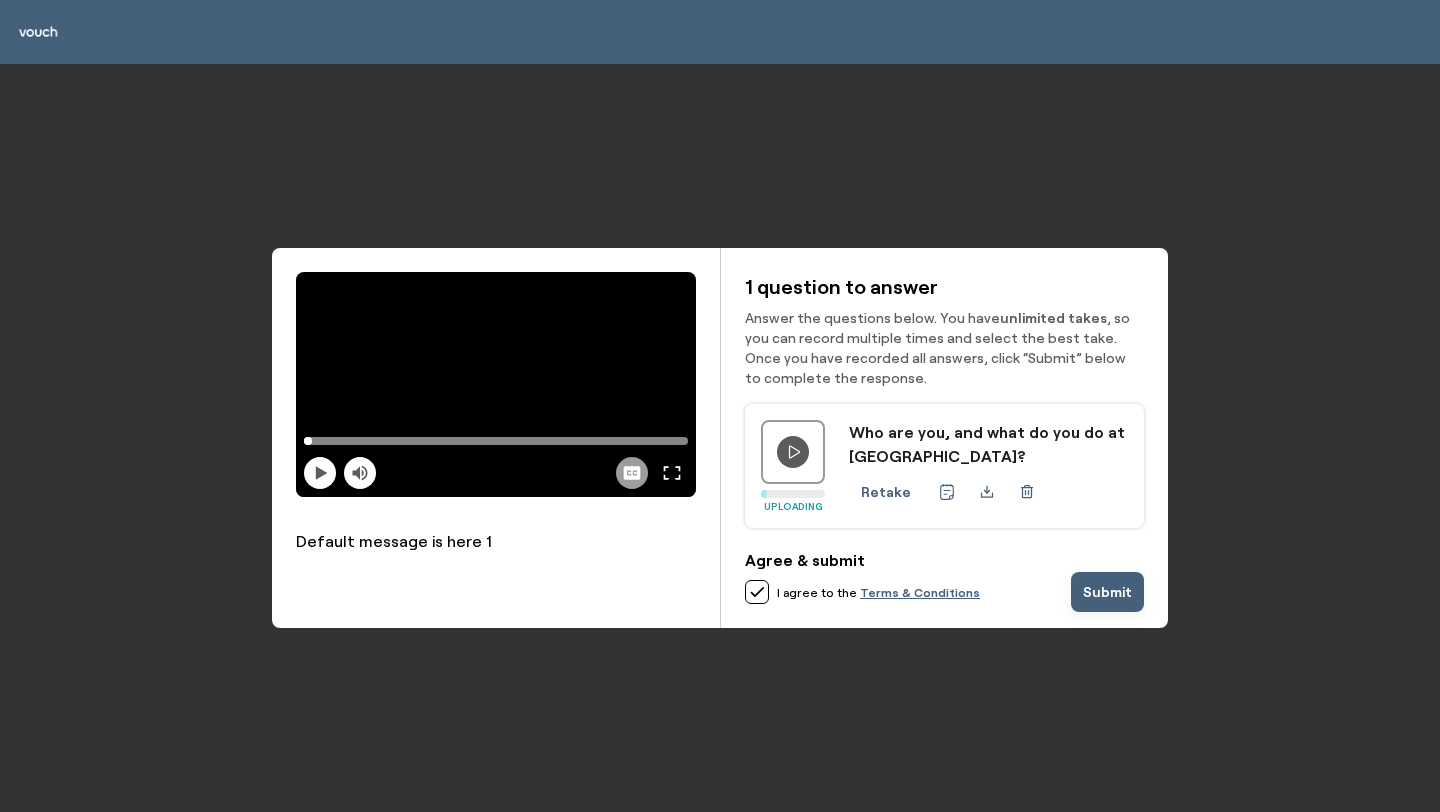 click on "Submit" at bounding box center (1107, 592) 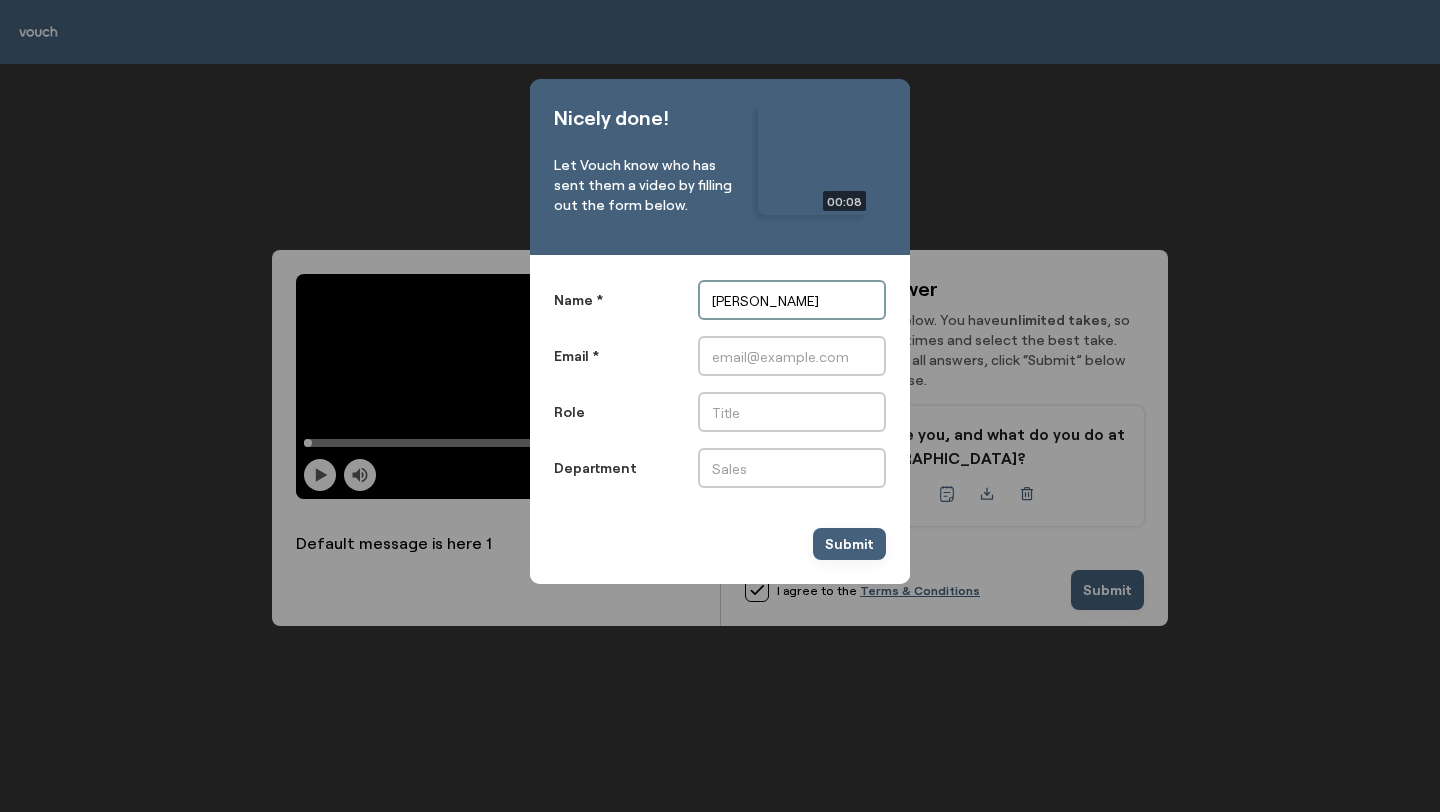 type on "Ian Cook" 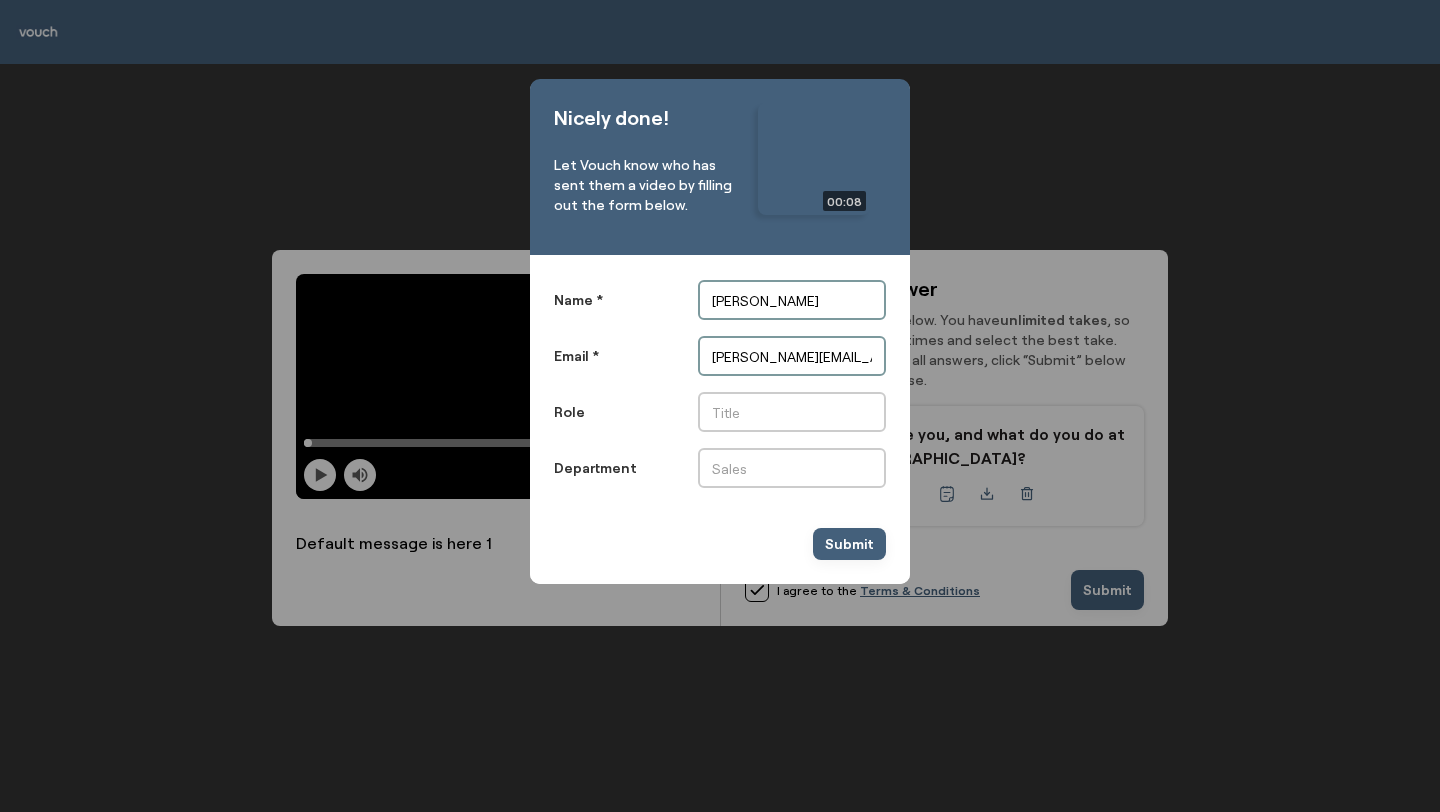 type on "ian@vouchfor.com" 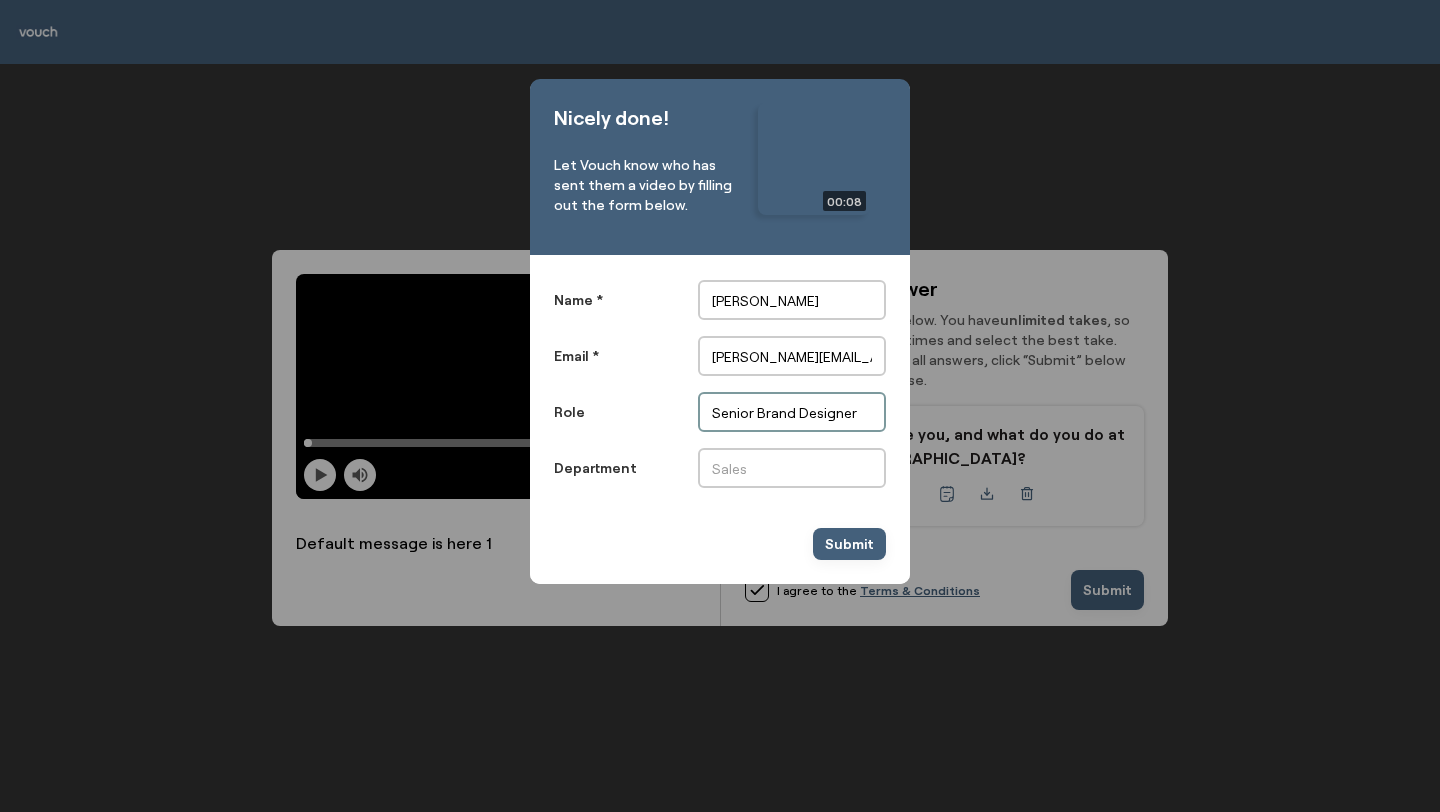 type on "Senior Brand Designer" 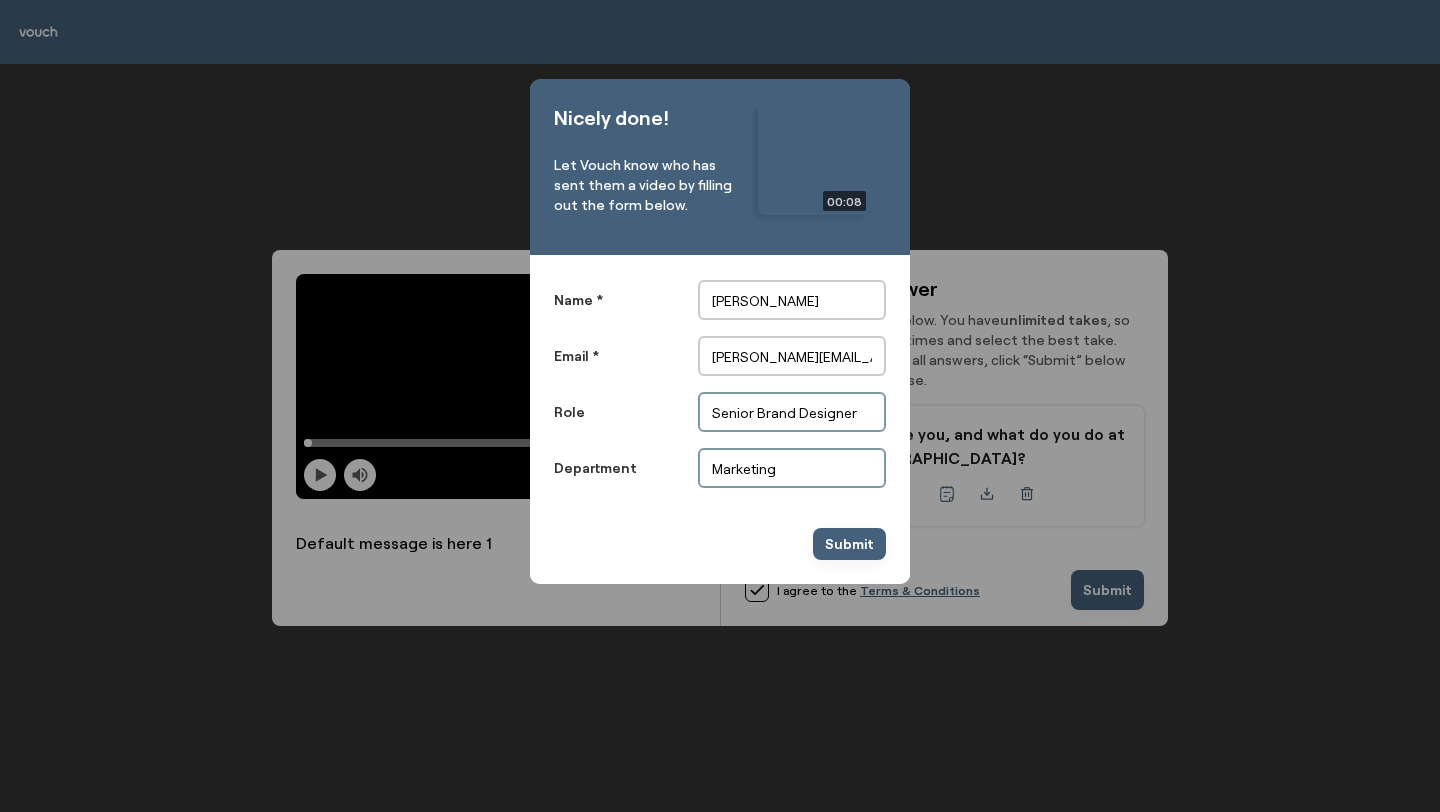 type on "Marketing" 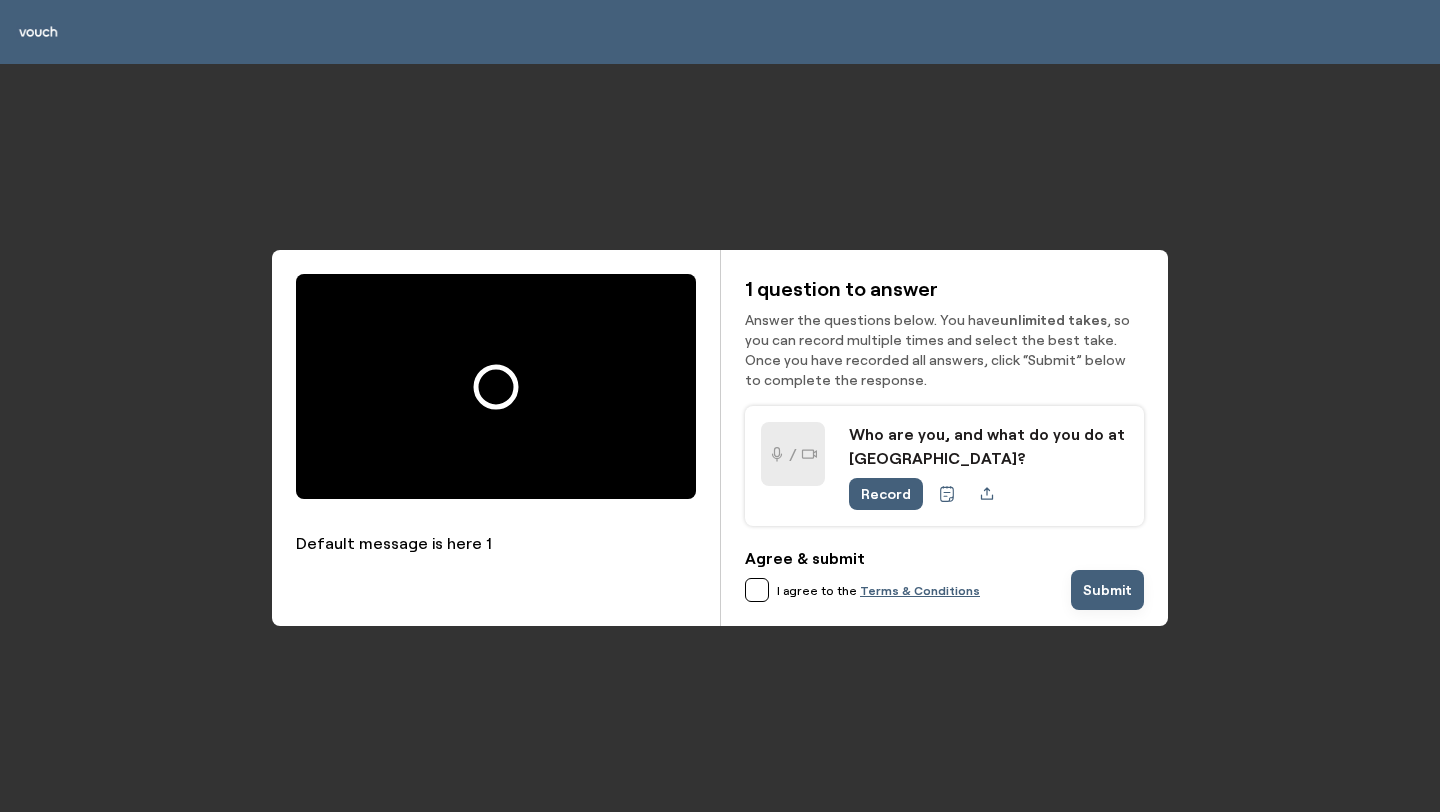 scroll, scrollTop: 0, scrollLeft: 0, axis: both 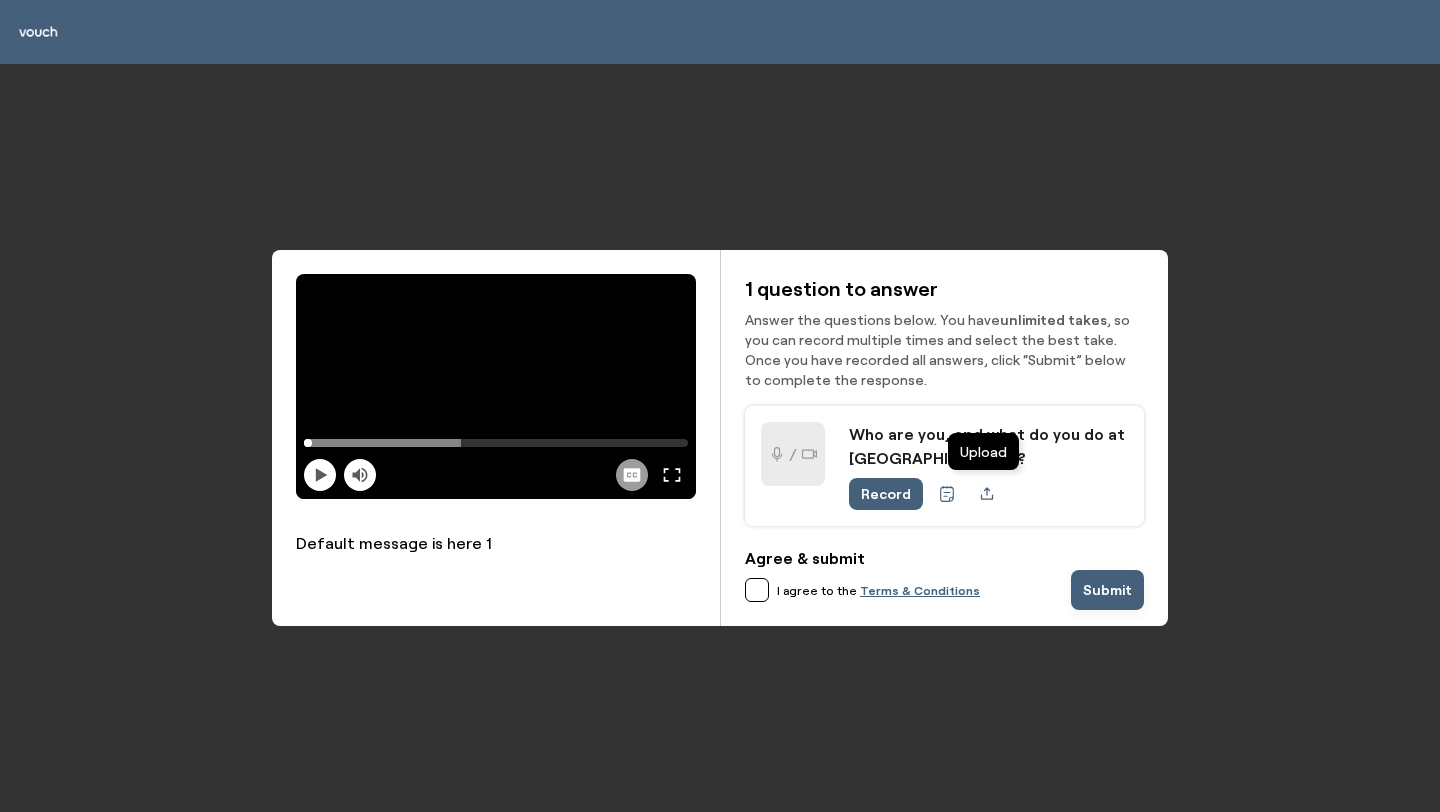 click 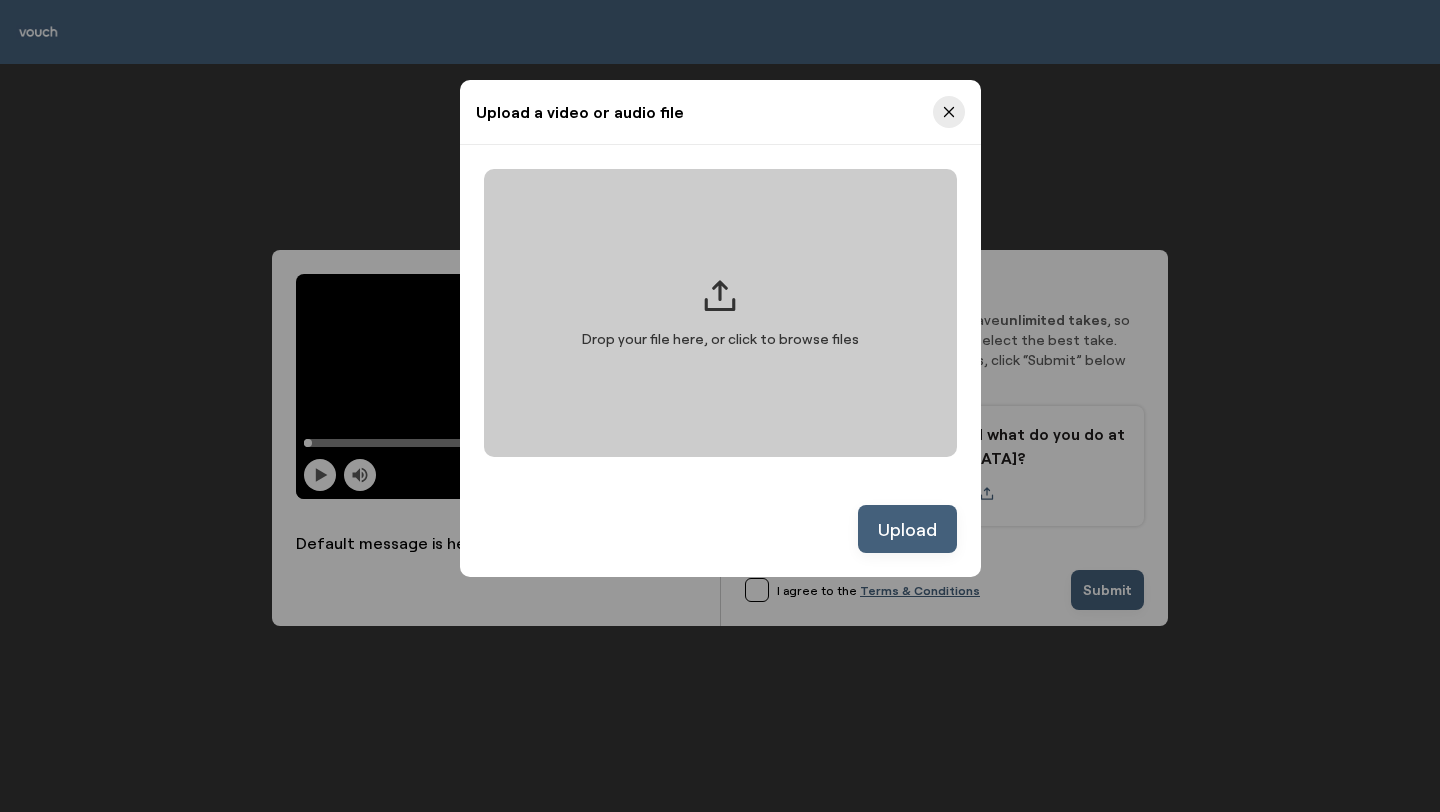 click on "Drop your file here, or click to browse files" at bounding box center [720, 313] 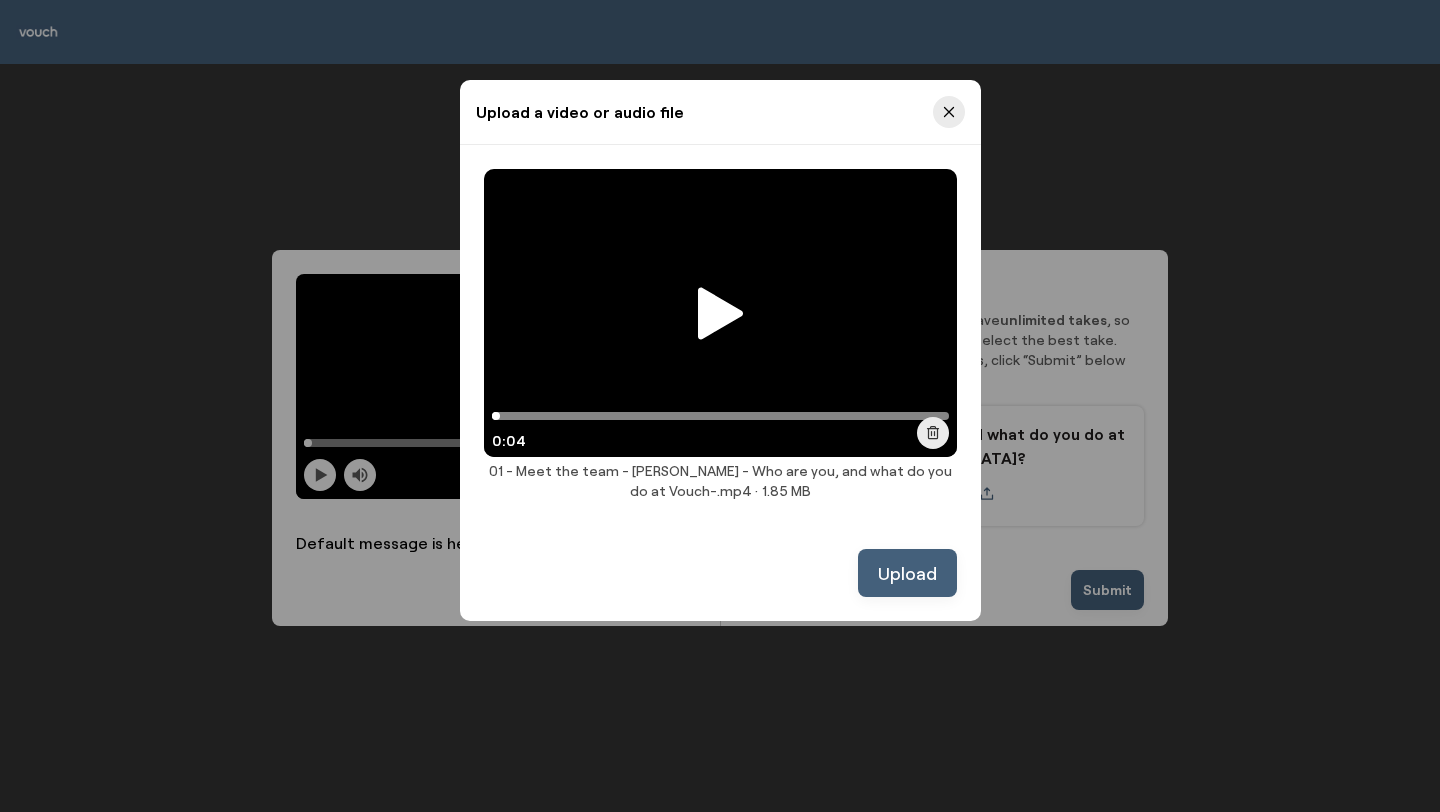 click on "Upload" at bounding box center [907, 573] 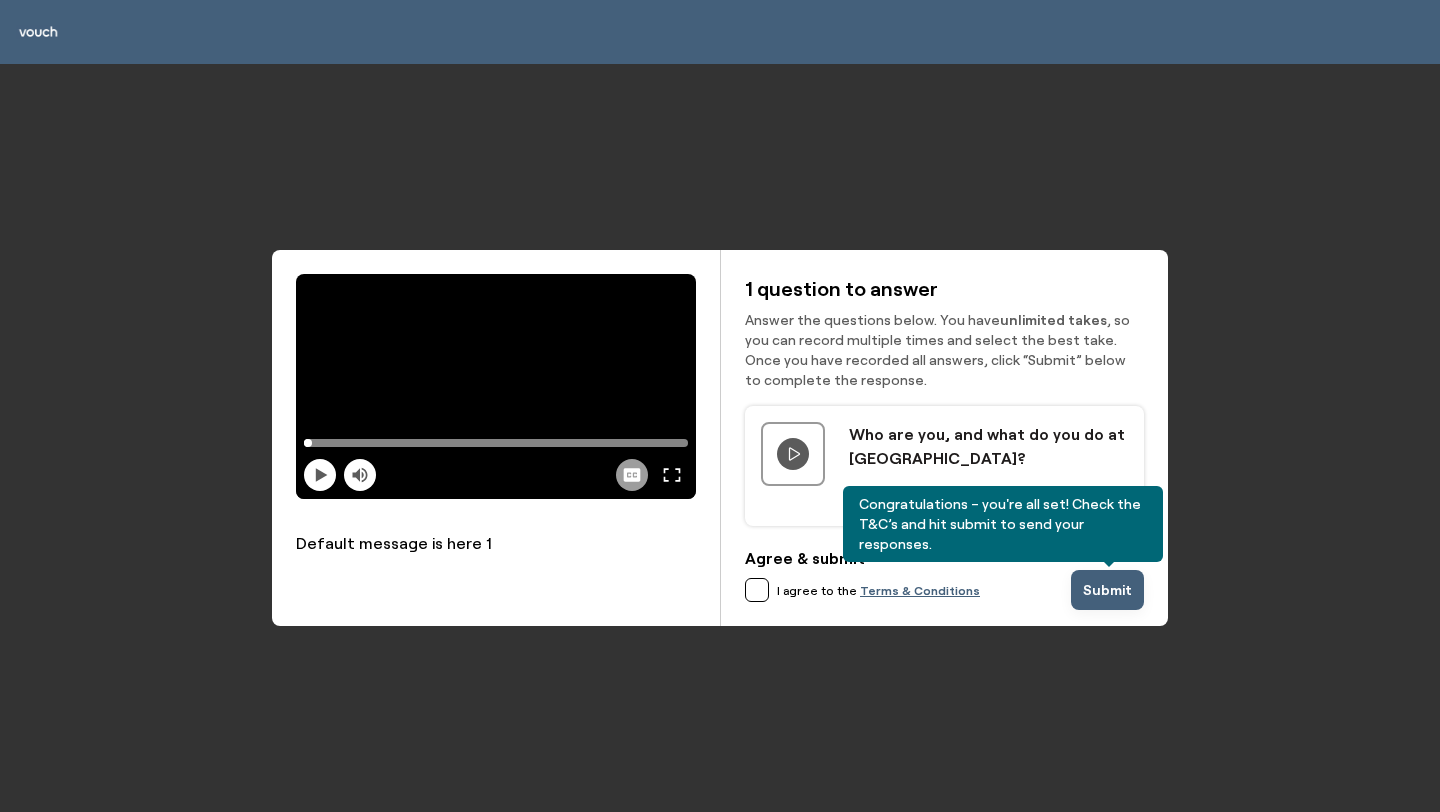click at bounding box center (757, 590) 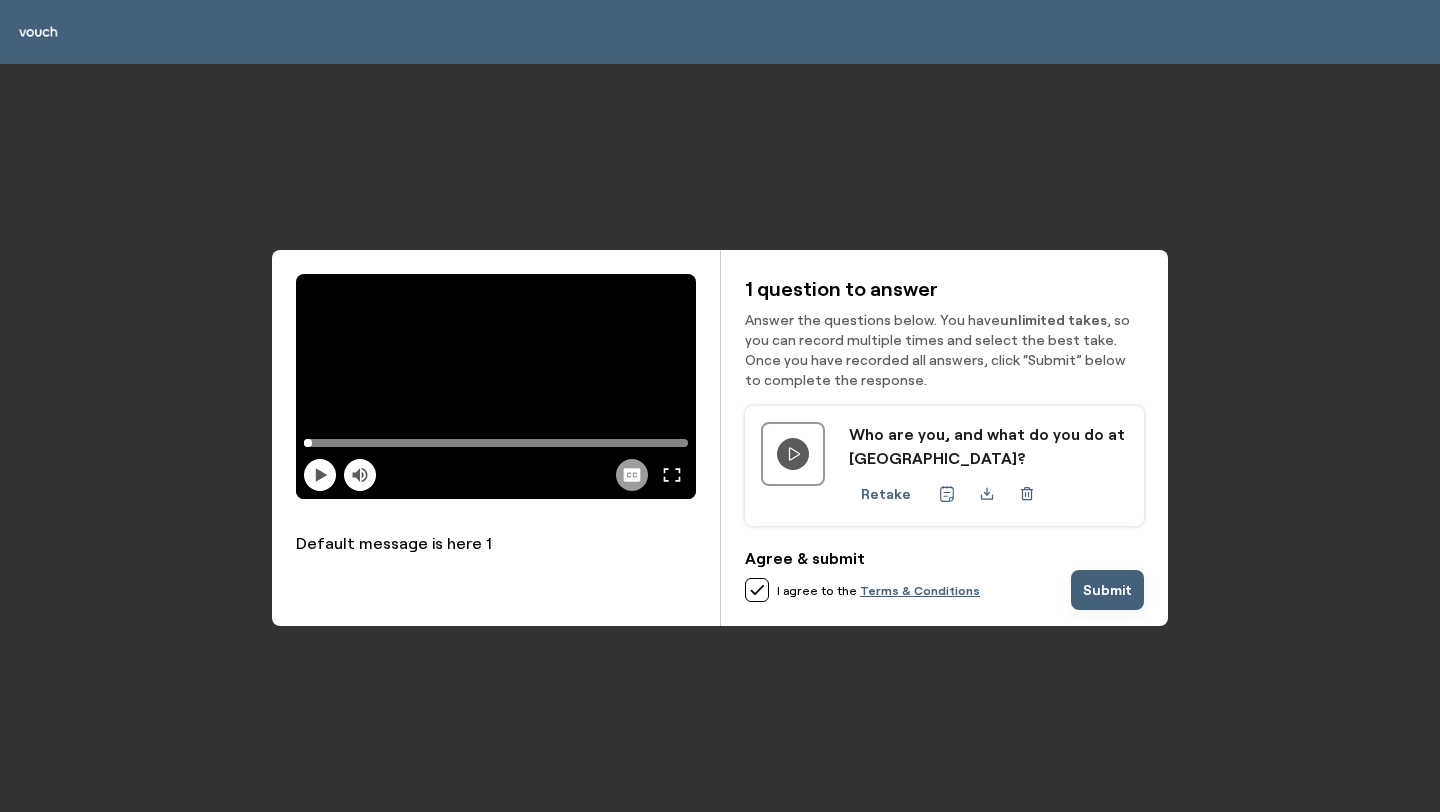 click on "Submit" at bounding box center (1107, 590) 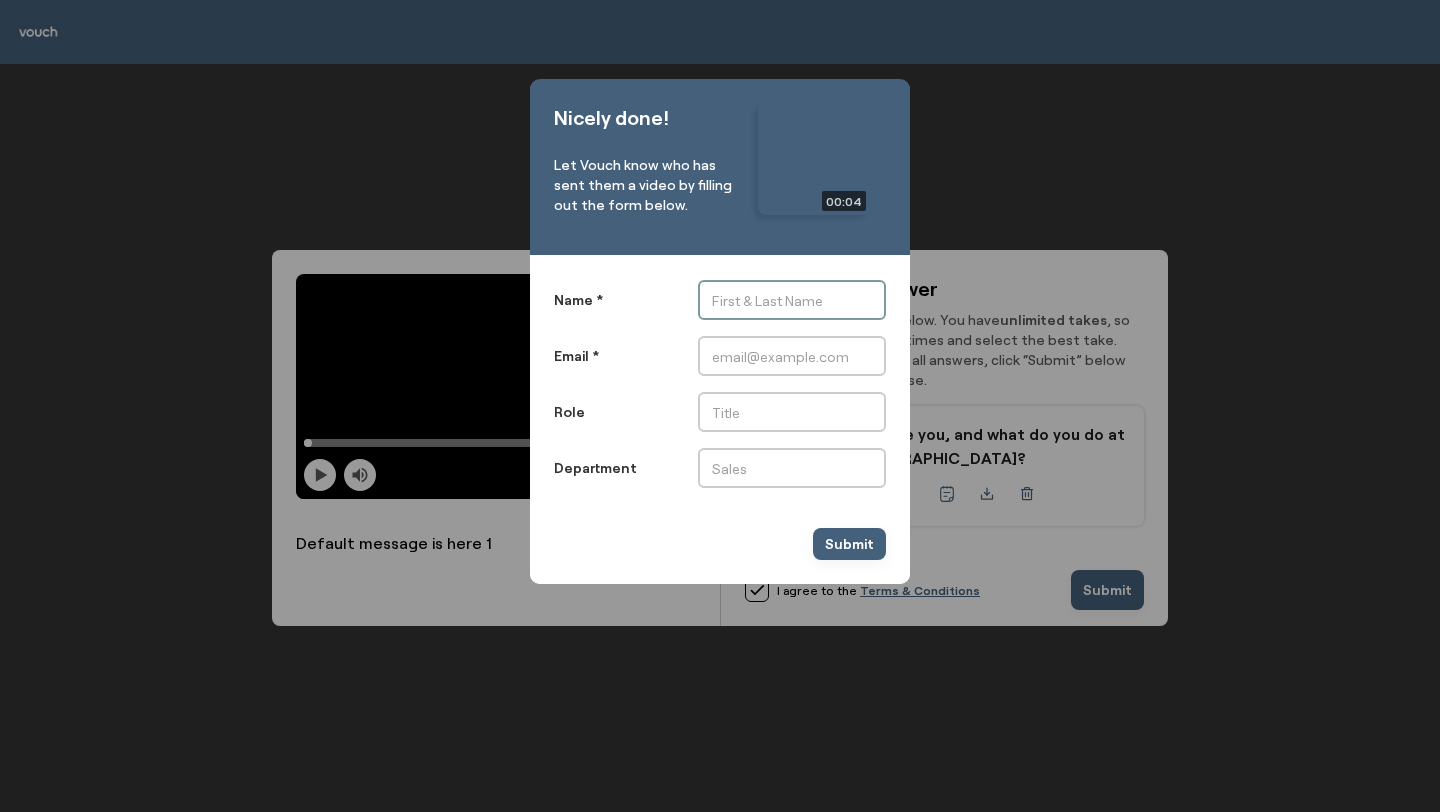 click on "Name *" at bounding box center (792, 300) 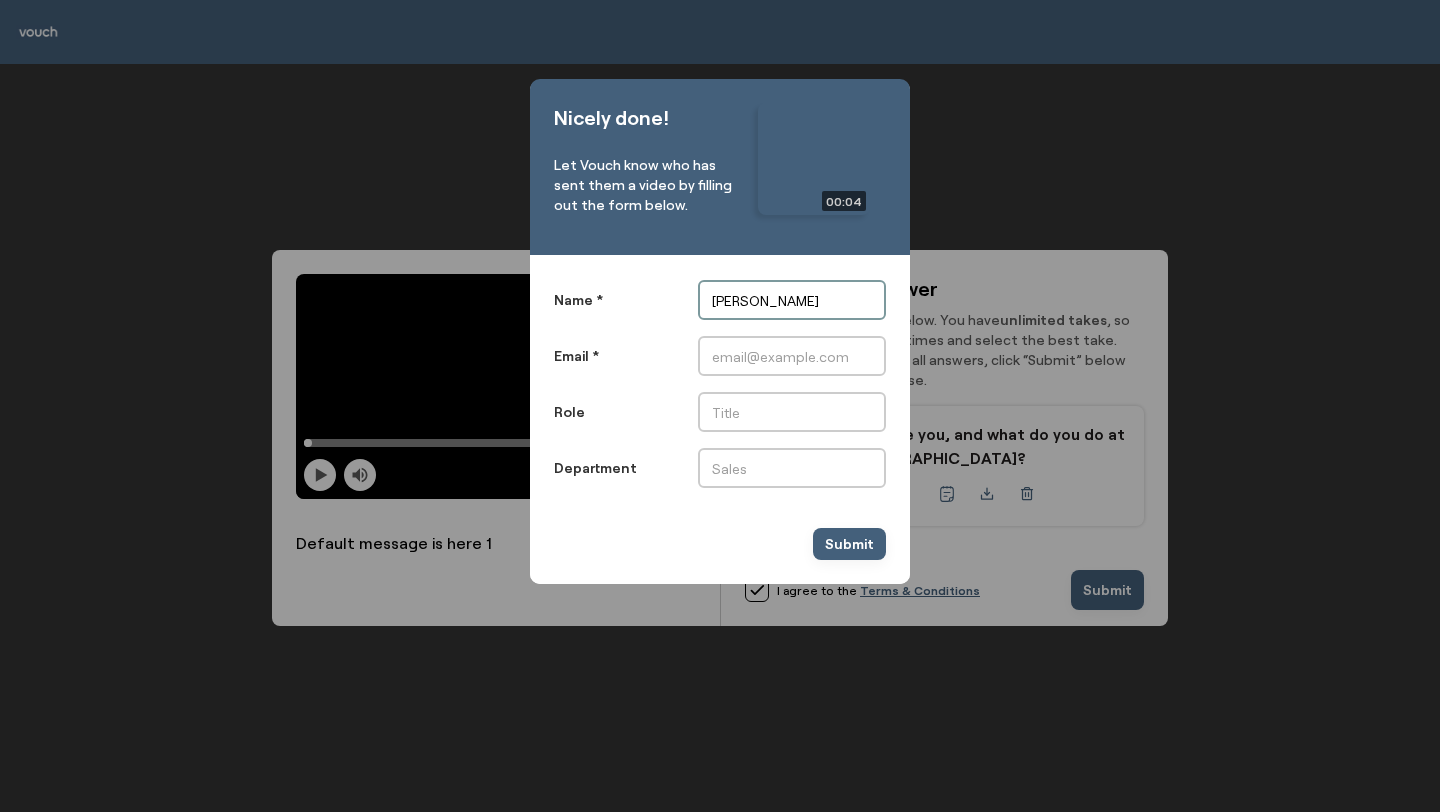 type on "Nathan Weinstock" 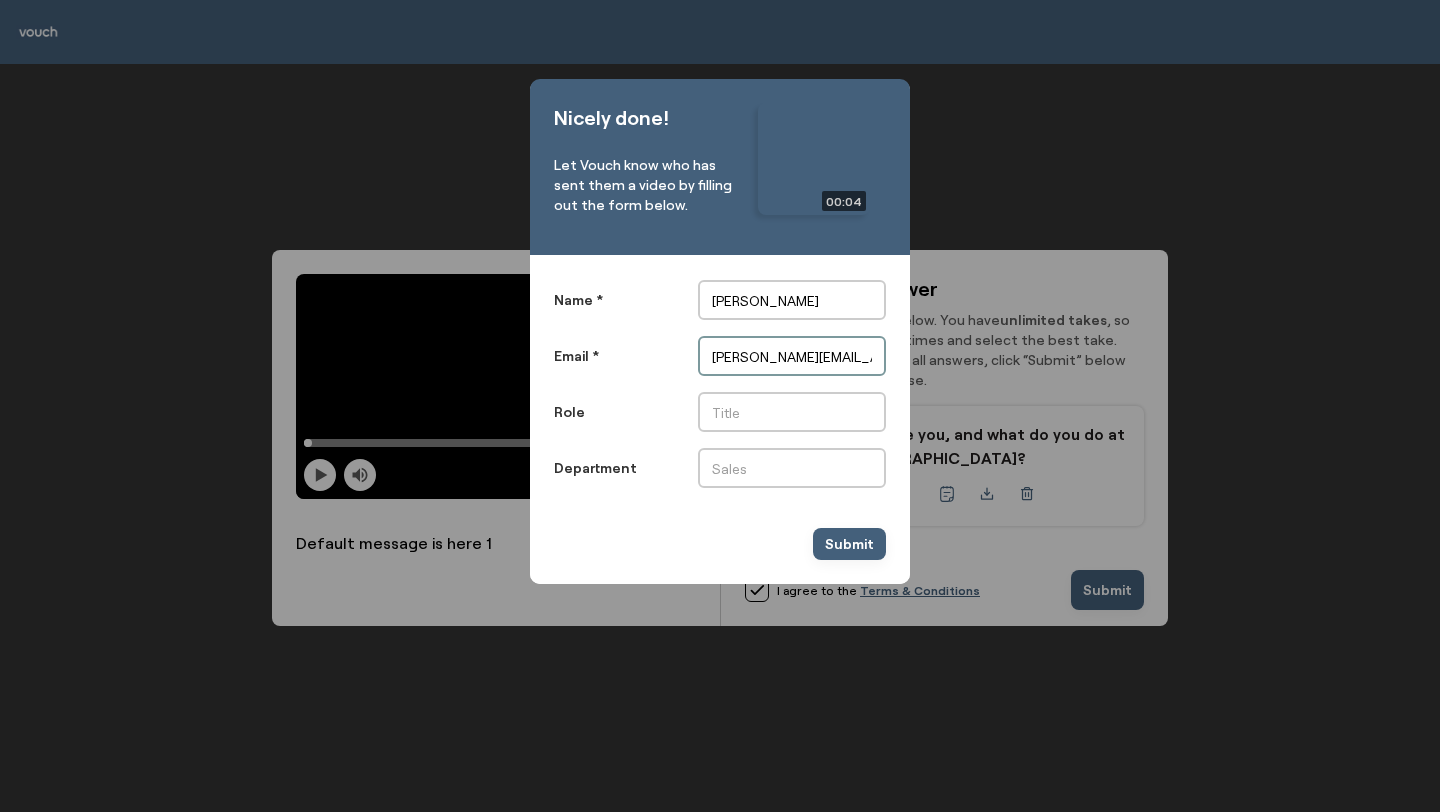 type on "nathan@vouchfor.com" 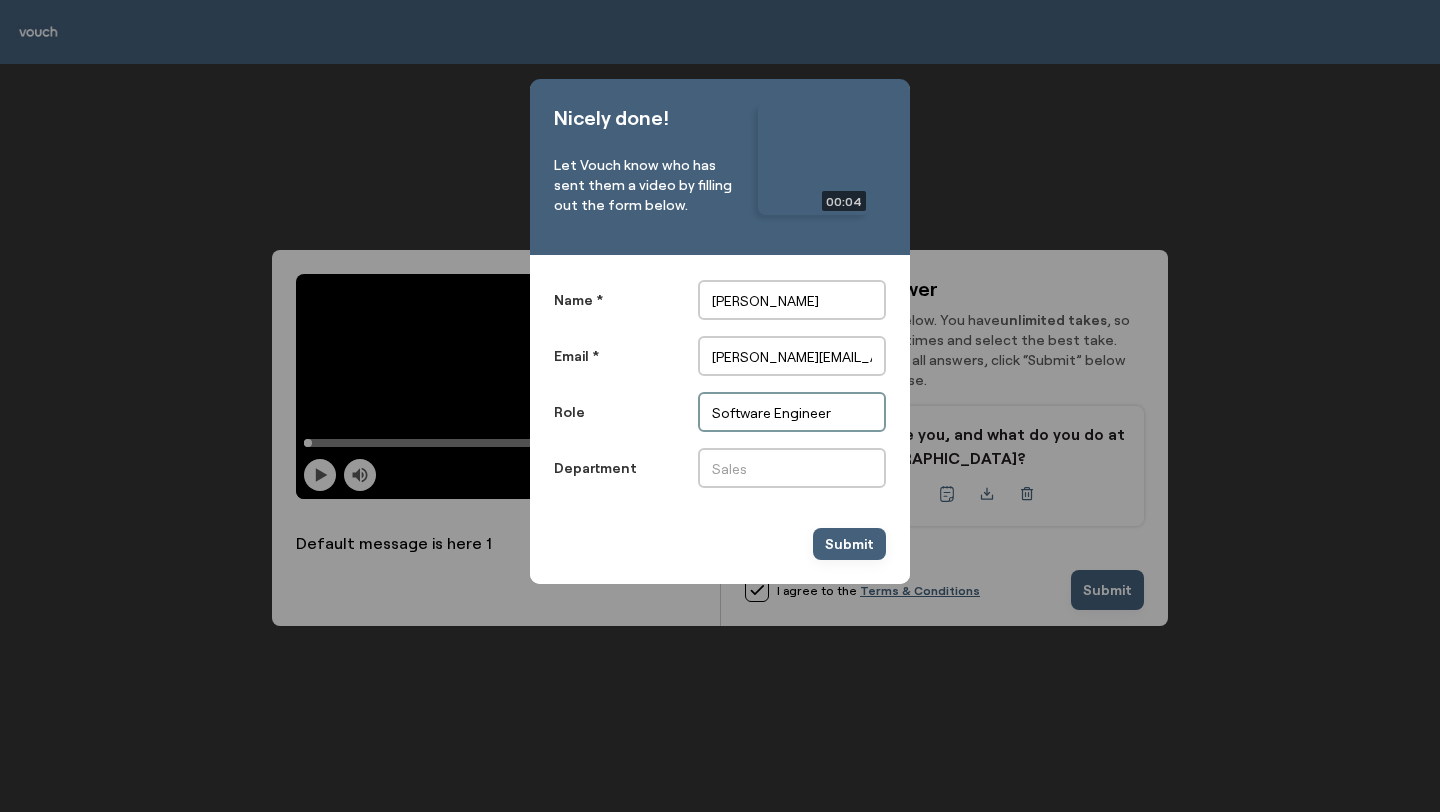 type on "Software Engineer" 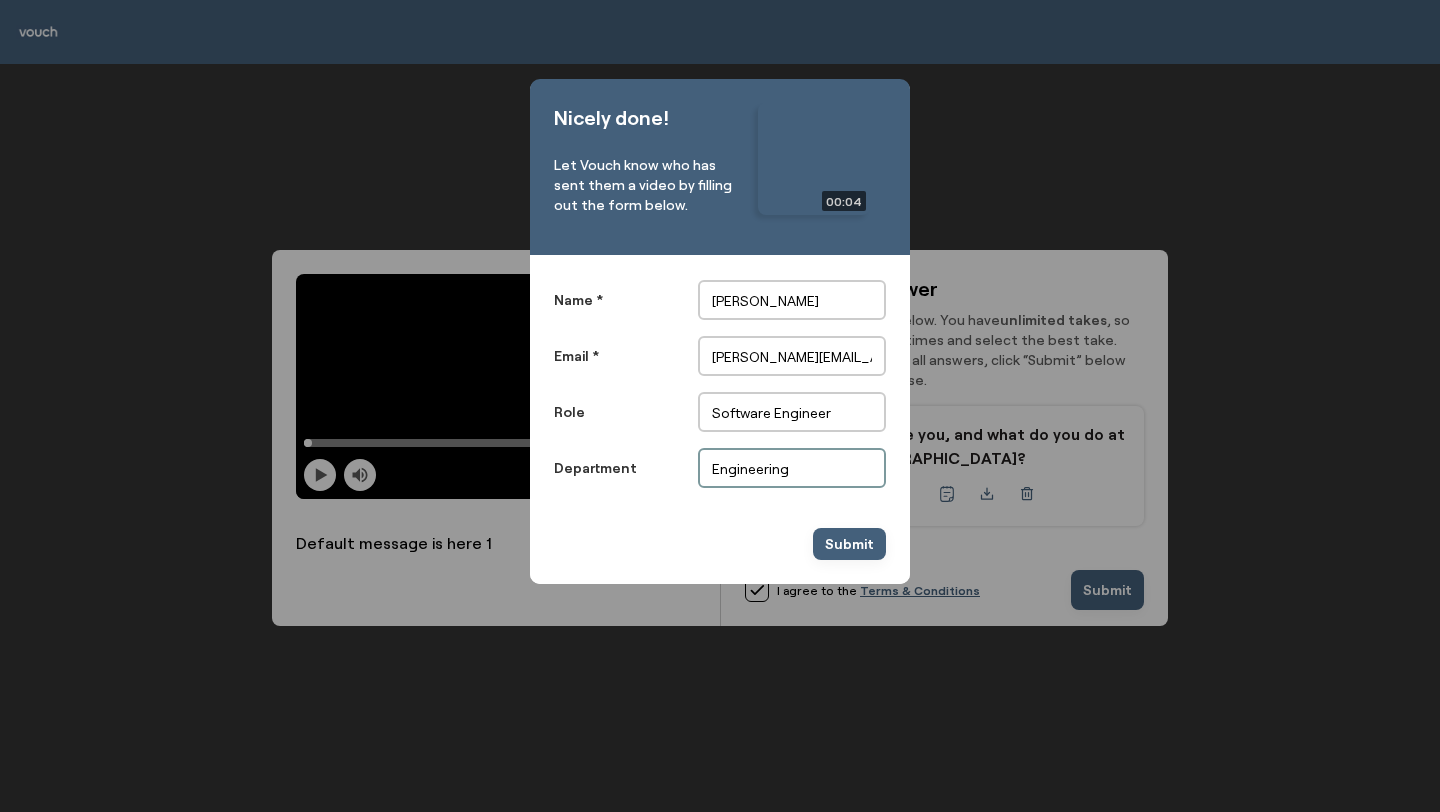 type on "Engineering" 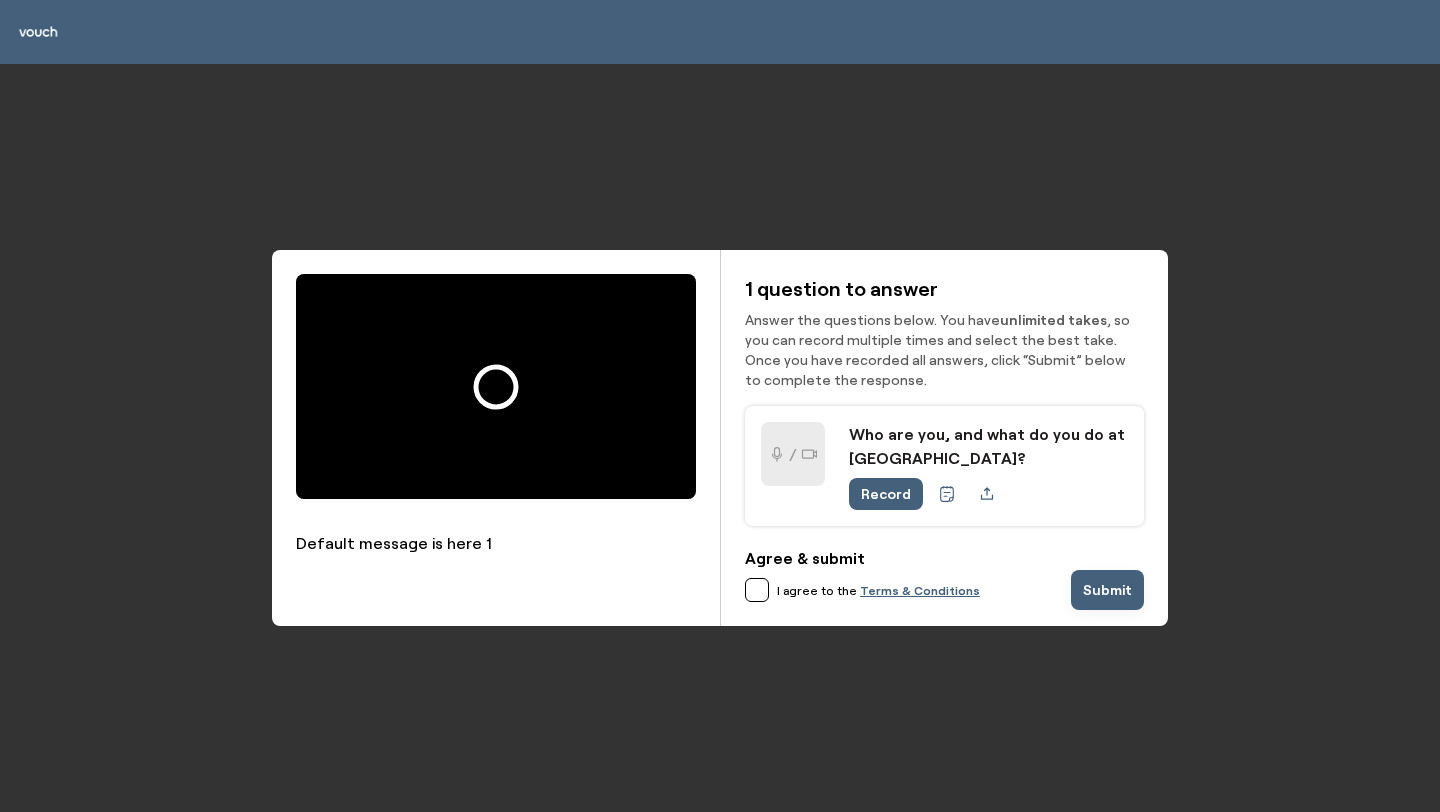 scroll, scrollTop: 0, scrollLeft: 0, axis: both 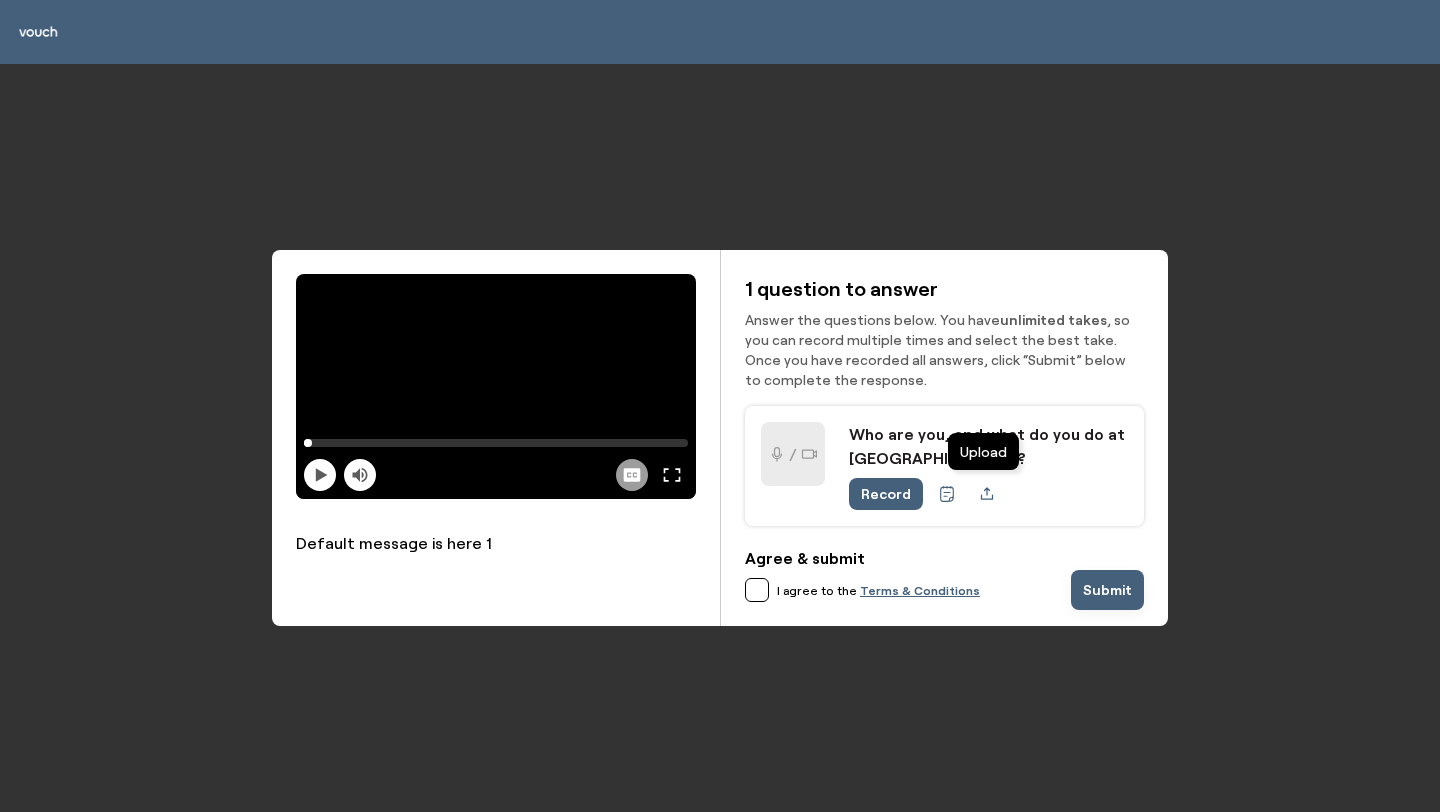 click 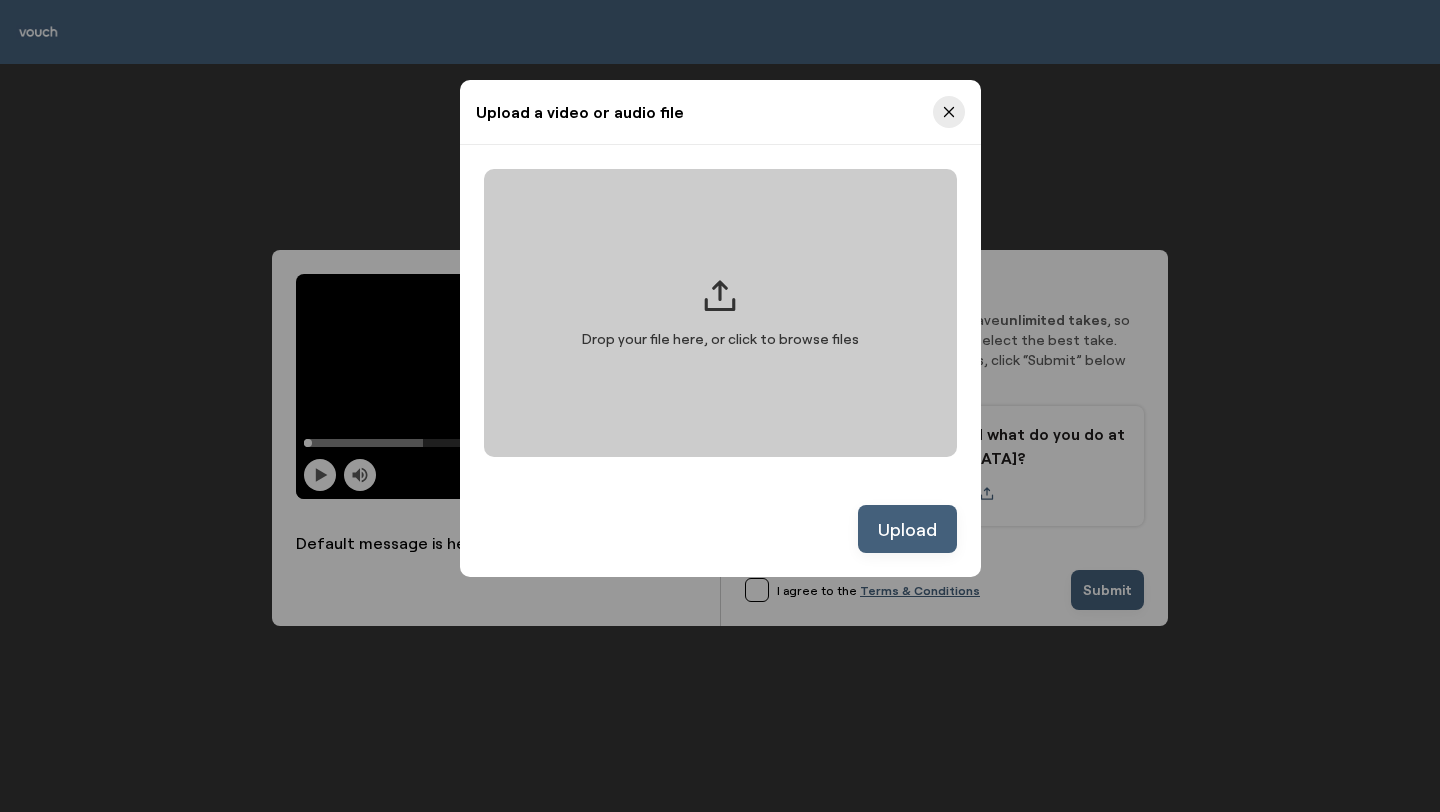 click on "Drop your file here, or click to browse files" at bounding box center (720, 313) 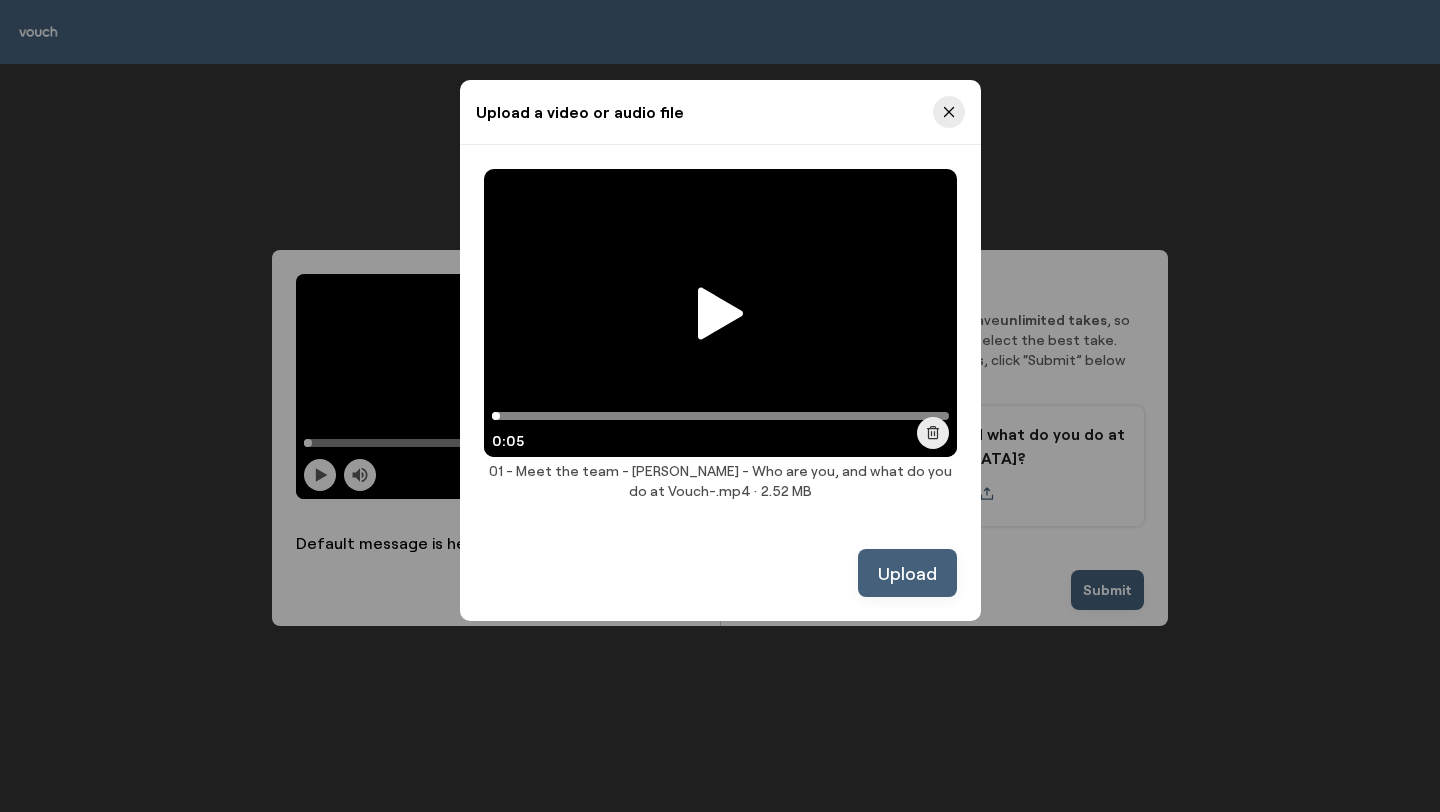 click on "01 - Meet the team - [PERSON_NAME] - Who are you, and what do you do at Vouch-.mp4 · 2.52 MB
Upload" at bounding box center (720, 383) 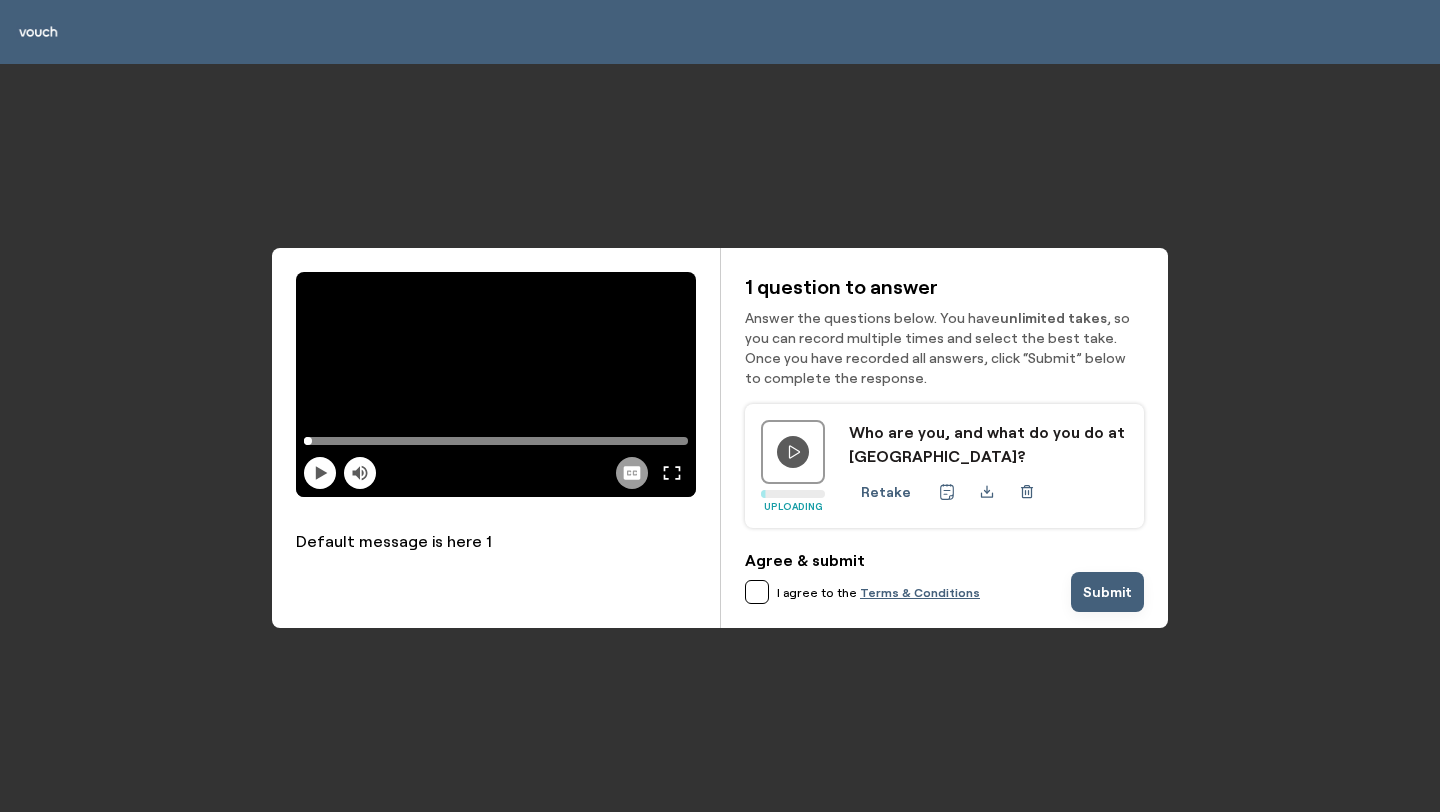 click on "I agree to the
Terms & Conditions" at bounding box center [908, 592] 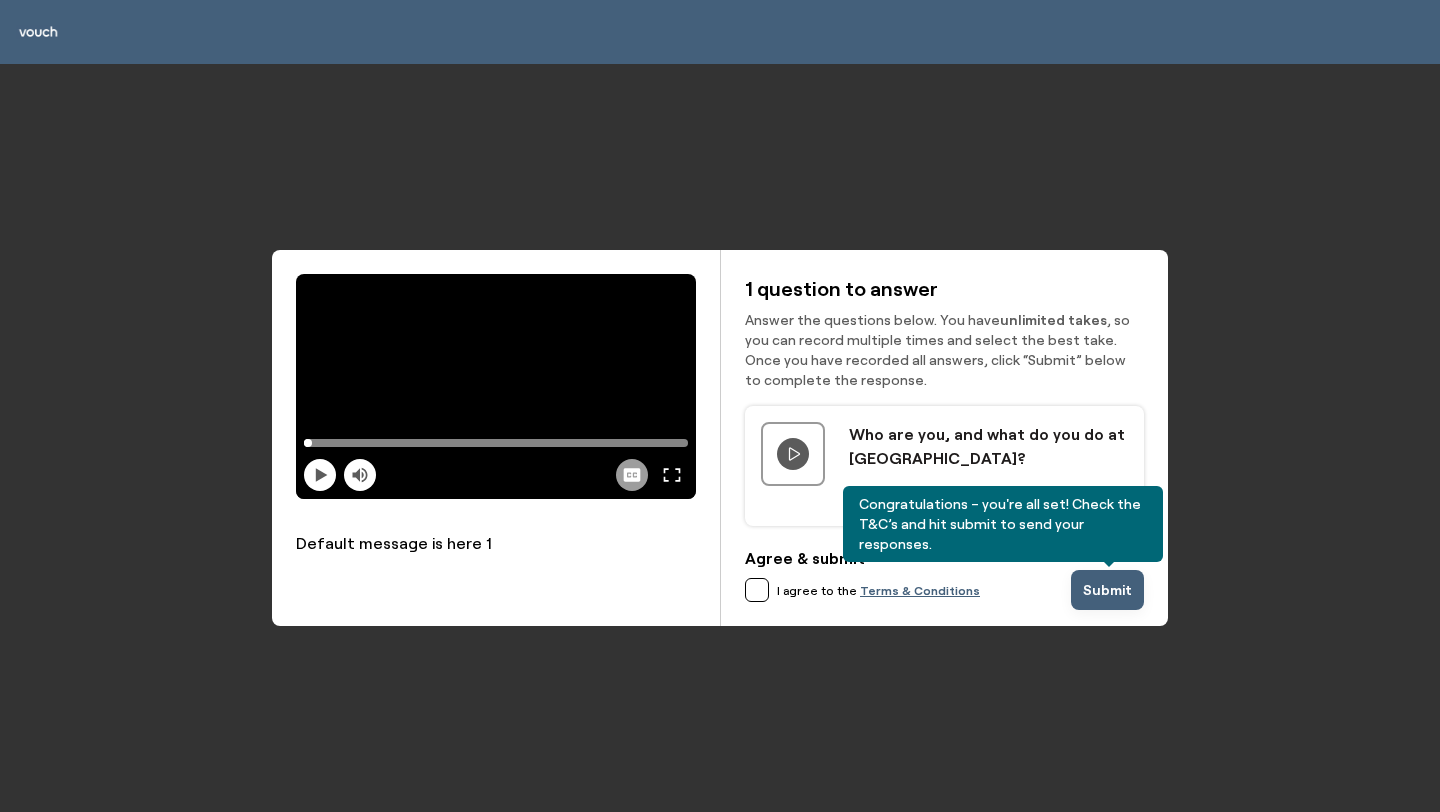 click at bounding box center [757, 590] 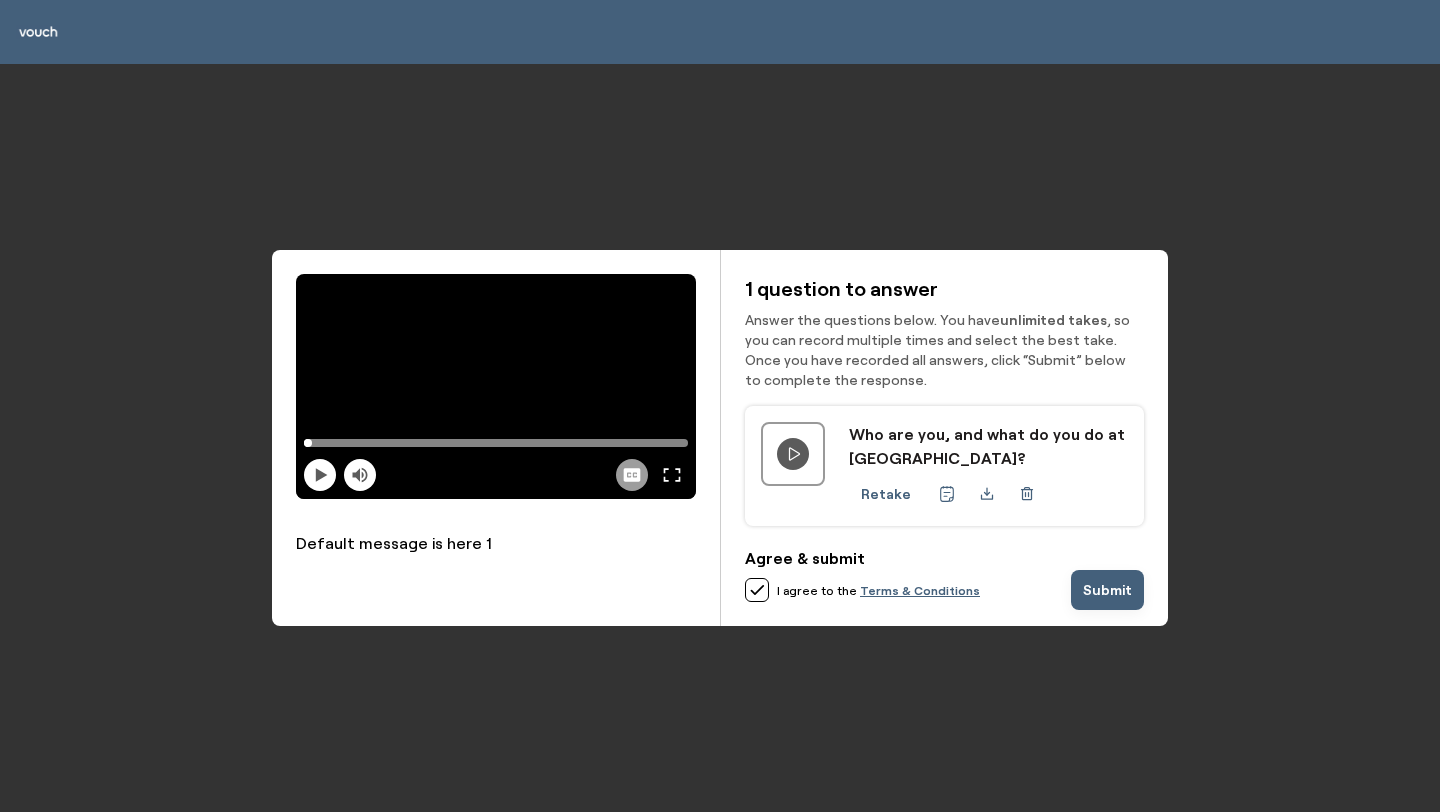 click on "Submit" at bounding box center [1107, 590] 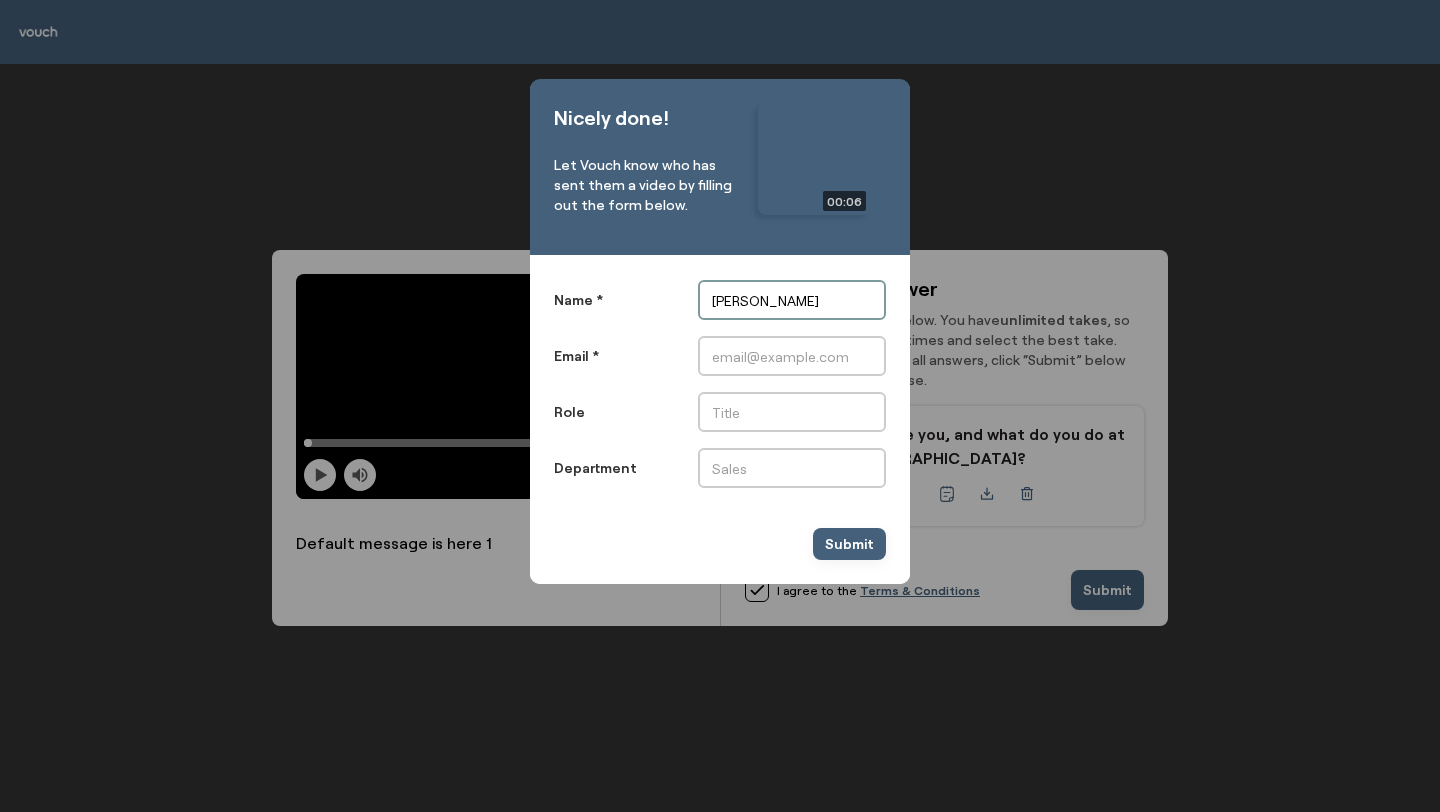 type on "Jade Mackenzie" 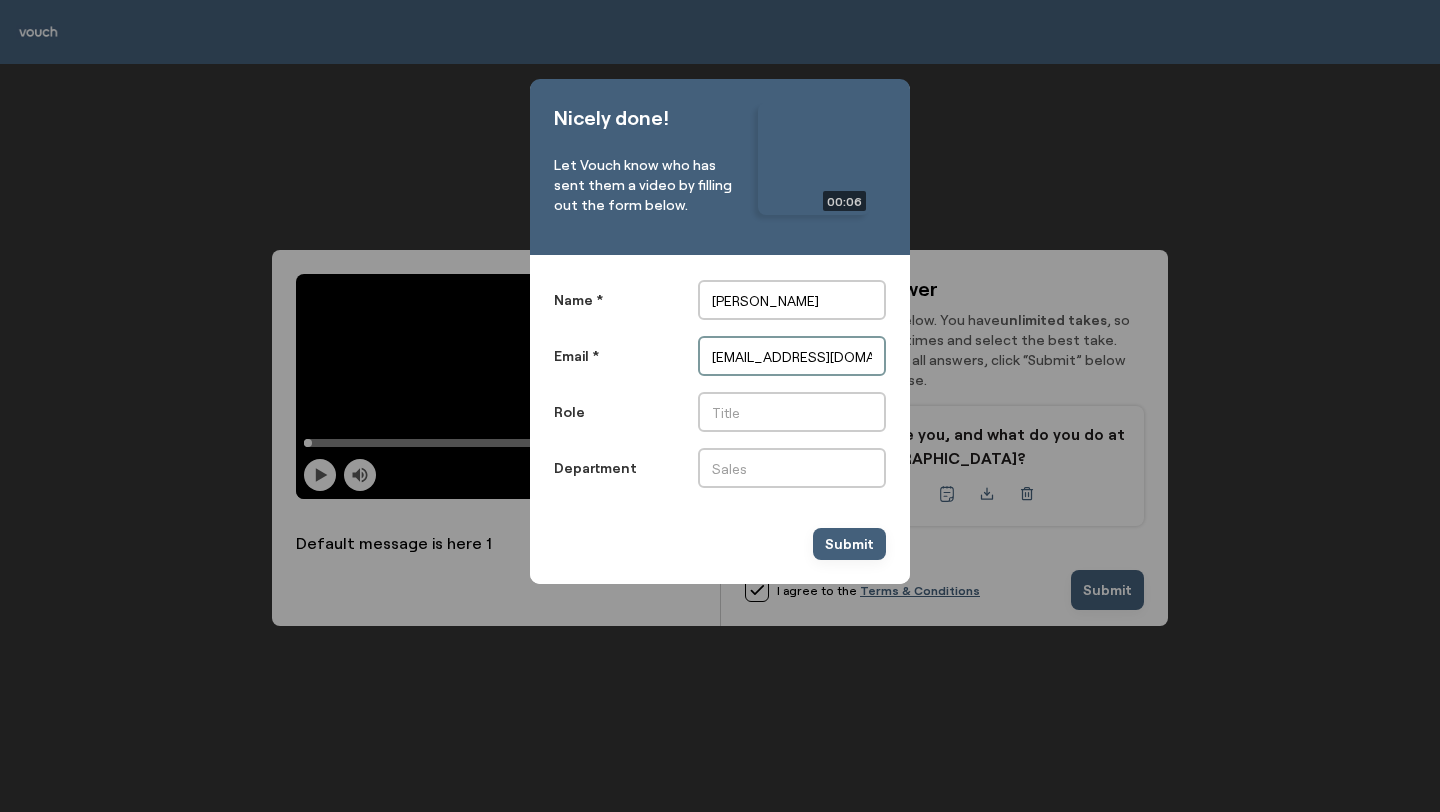type on "jade@vouchfor.com" 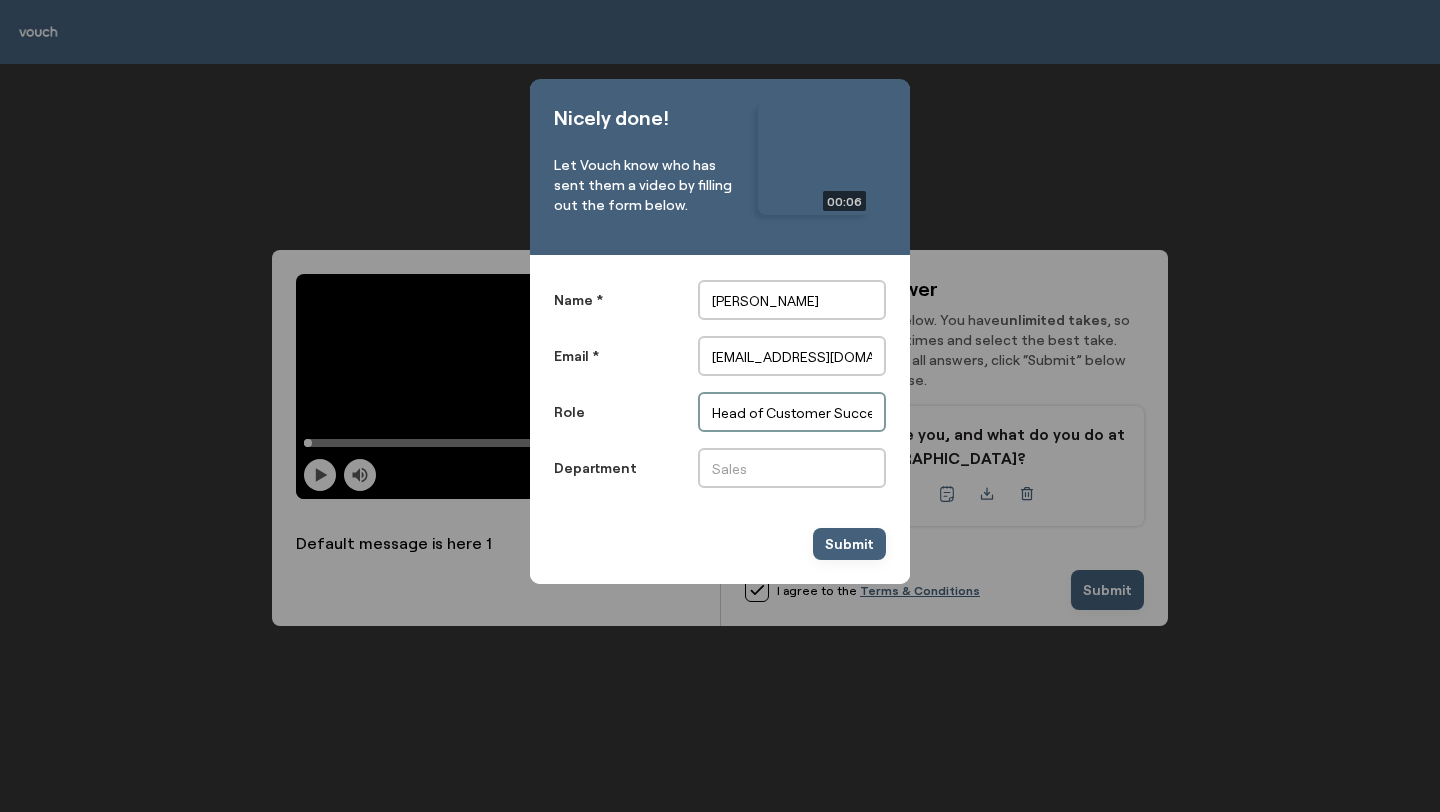 scroll, scrollTop: 0, scrollLeft: 11, axis: horizontal 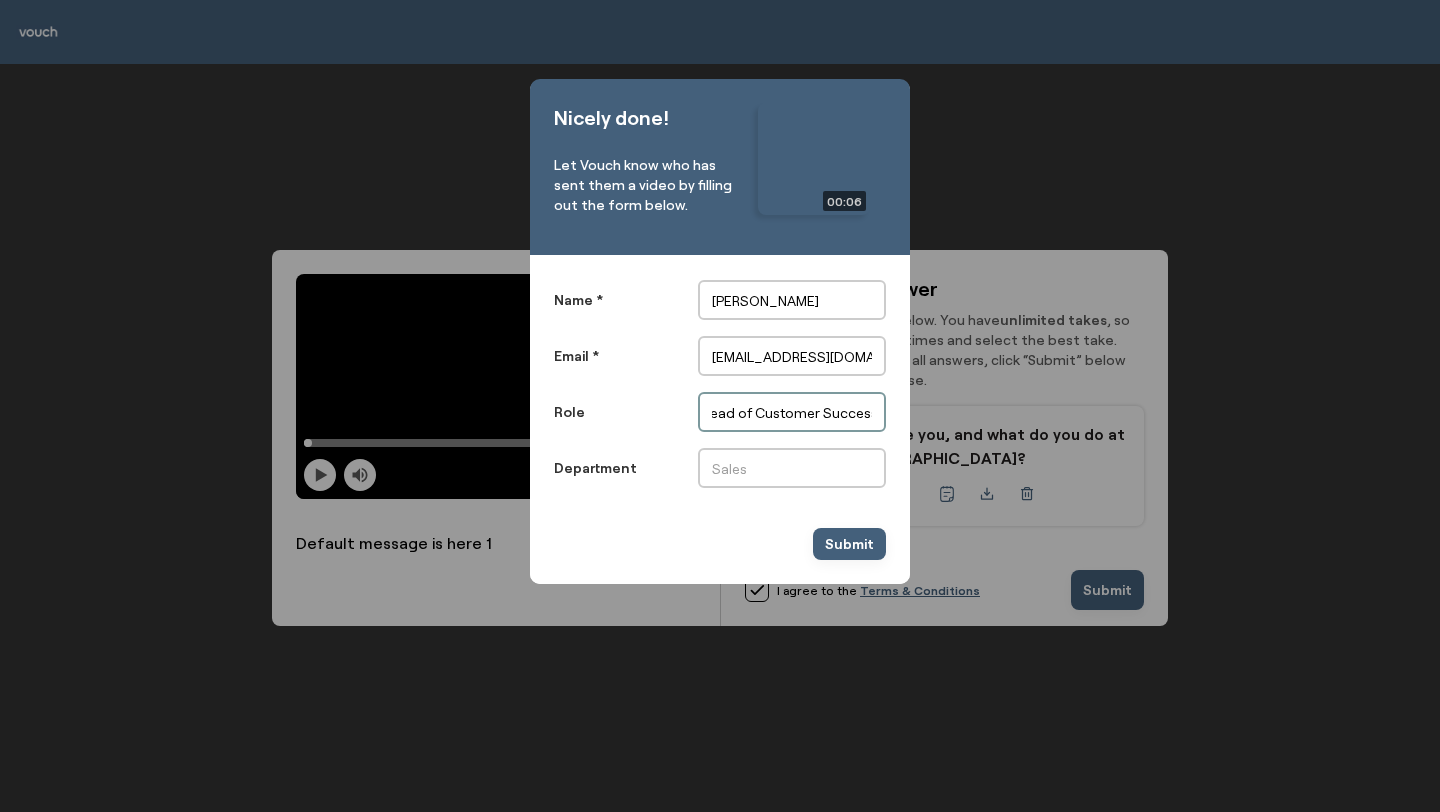 type on "Head of Customer Success" 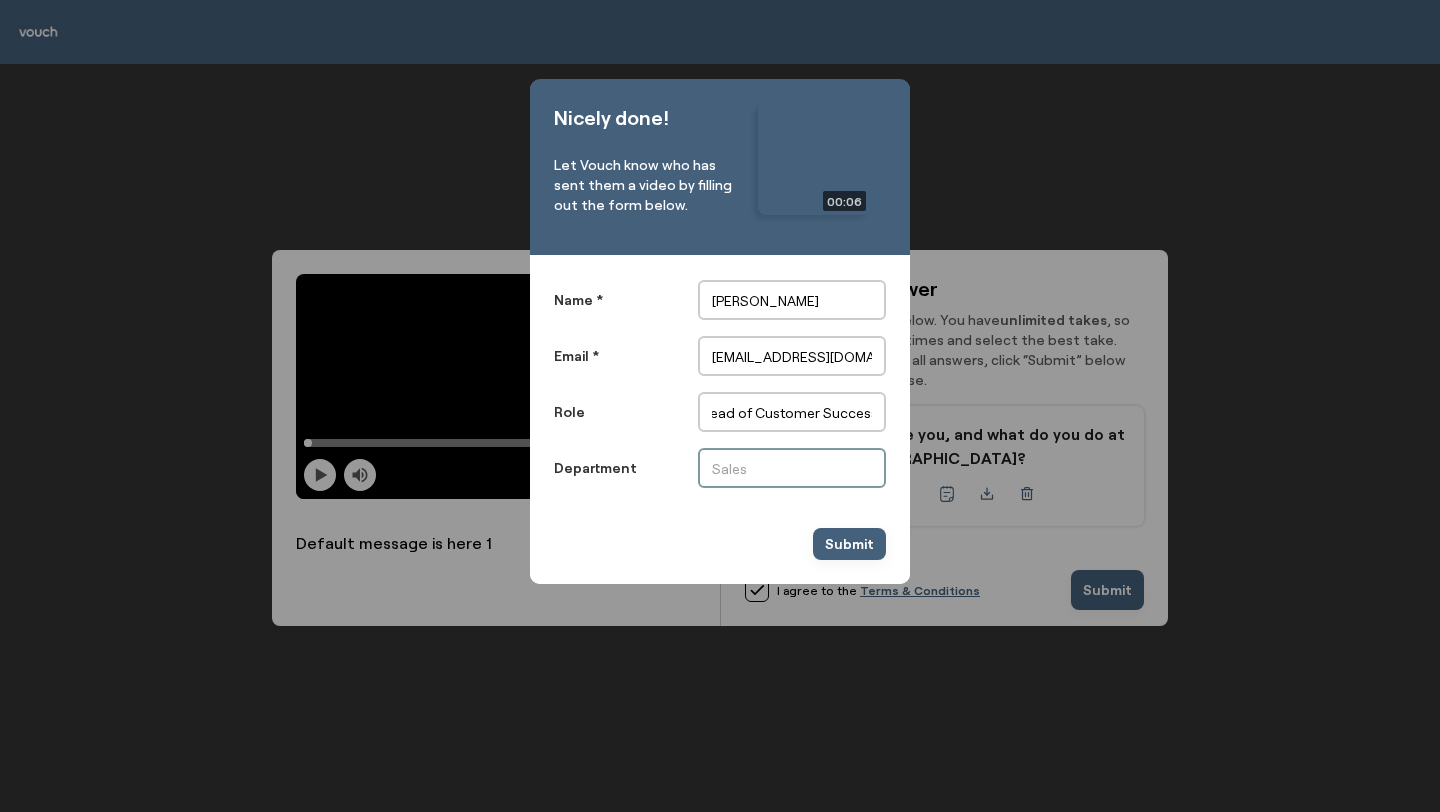 scroll, scrollTop: 0, scrollLeft: 0, axis: both 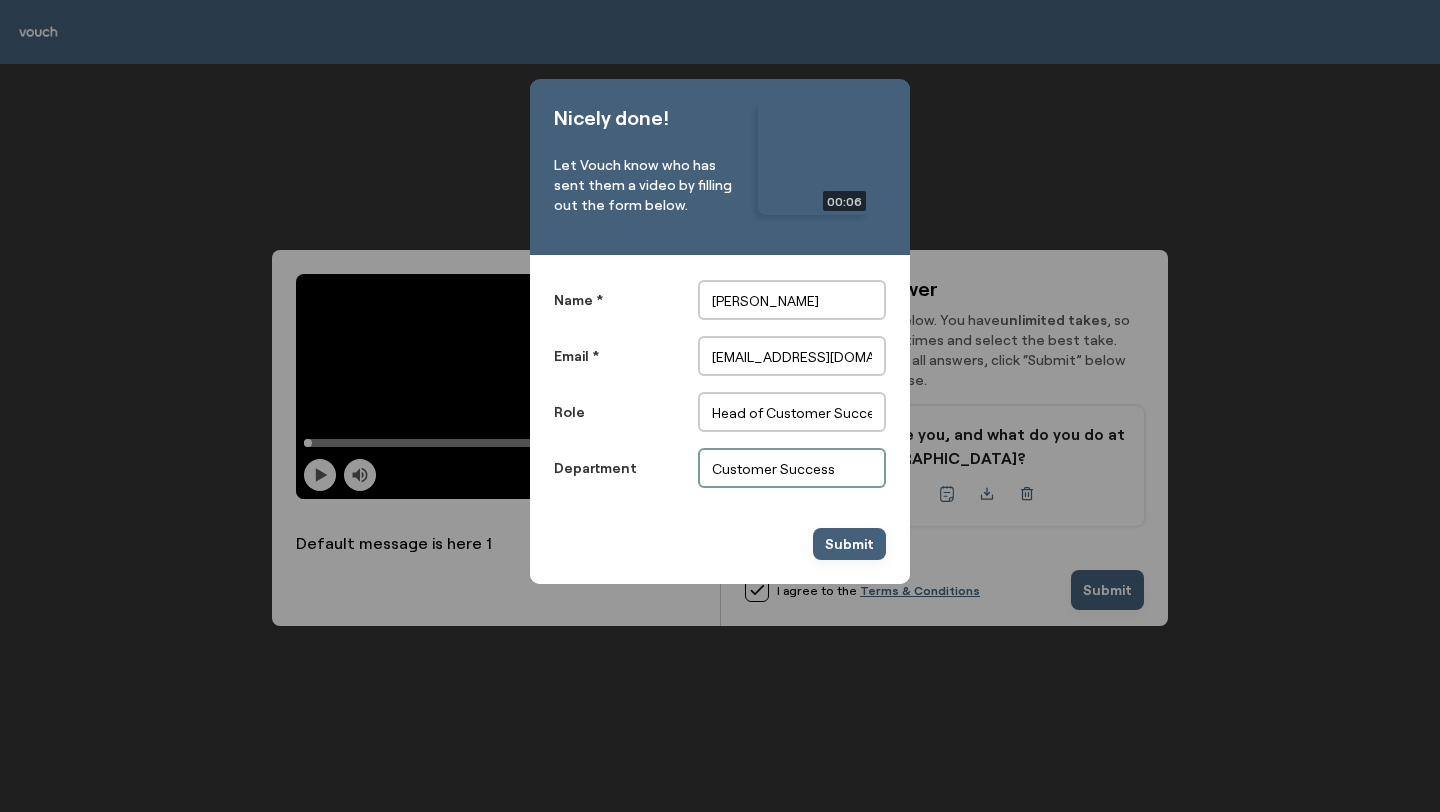 type on "Customer Success" 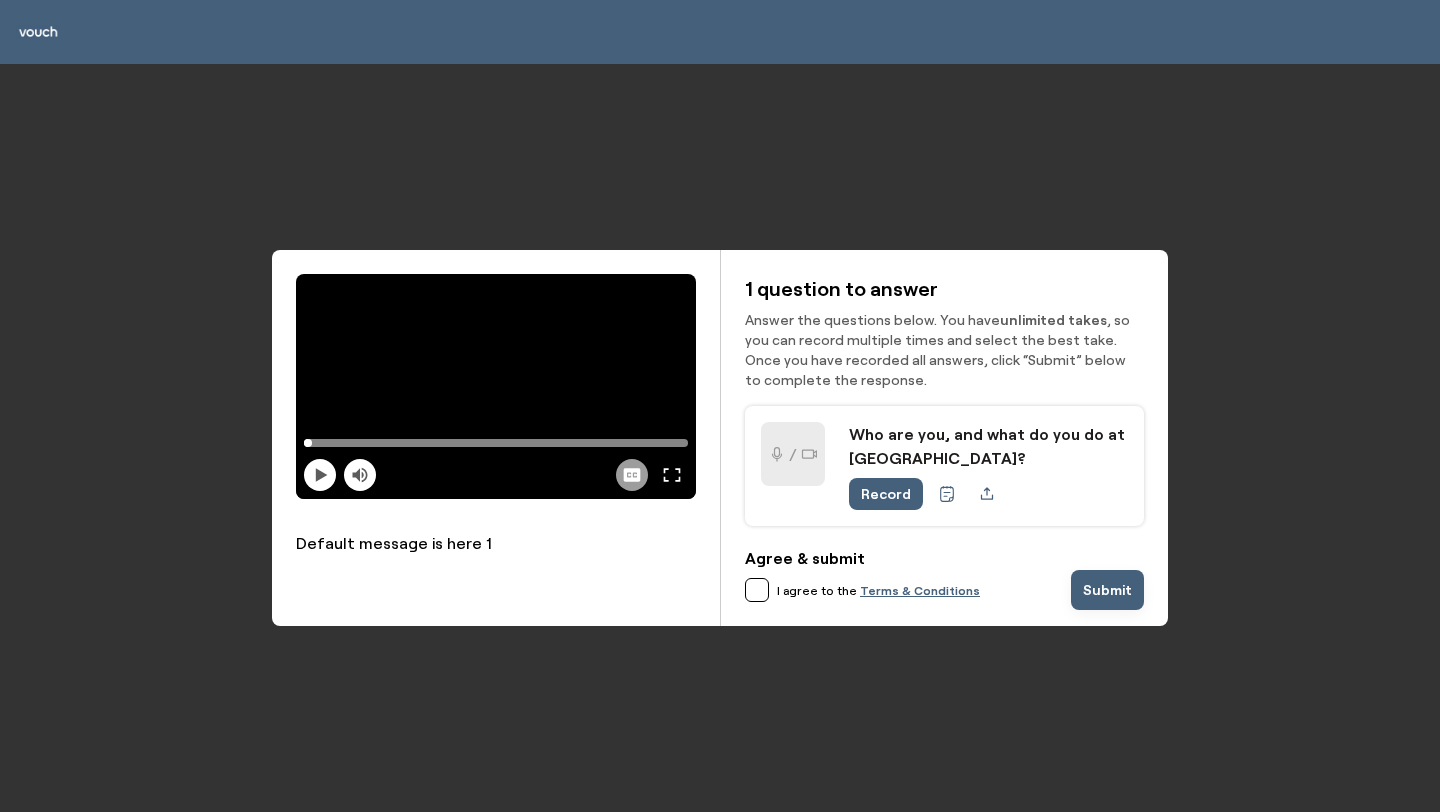 scroll, scrollTop: 0, scrollLeft: 0, axis: both 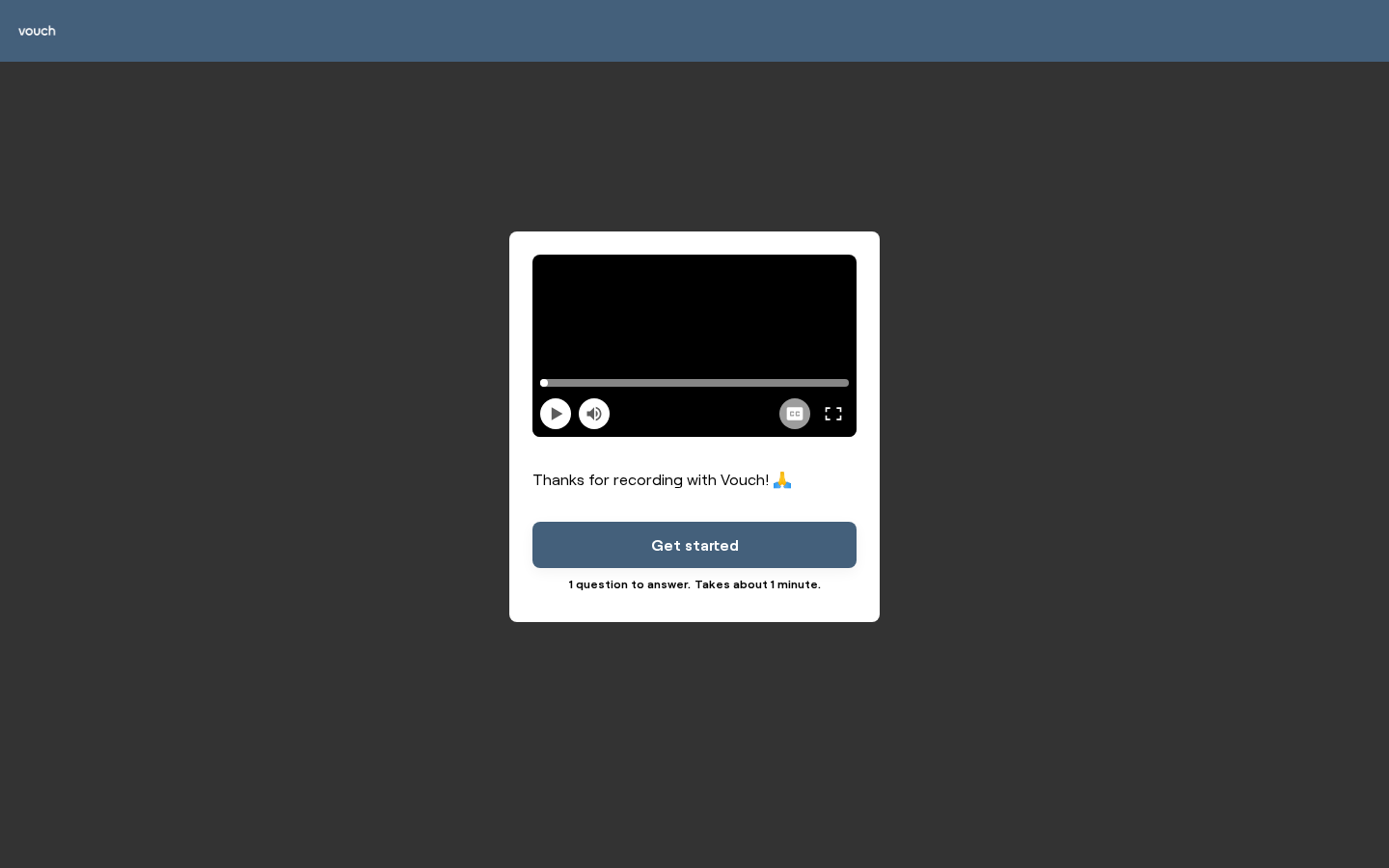 click on "Thanks for recording with Vouch! 🙏
Get started
1 question to answer.   Takes about 1 minute." at bounding box center (694, 465) 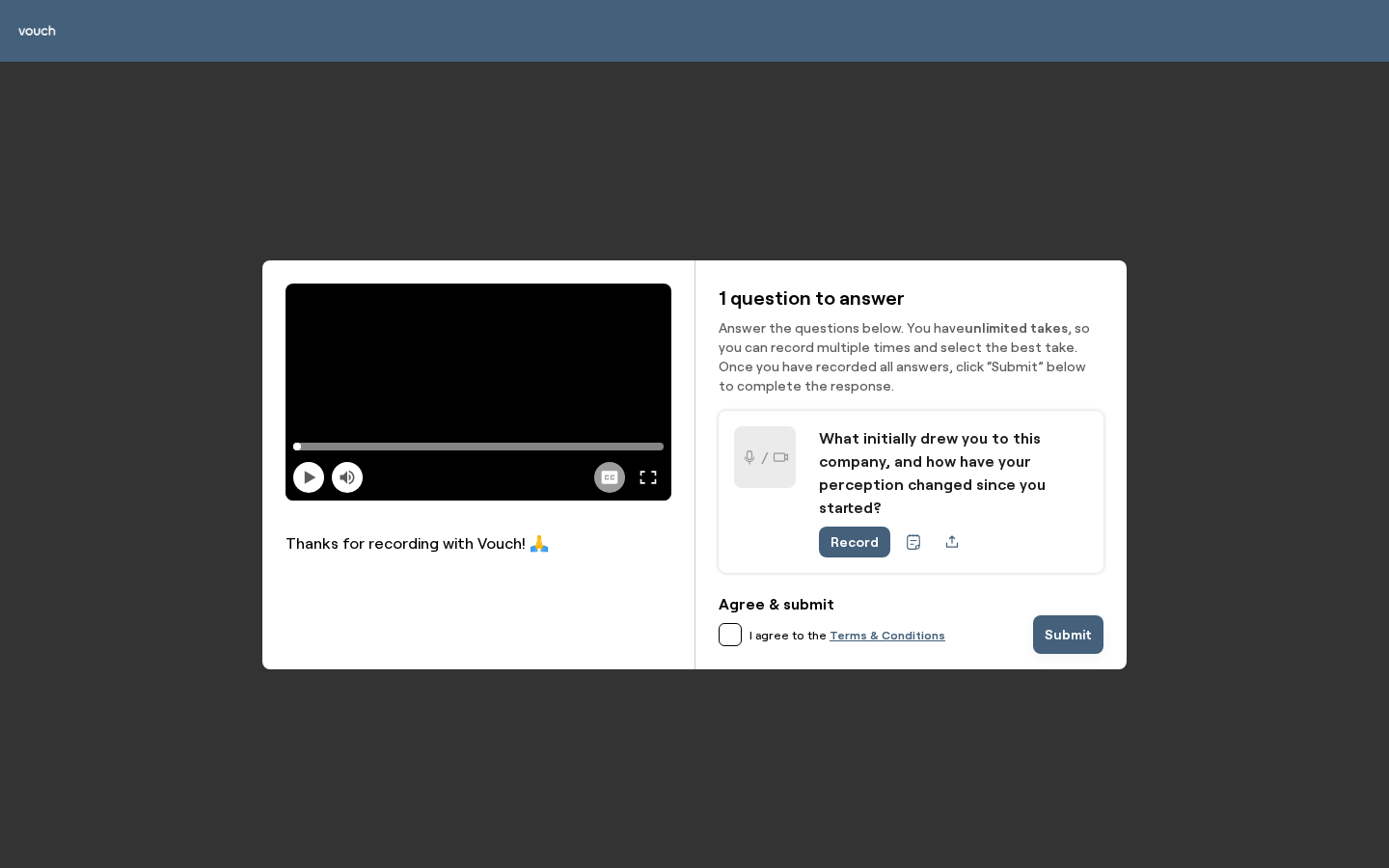 click on "Record" at bounding box center (855, 542) 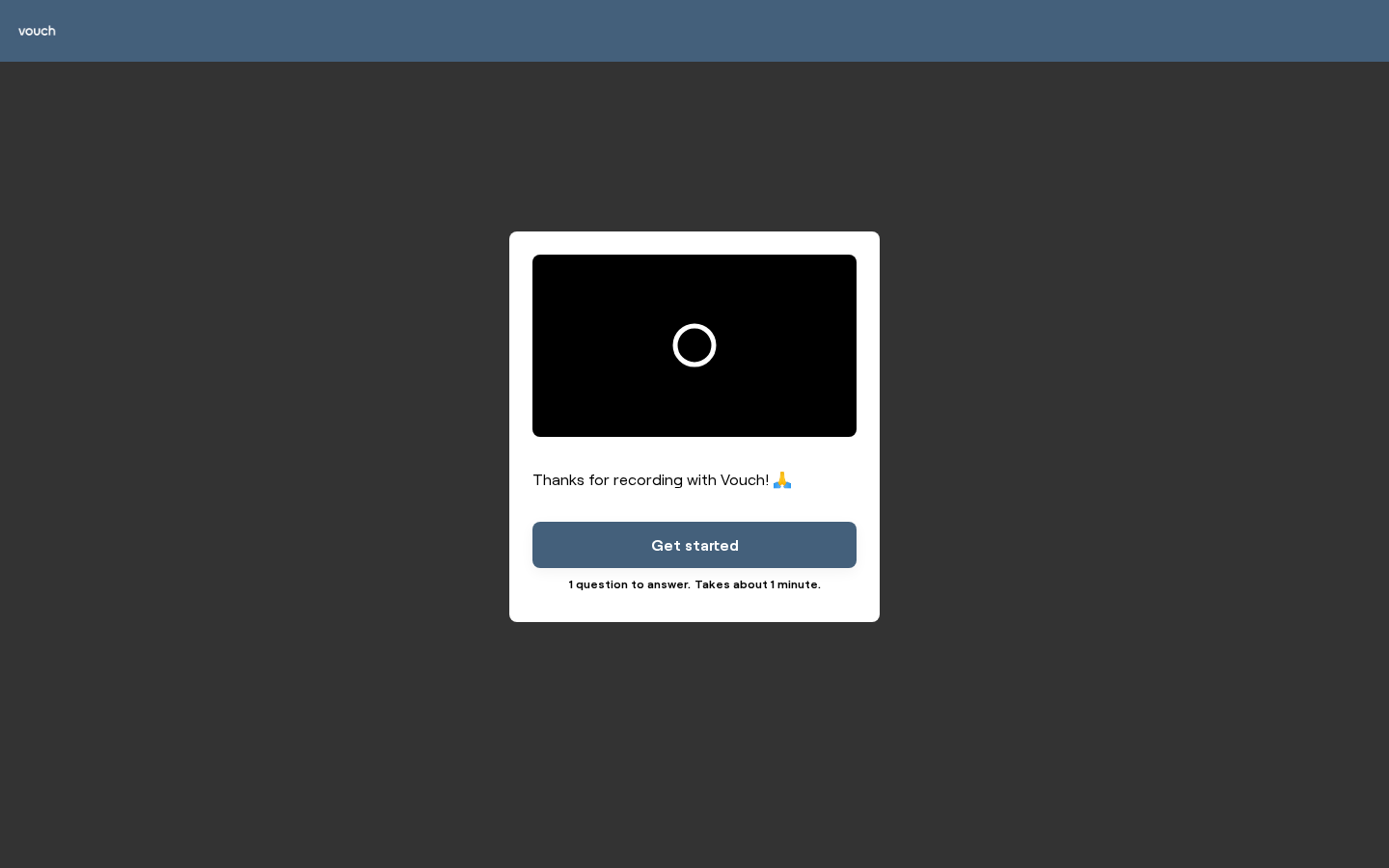 scroll, scrollTop: 0, scrollLeft: 0, axis: both 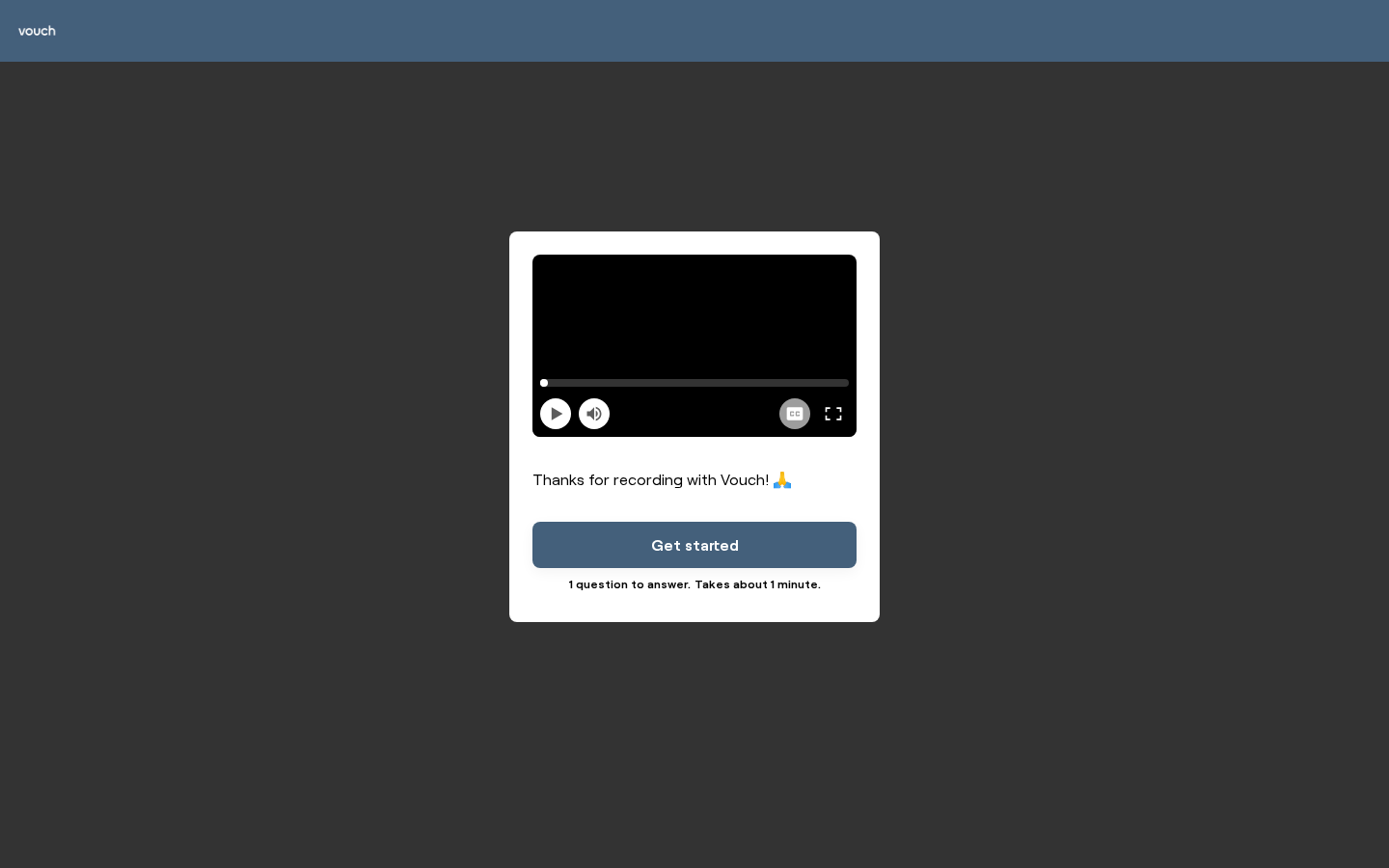 click on "Get started" at bounding box center [694, 545] 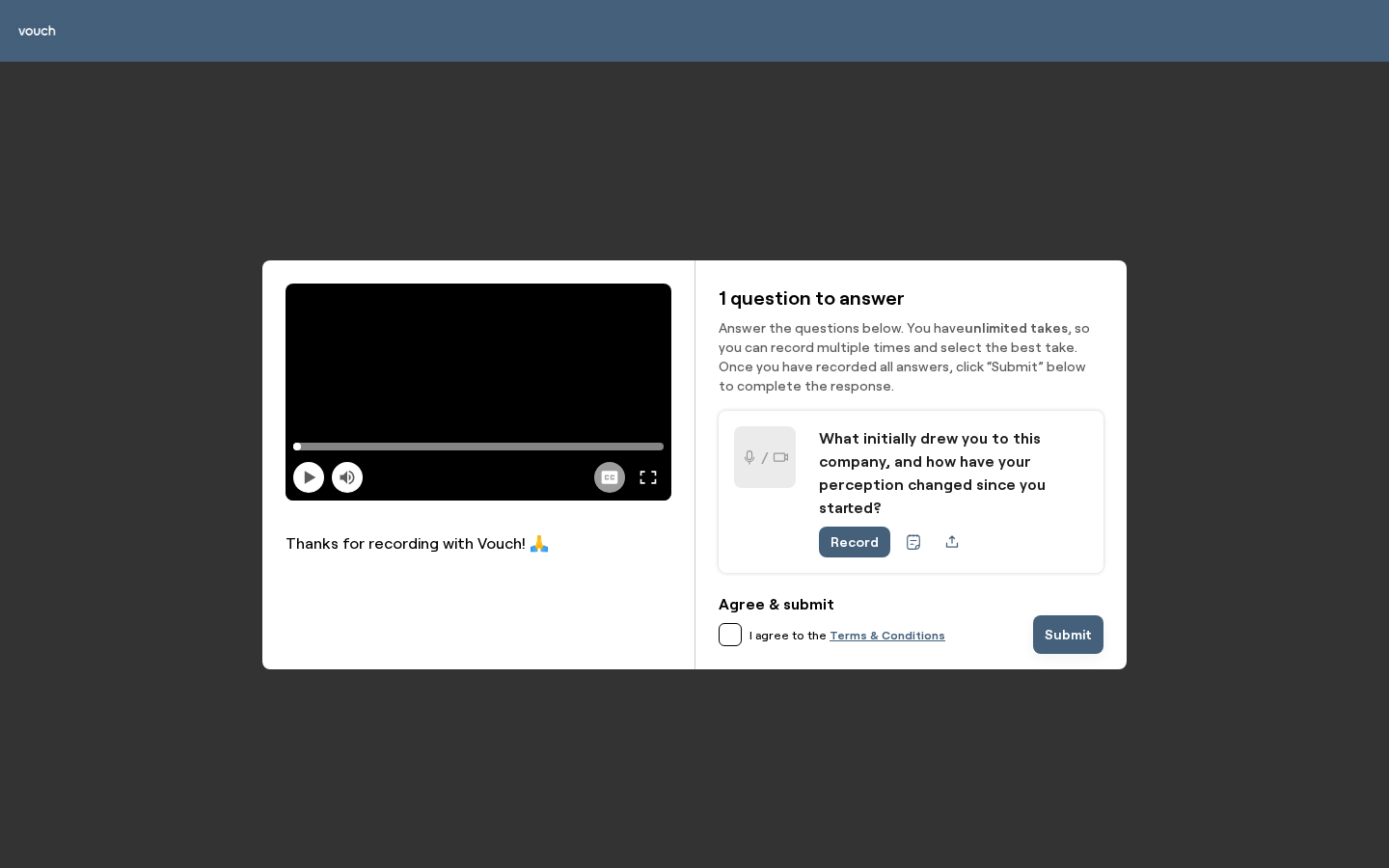 click on "Record" at bounding box center (855, 542) 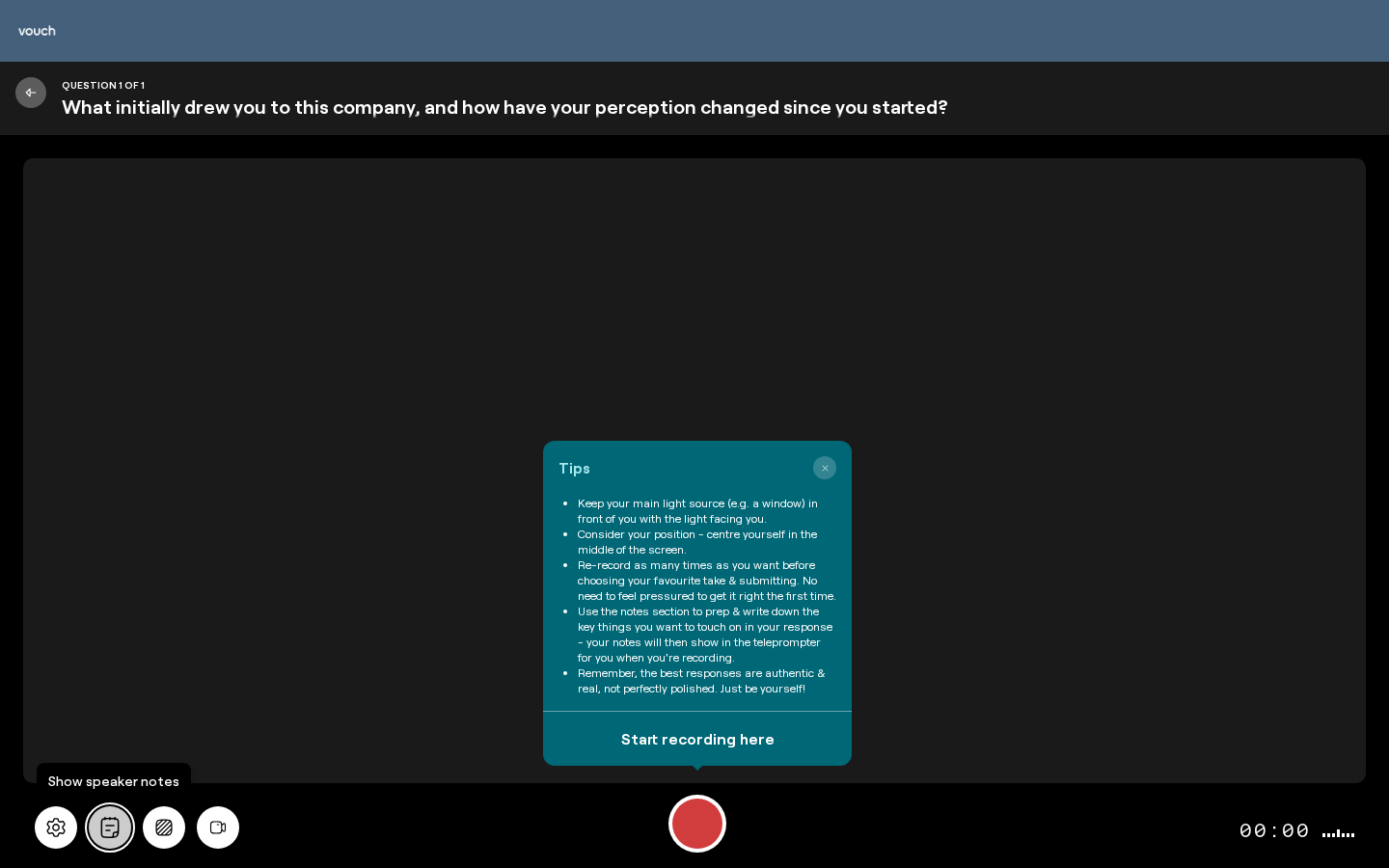 click at bounding box center [110, 827] 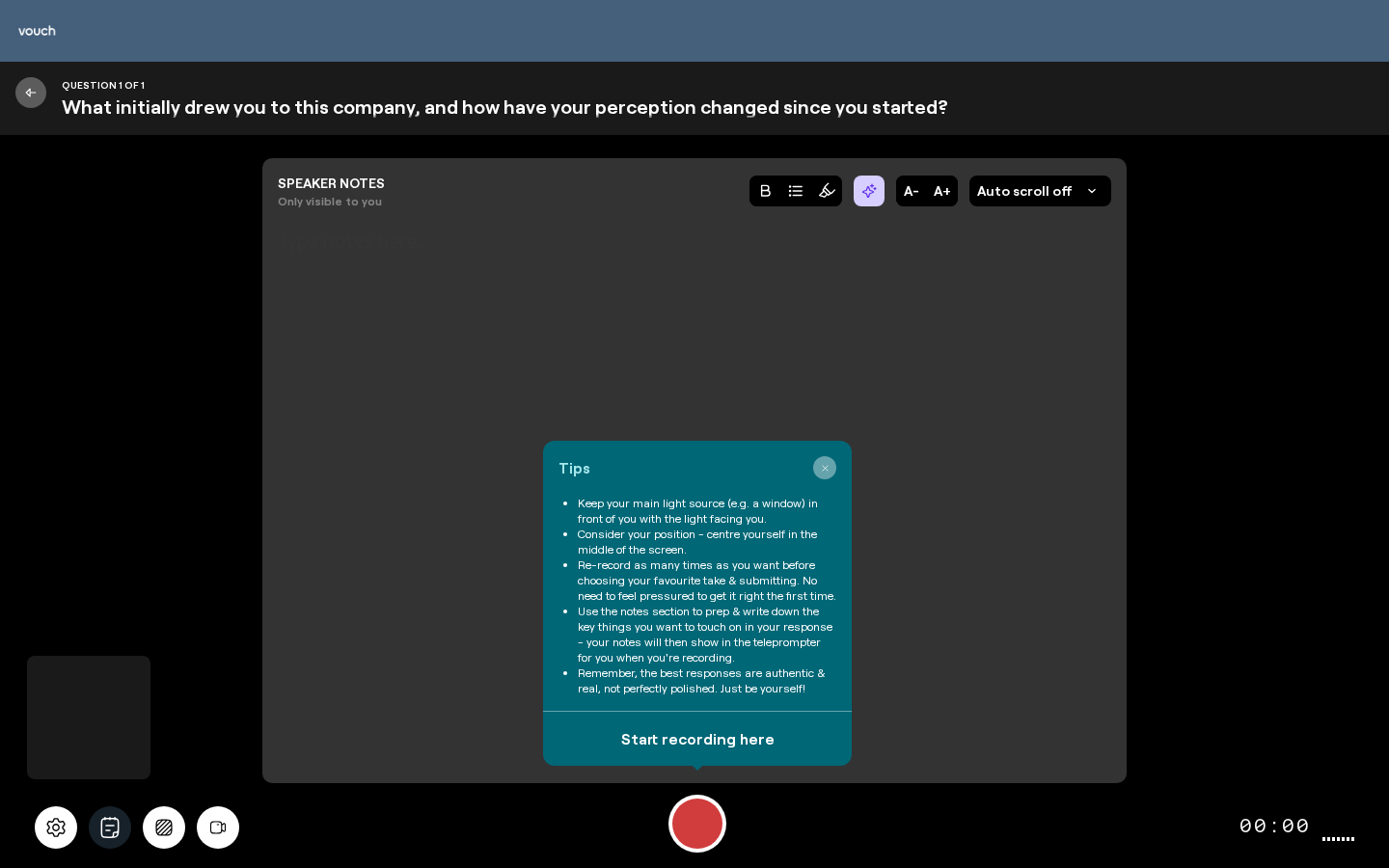 click 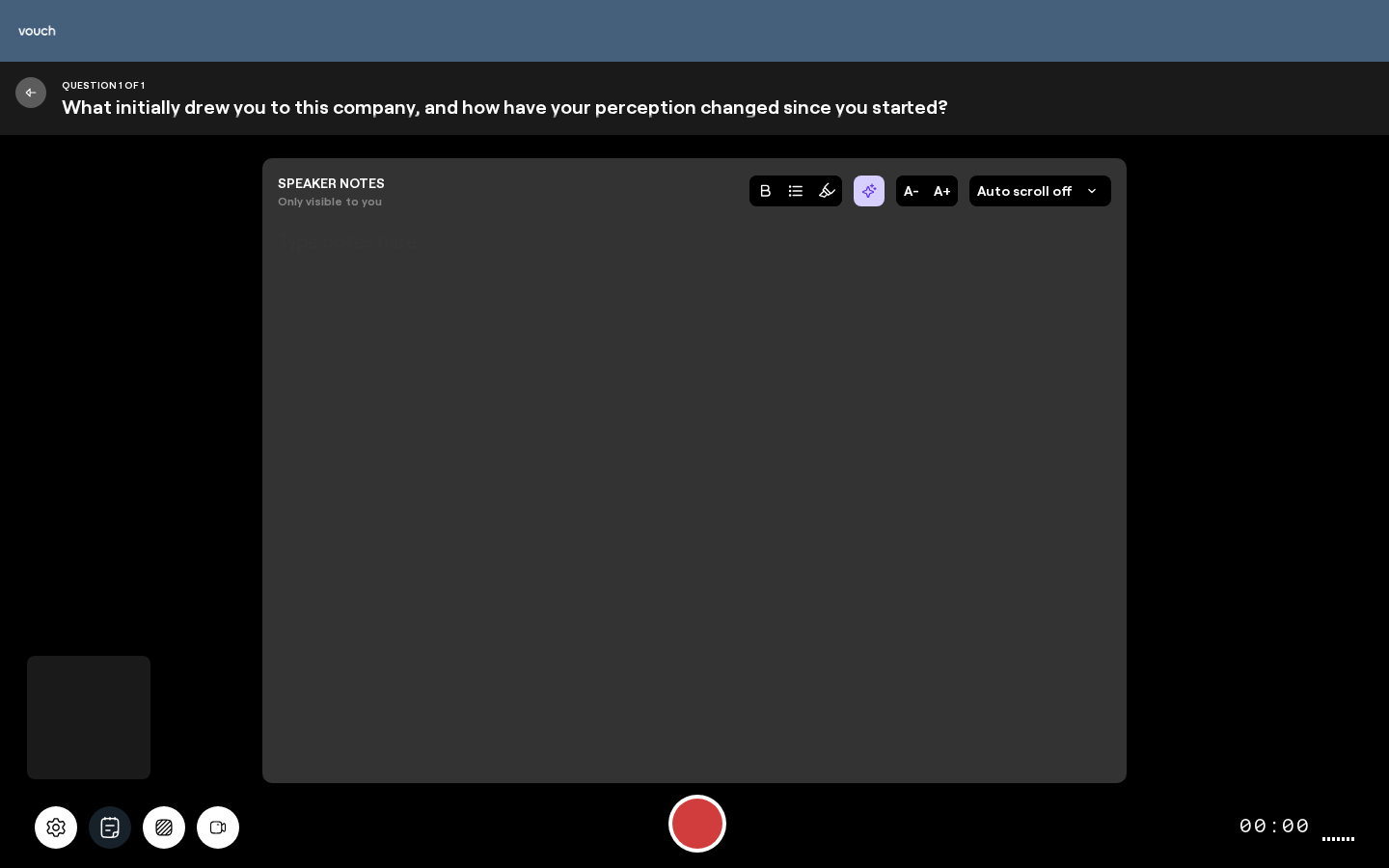click at bounding box center (694, 503) 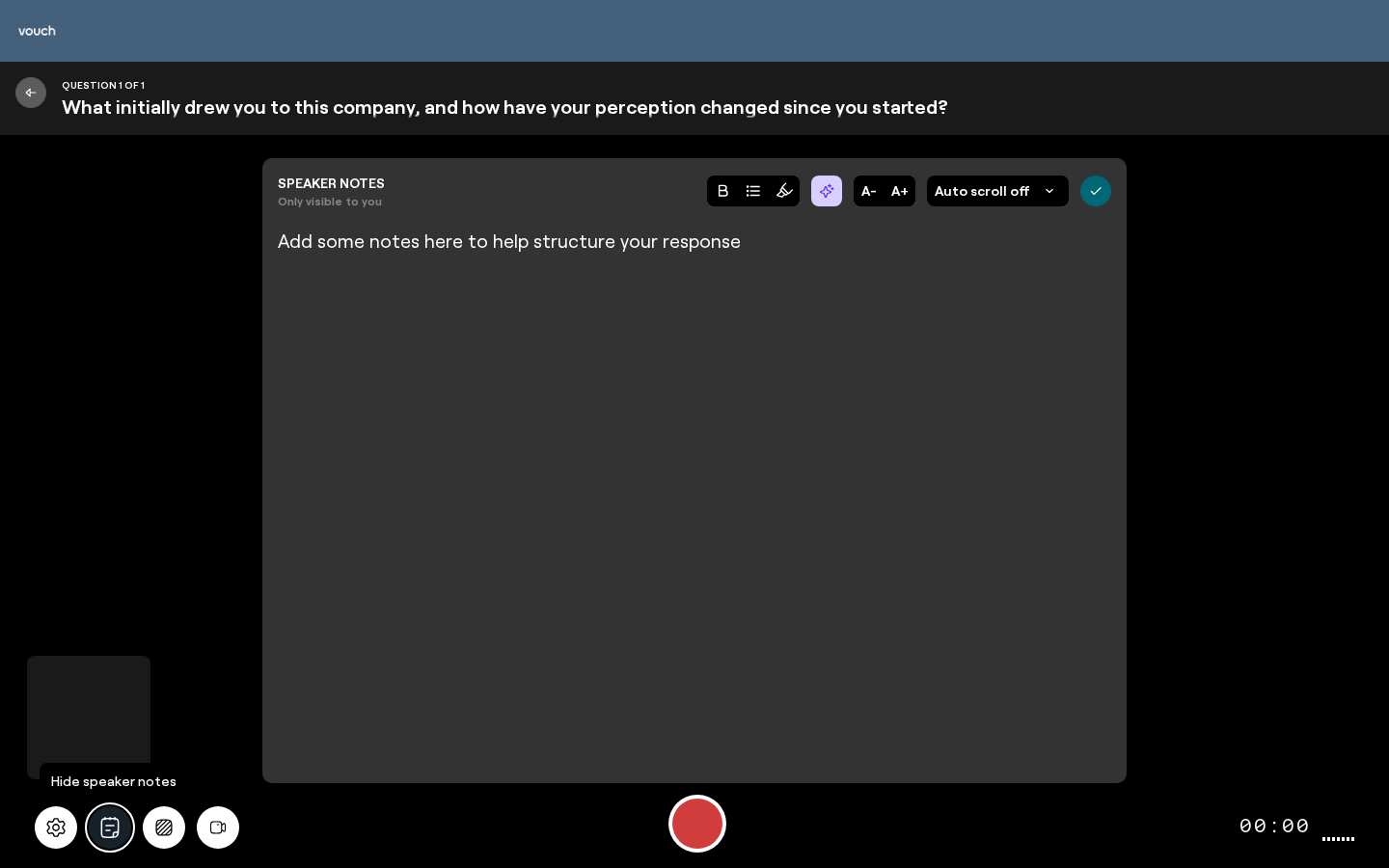 click 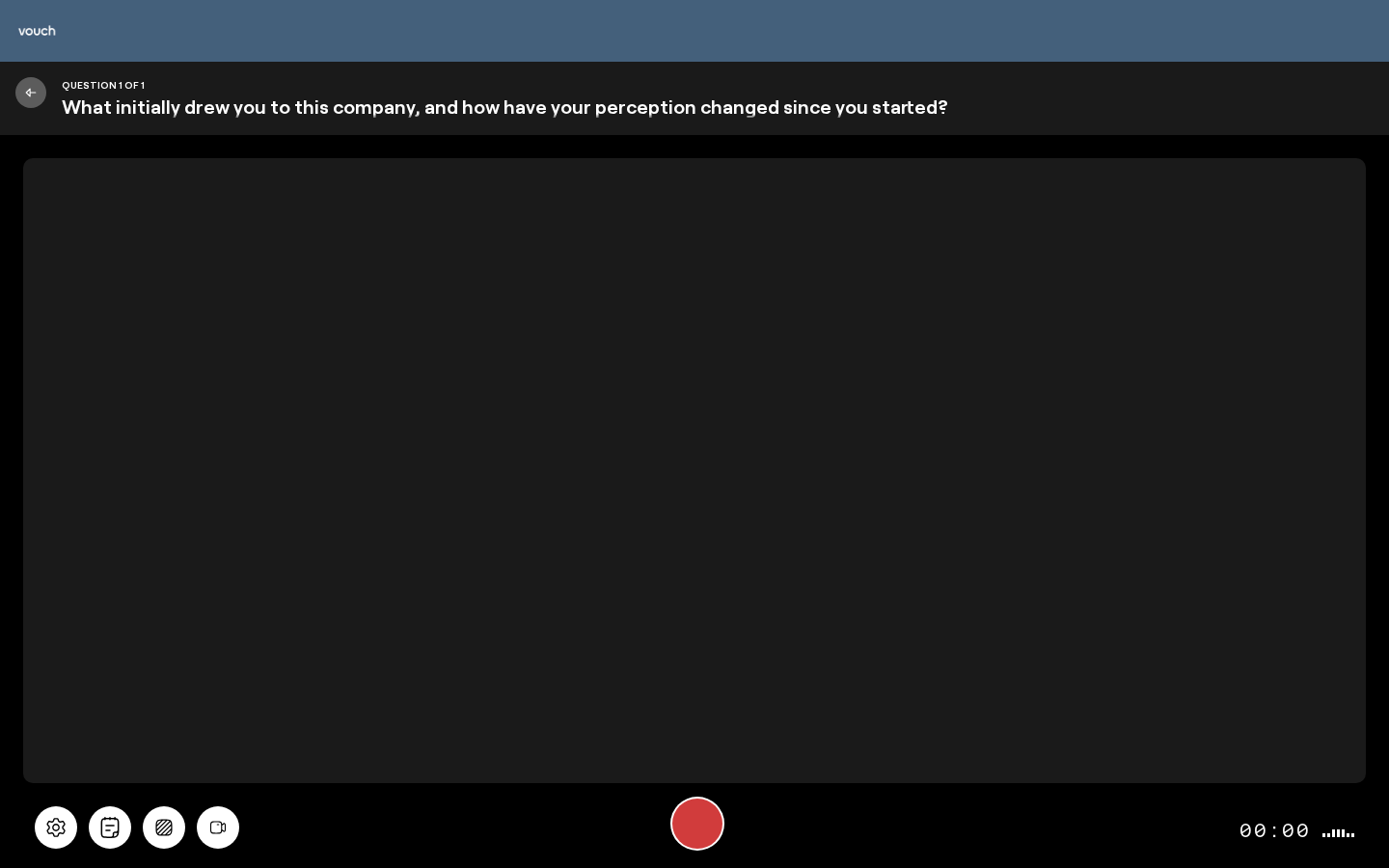 click at bounding box center [697, 824] 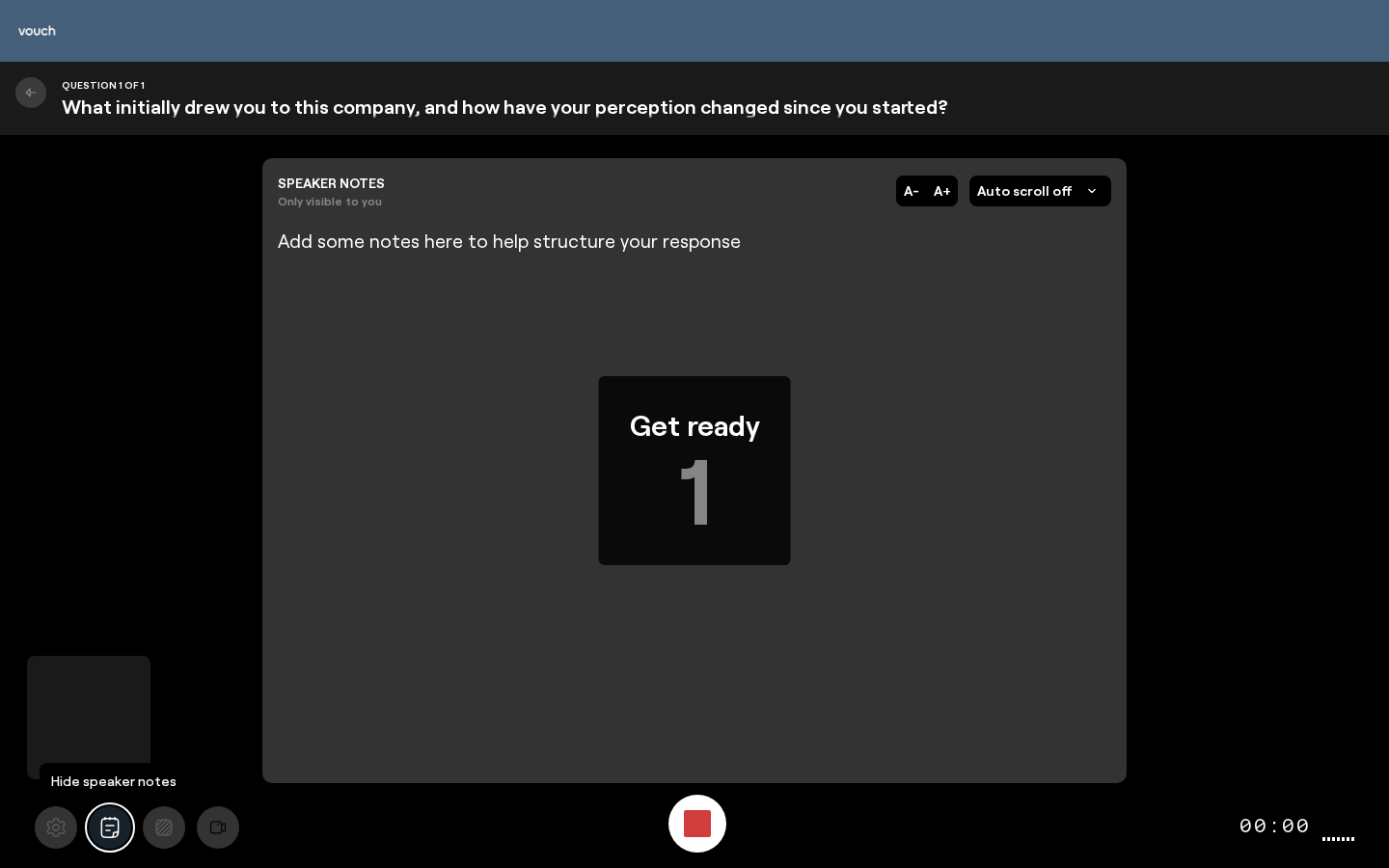 click 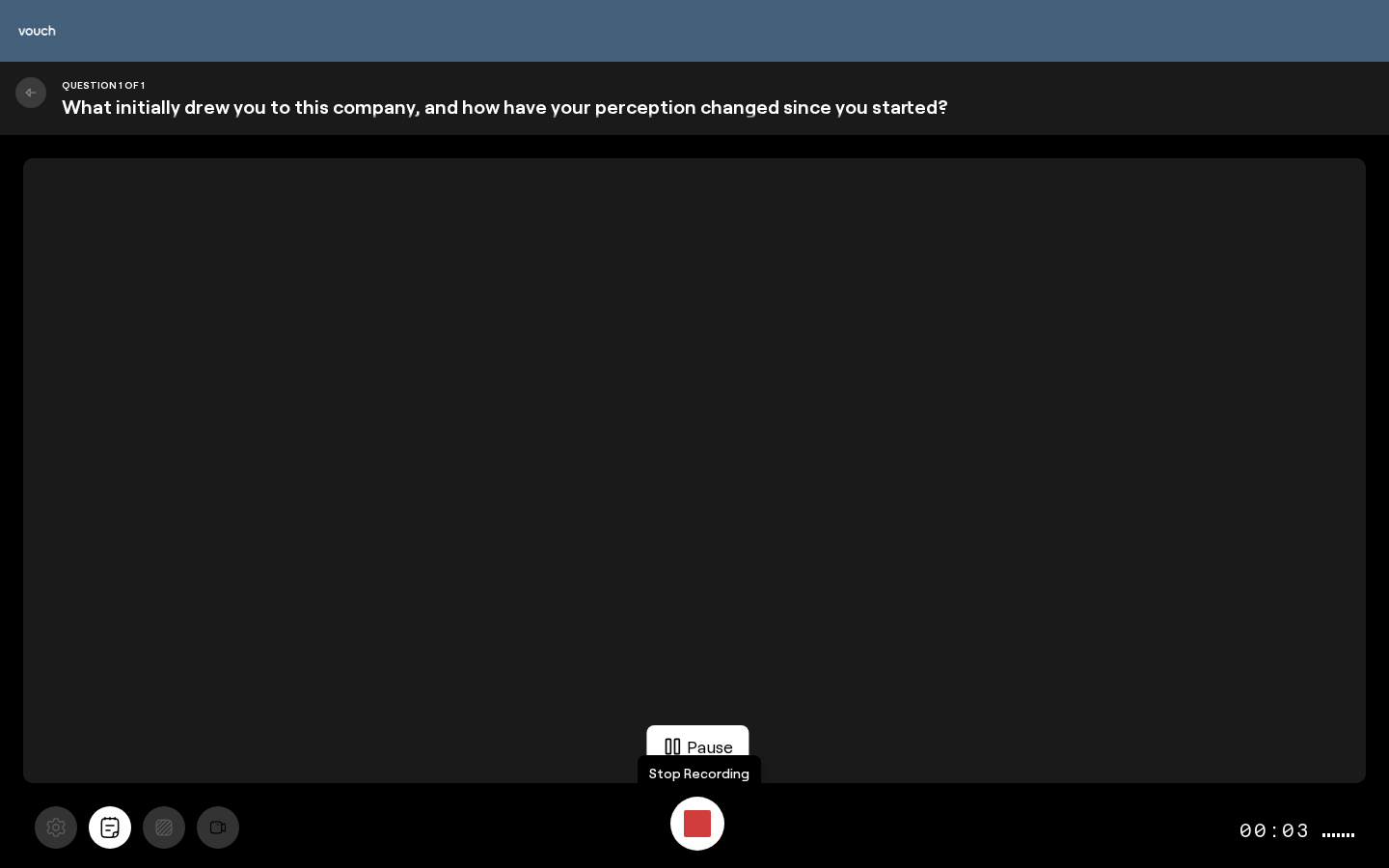 click at bounding box center (697, 824) 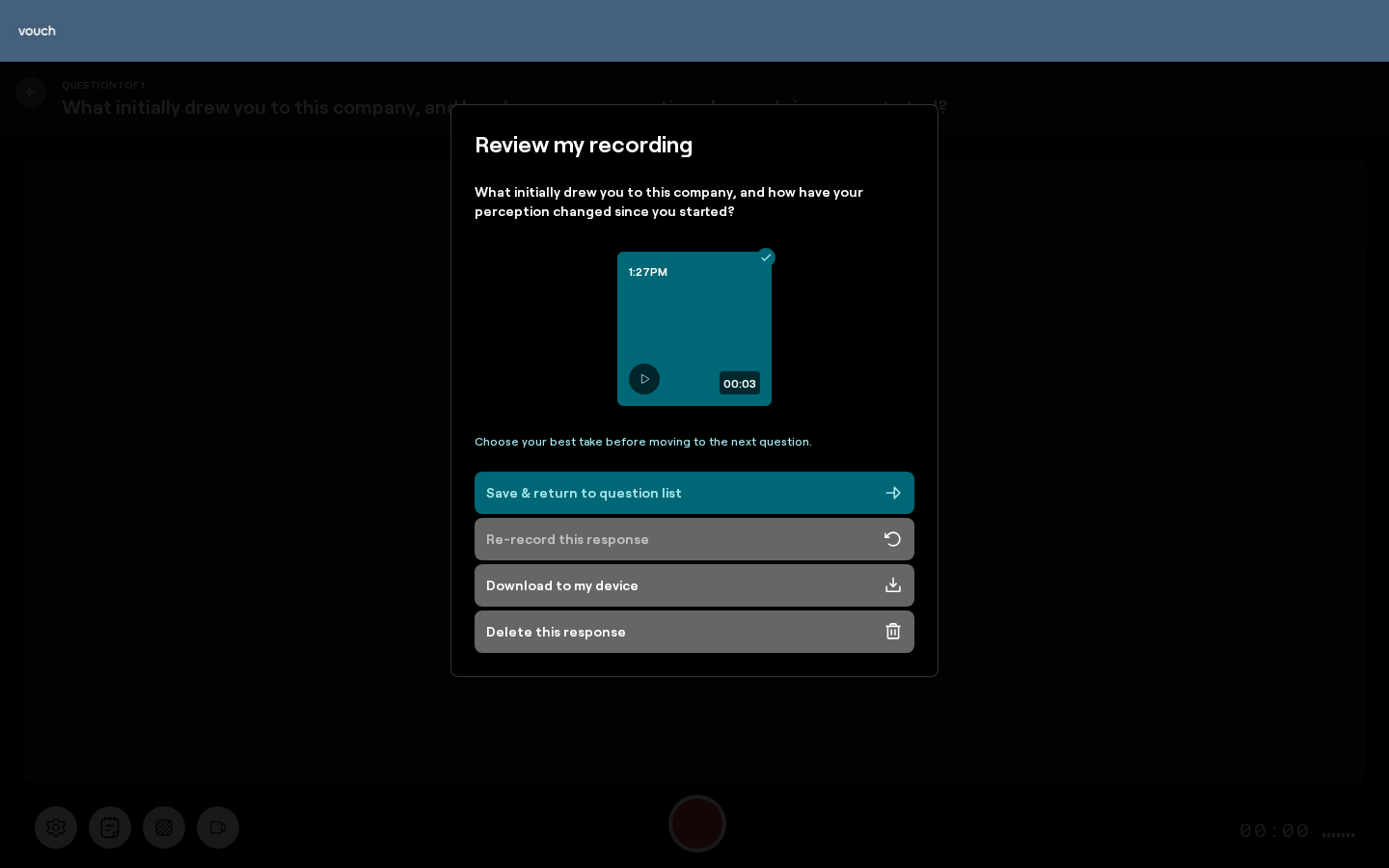 click on "Re-record this response" at bounding box center (567, 539) 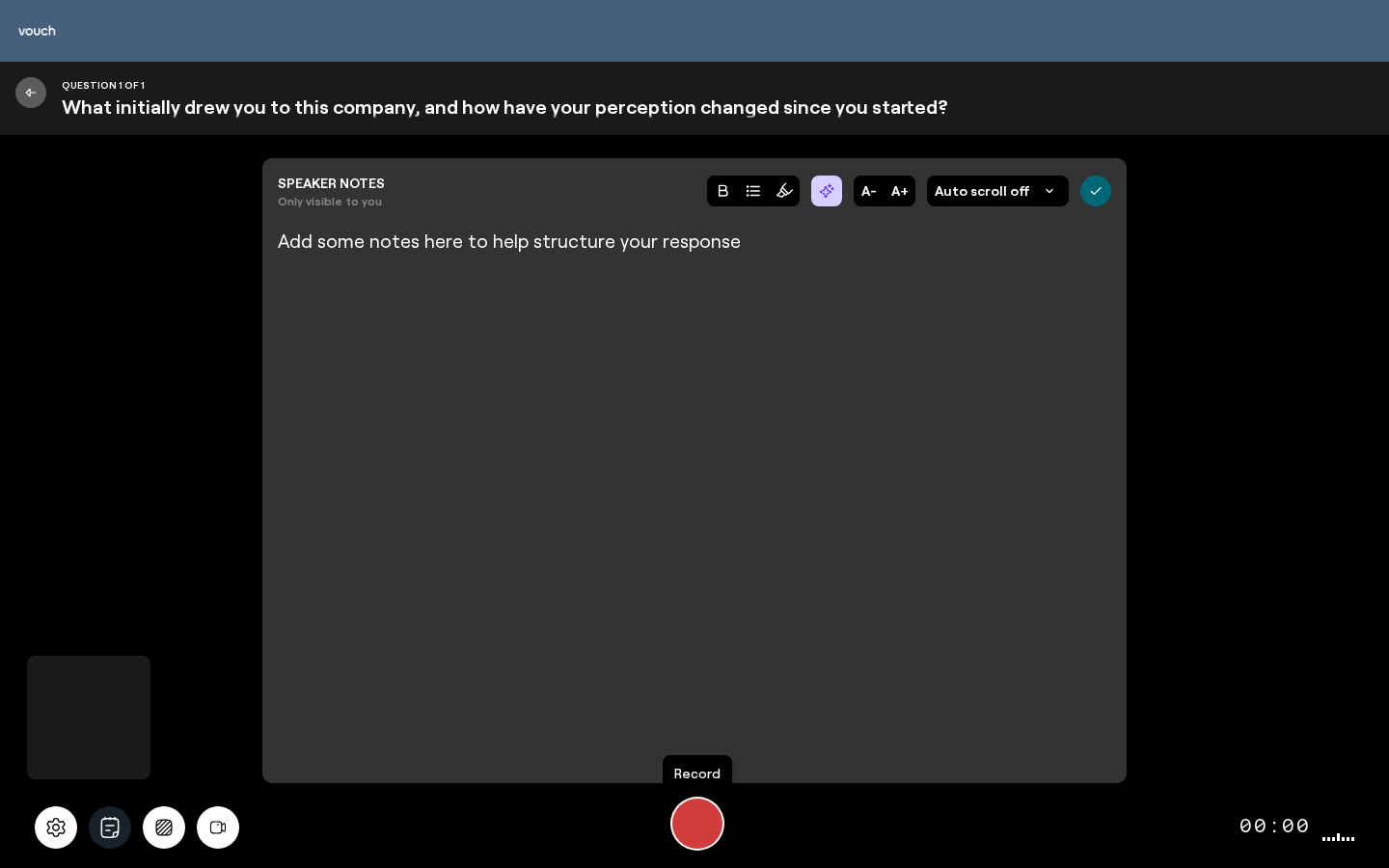 click at bounding box center [697, 824] 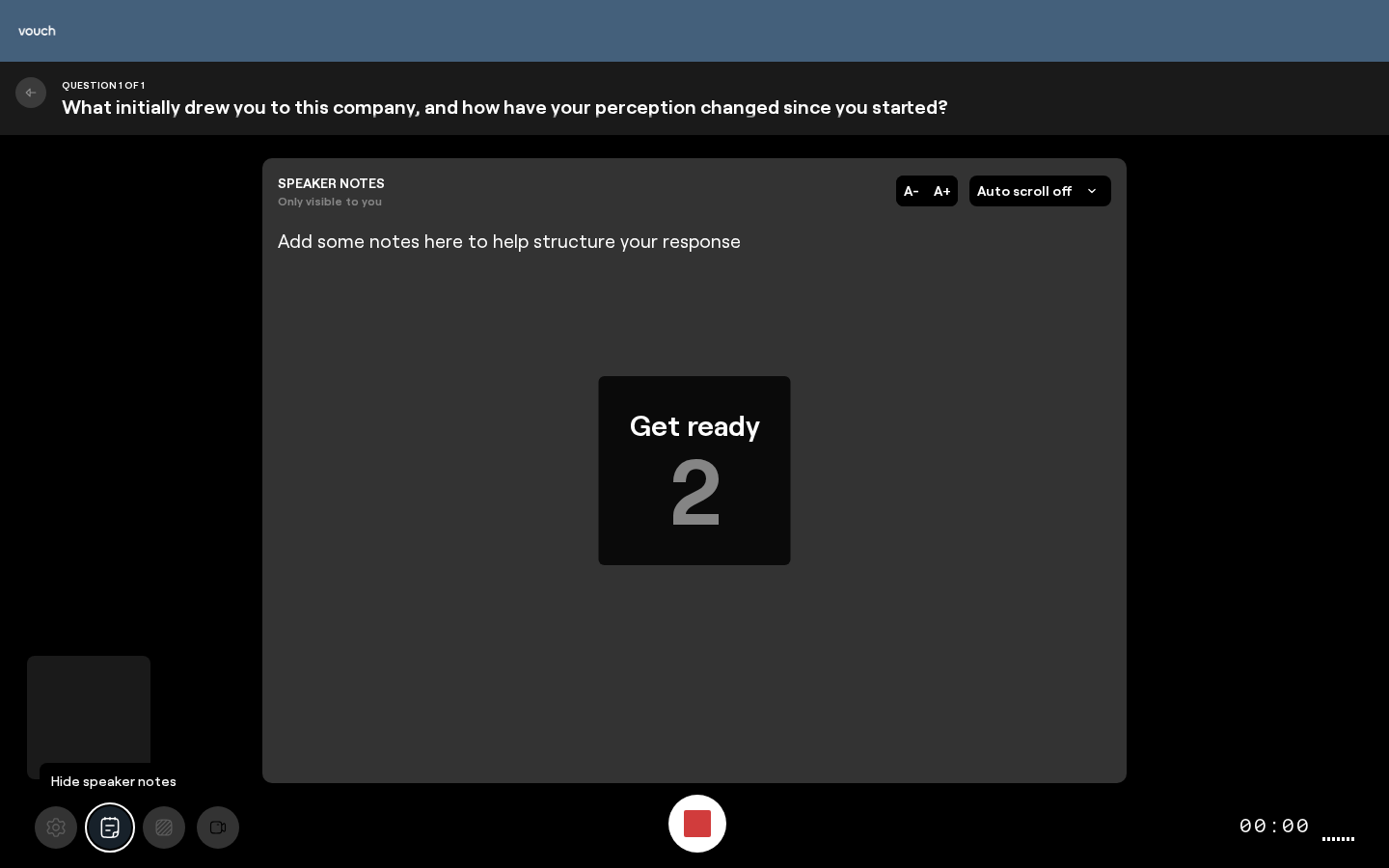 click 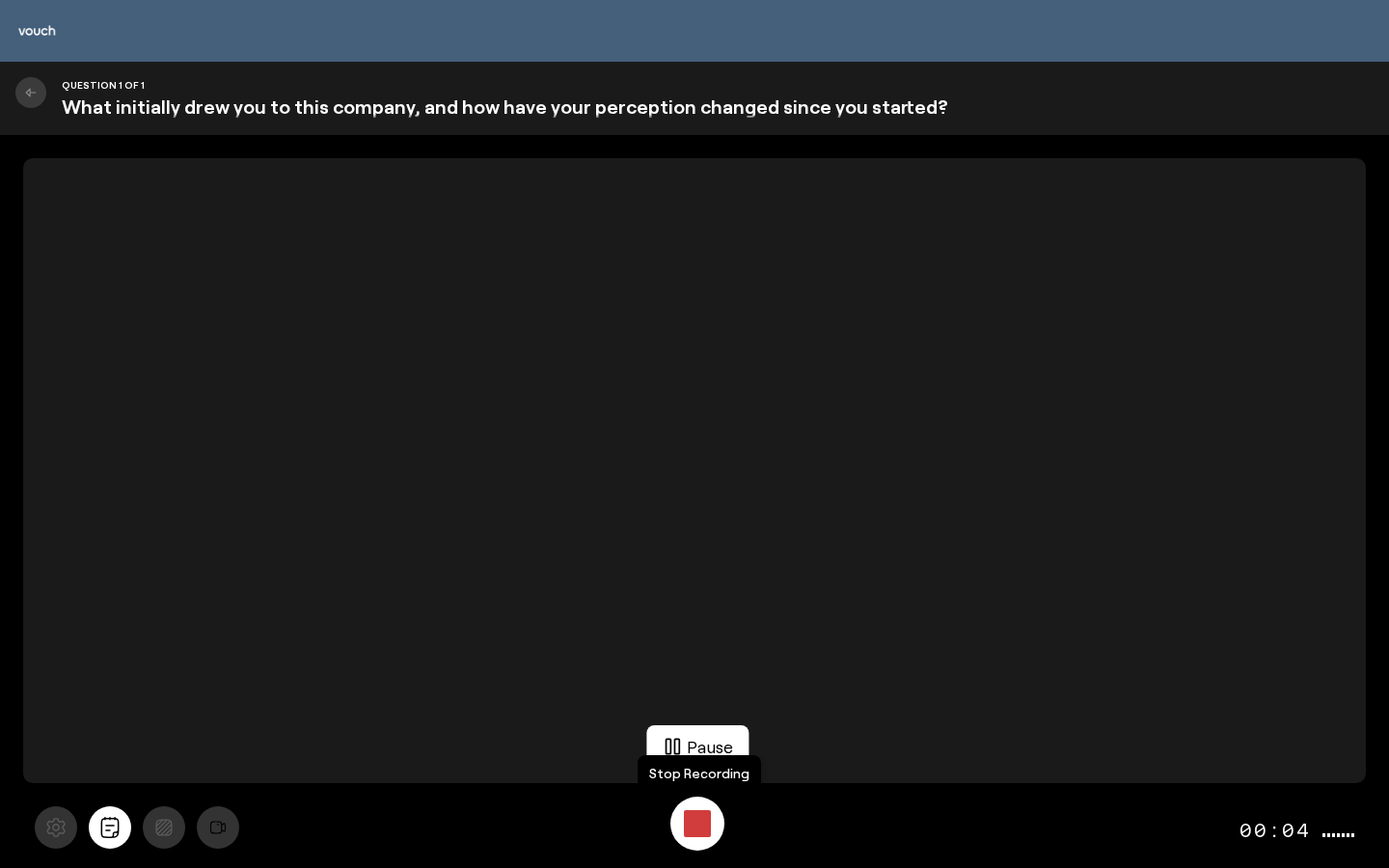 click at bounding box center [697, 824] 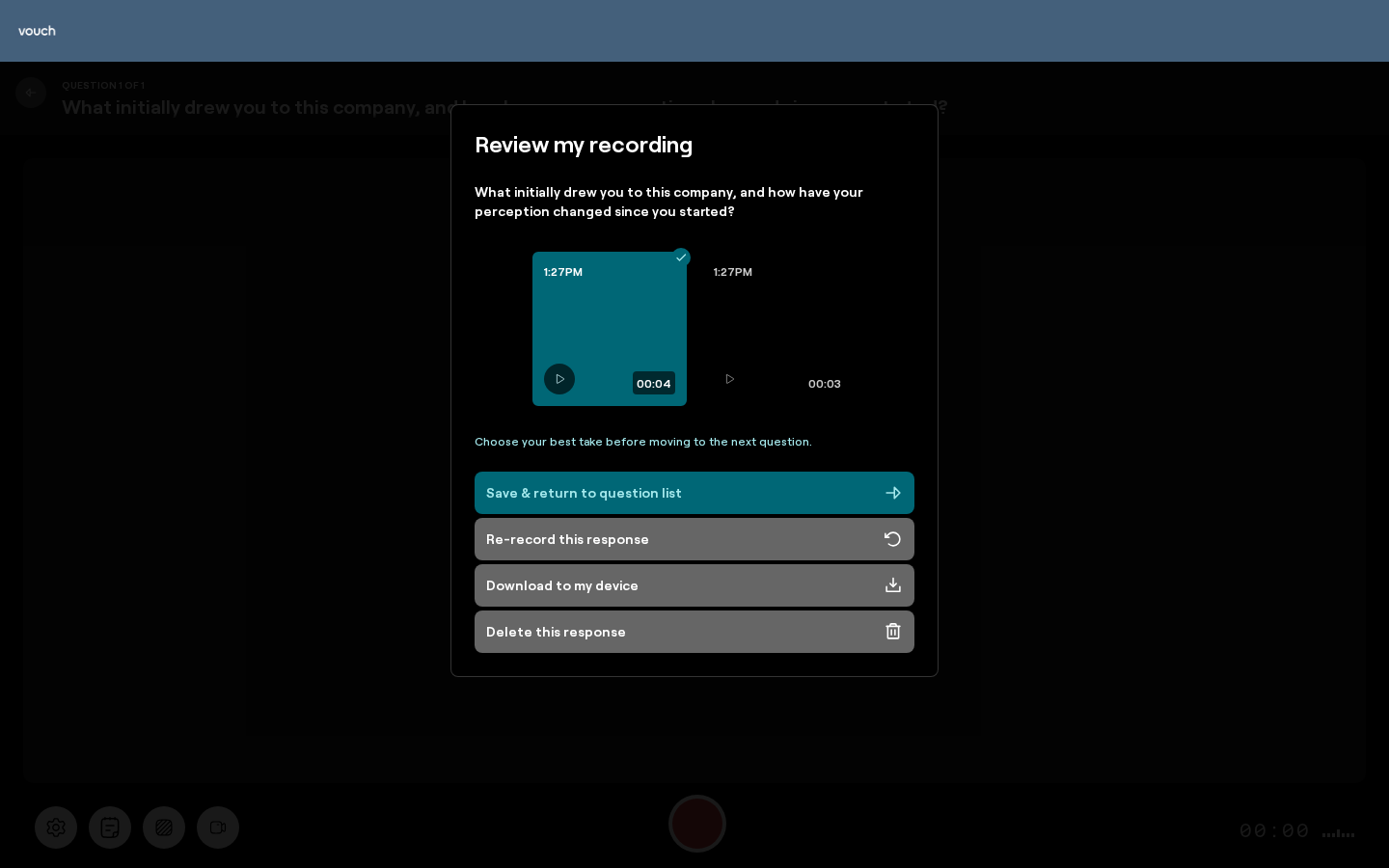 click on "Review my recording
What initially drew you to this company, and how have your perception changed since you started?       1:27PM         00:03     1:27PM         00:04           Choose your best take before moving to the next question.   Save & return to question list
Re-record this response
Download to my device             Delete this response" at bounding box center (694, 465) 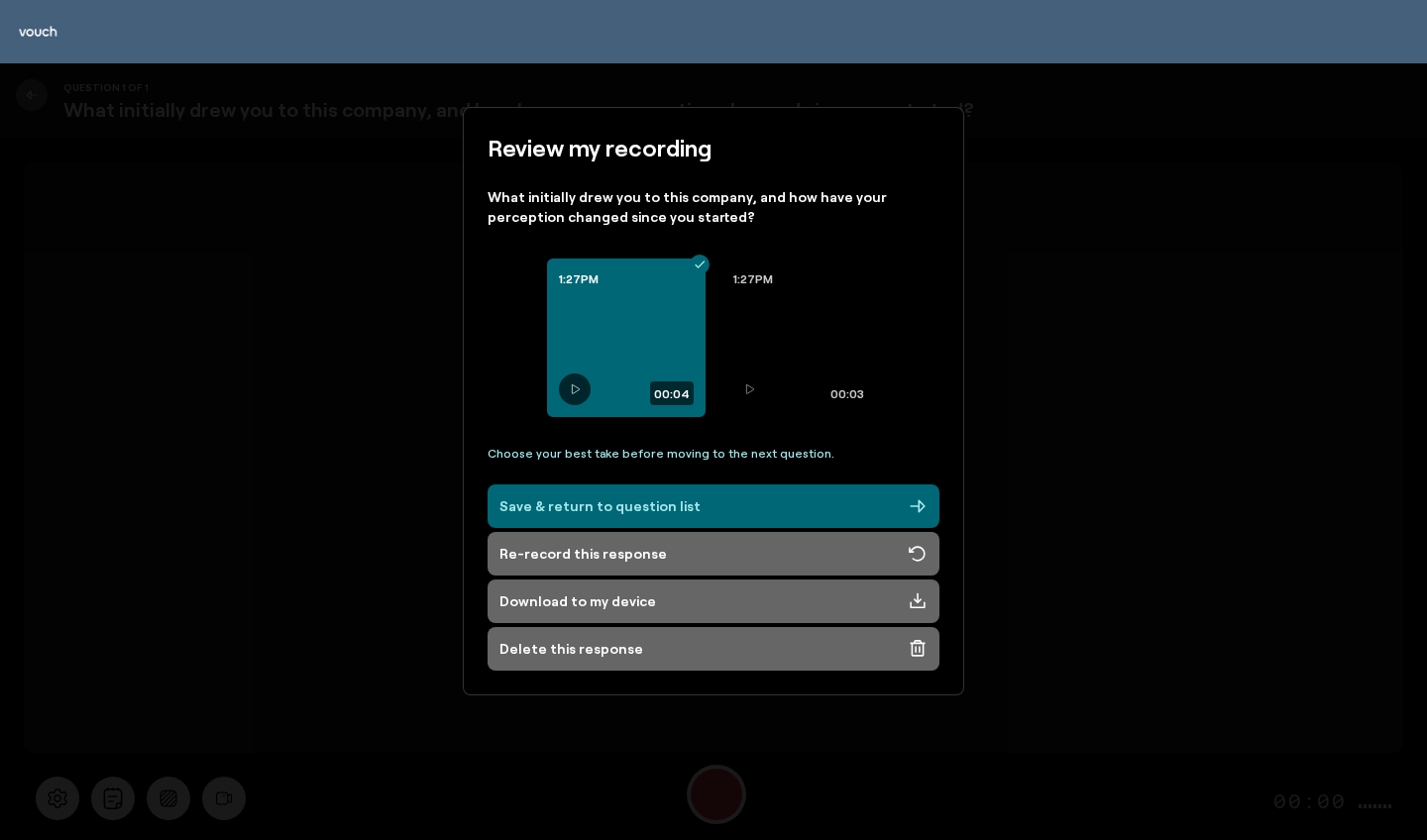 click on "Review my recording
What initially drew you to this company, and how have your perception changed since you started?       1:27PM         00:03     1:27PM         00:04           Choose your best take before moving to the next question.   Save & return to question list
Re-record this response
Download to my device             Delete this response" at bounding box center [714, 452] 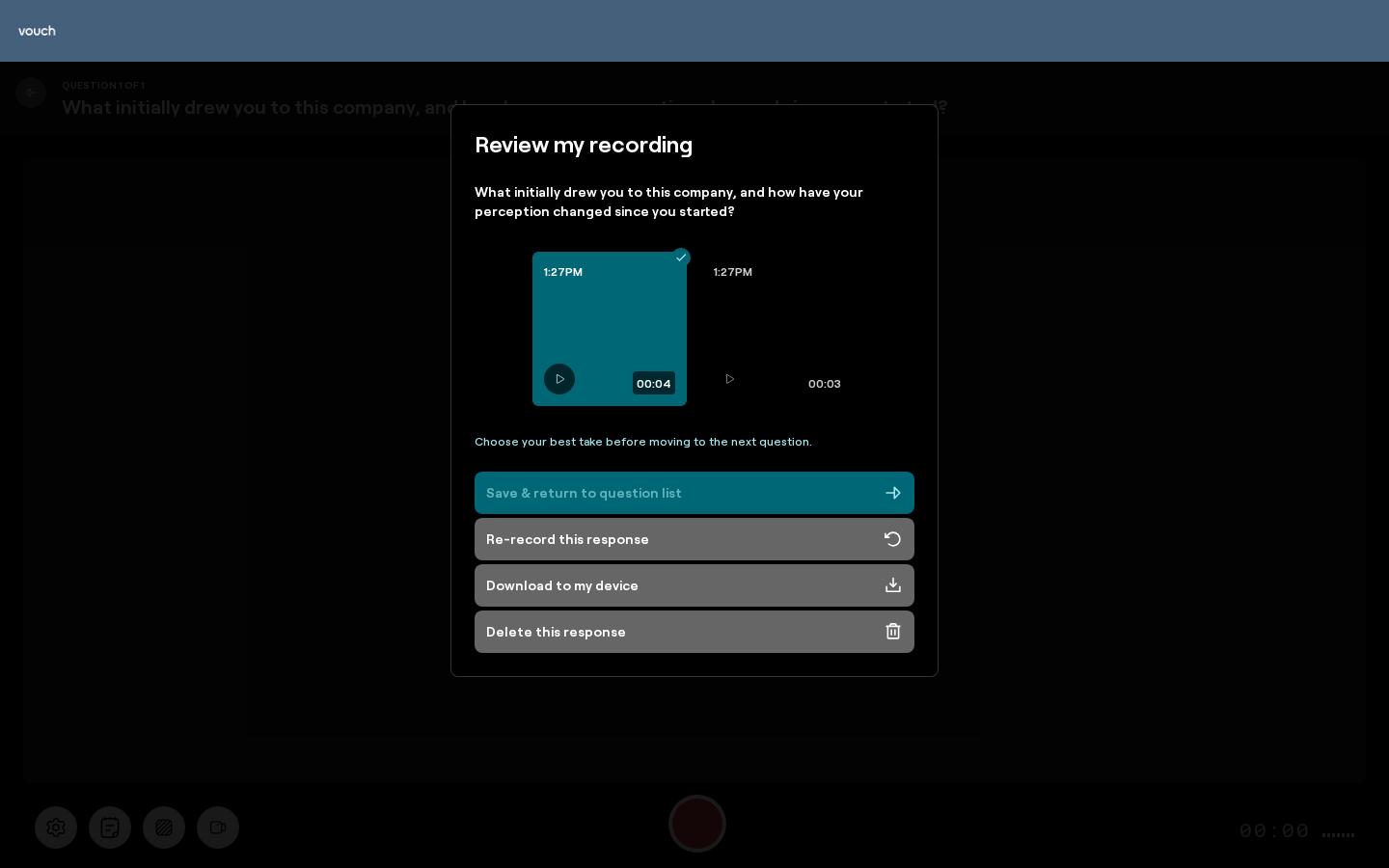 click on "Save & return to question list" at bounding box center [694, 493] 